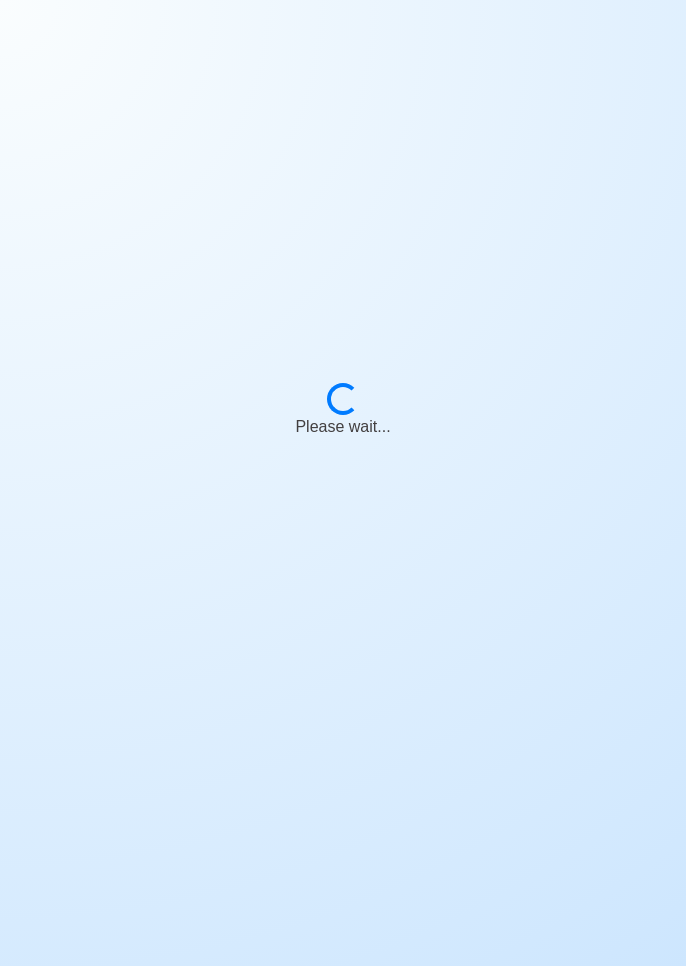 scroll, scrollTop: 0, scrollLeft: 0, axis: both 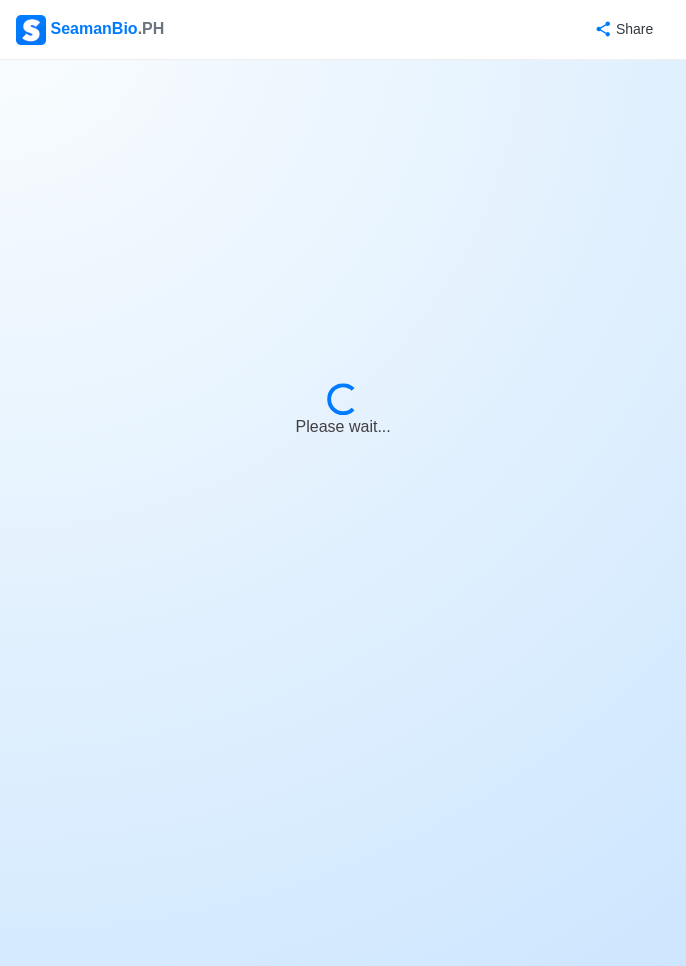 select on "Chief Officer" 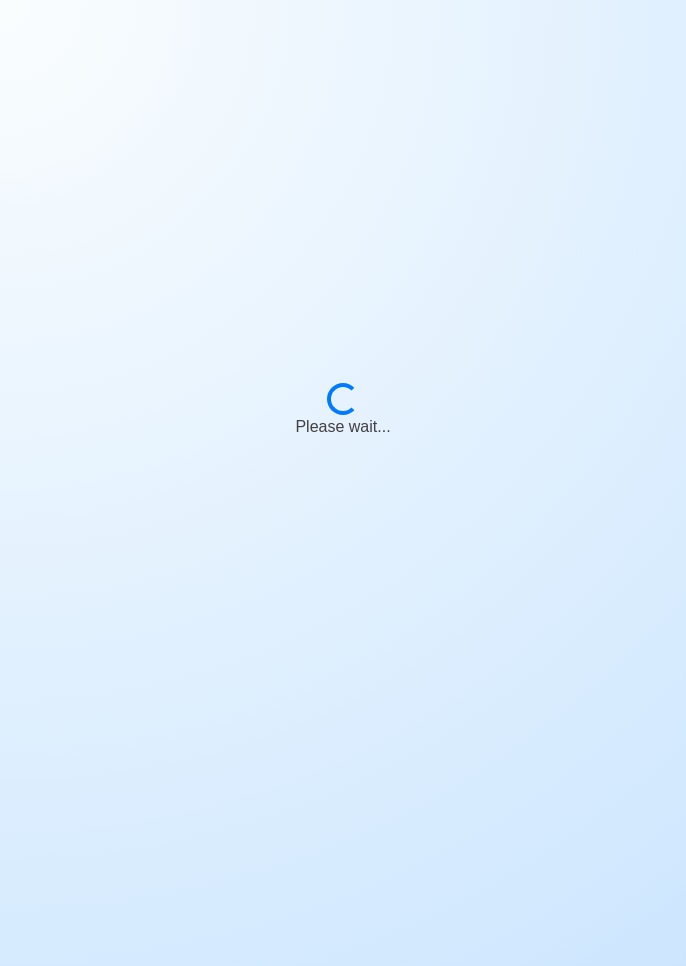 scroll, scrollTop: 96, scrollLeft: 0, axis: vertical 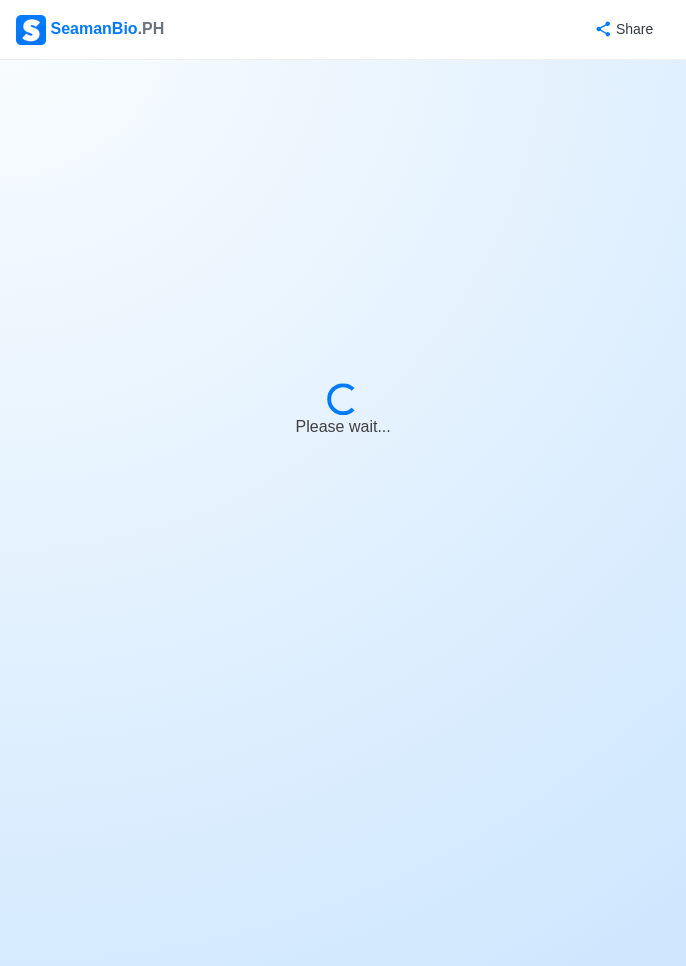 select on "Chief Officer" 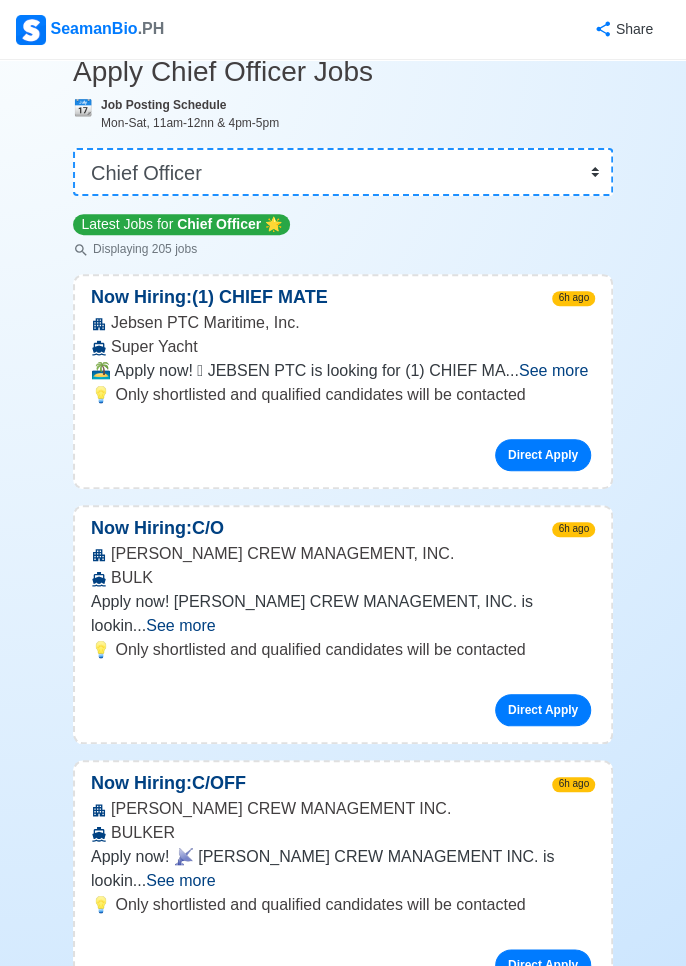 scroll, scrollTop: 0, scrollLeft: 0, axis: both 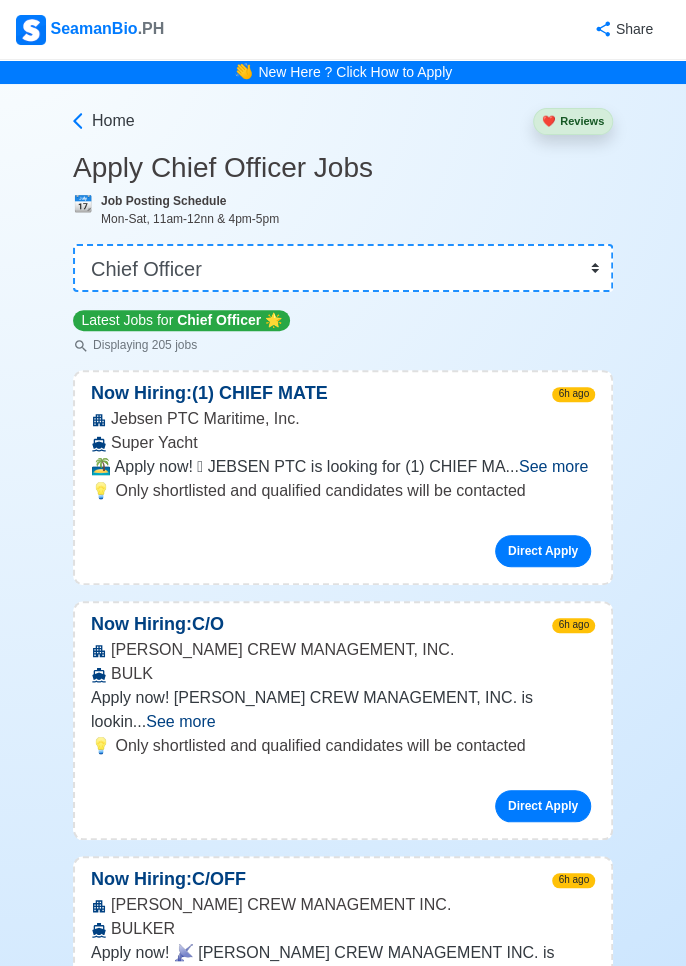 click on "See more" at bounding box center (553, 466) 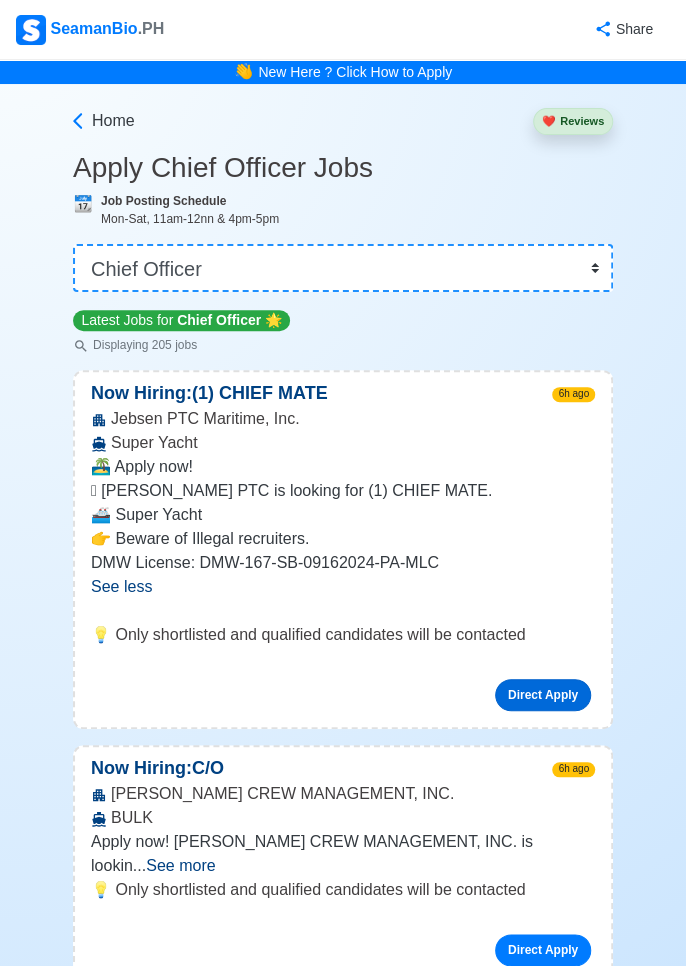 click on "Direct Apply" at bounding box center [543, 695] 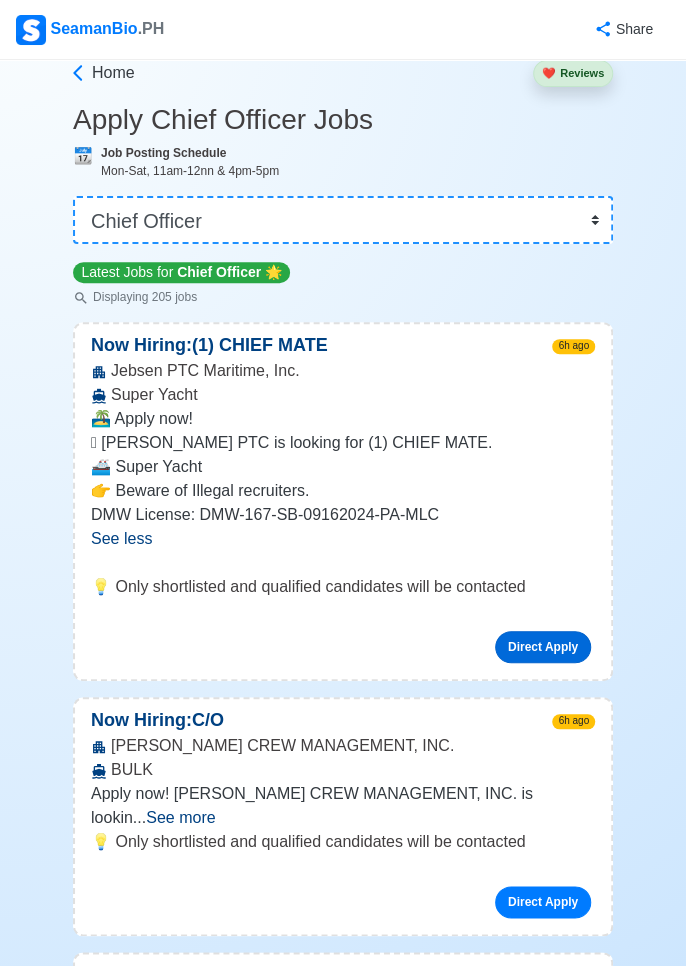 scroll, scrollTop: 0, scrollLeft: 0, axis: both 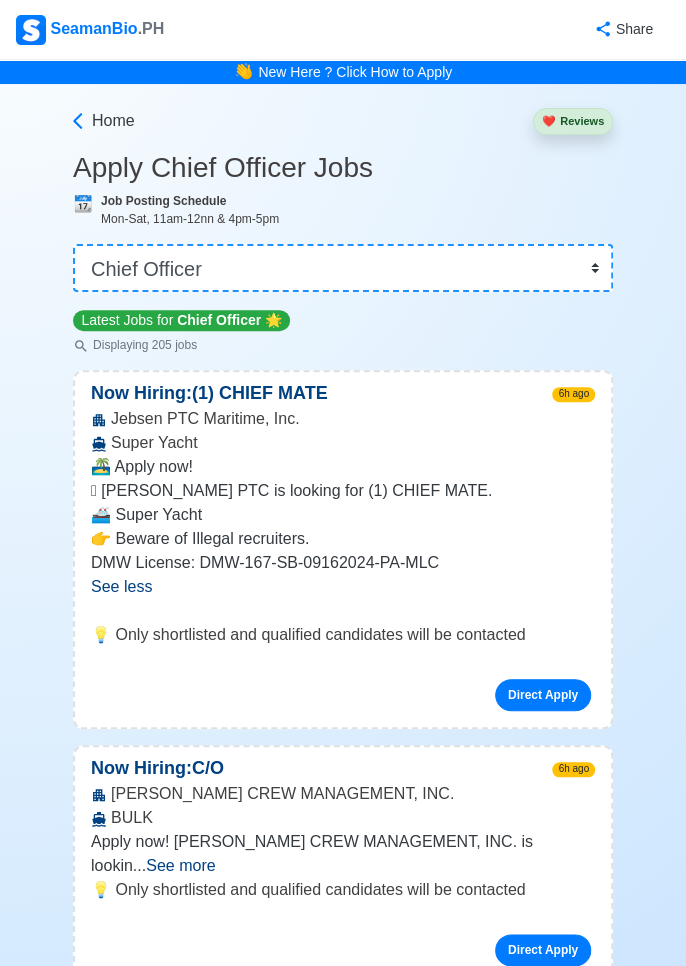click on "New Here ? Click How to Apply" at bounding box center (355, 72) 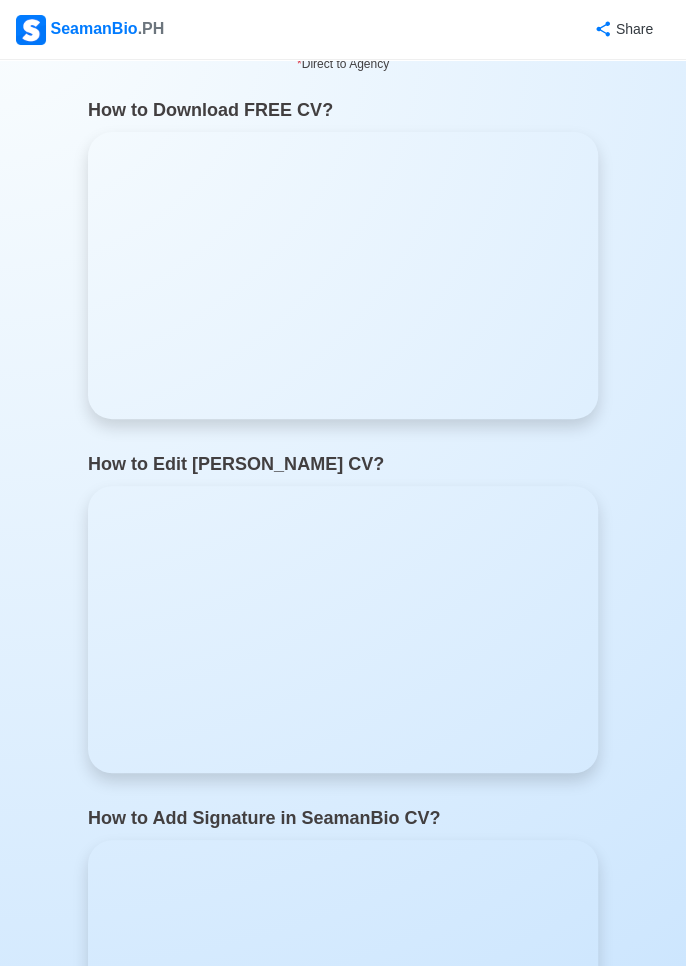 scroll, scrollTop: 0, scrollLeft: 0, axis: both 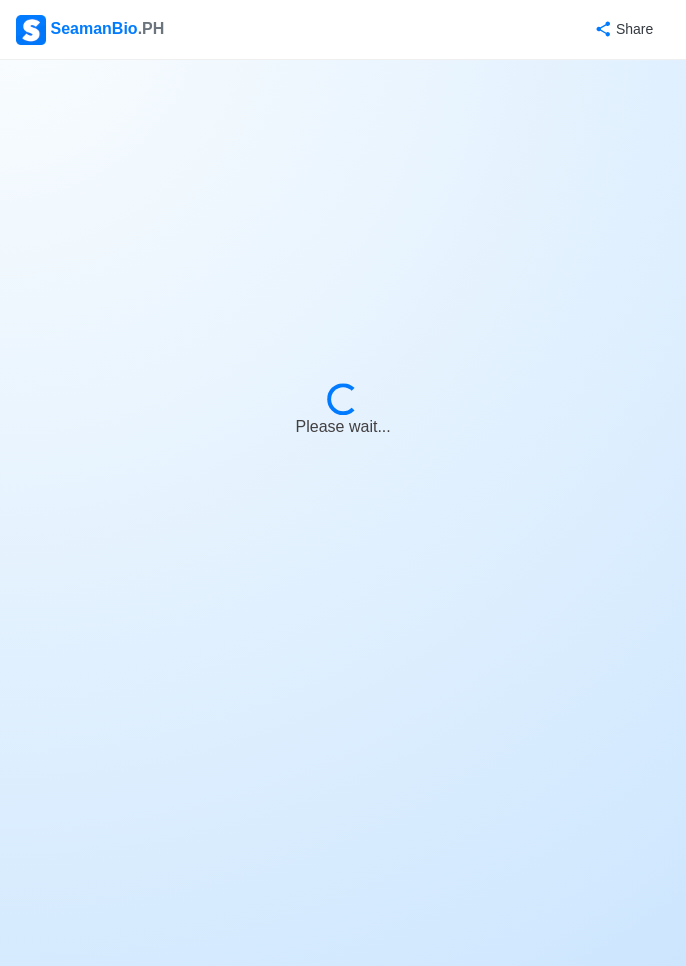 select on "Chief Officer" 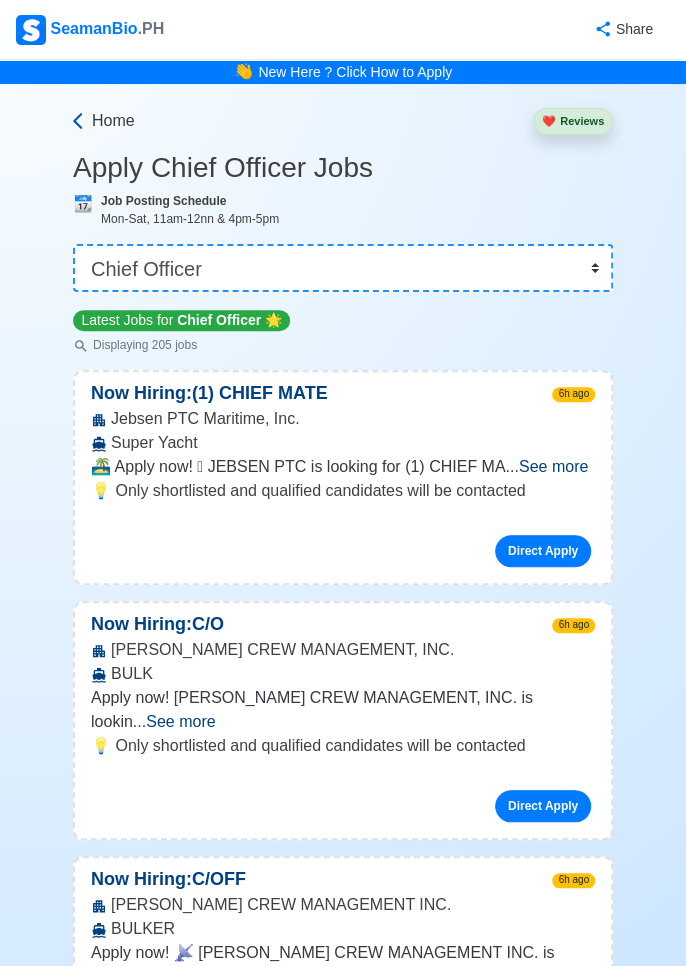 click on "Home" at bounding box center (113, 121) 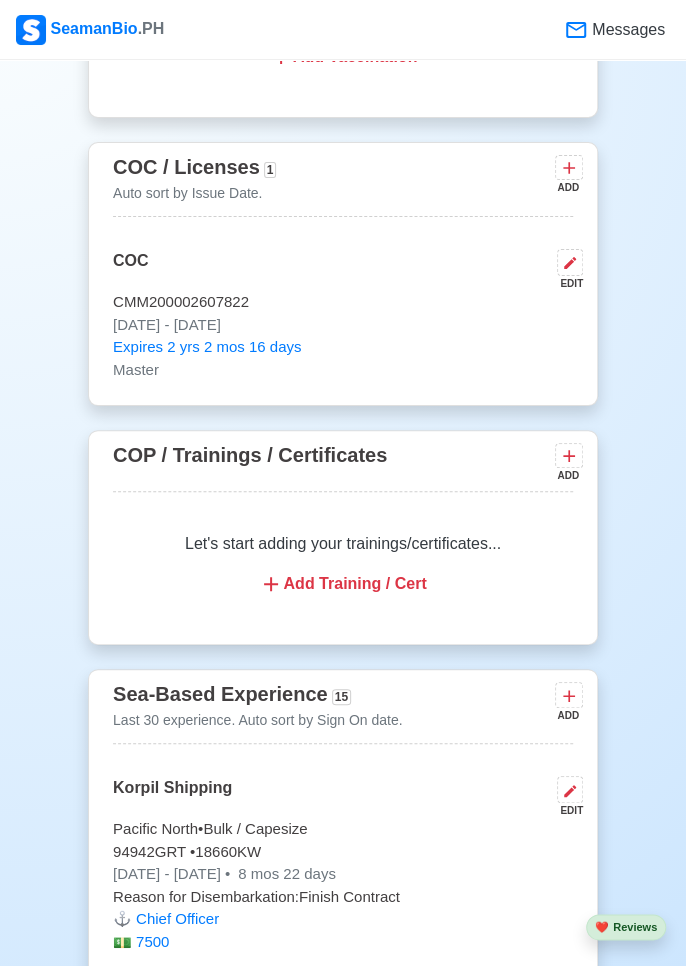 scroll, scrollTop: 2274, scrollLeft: 0, axis: vertical 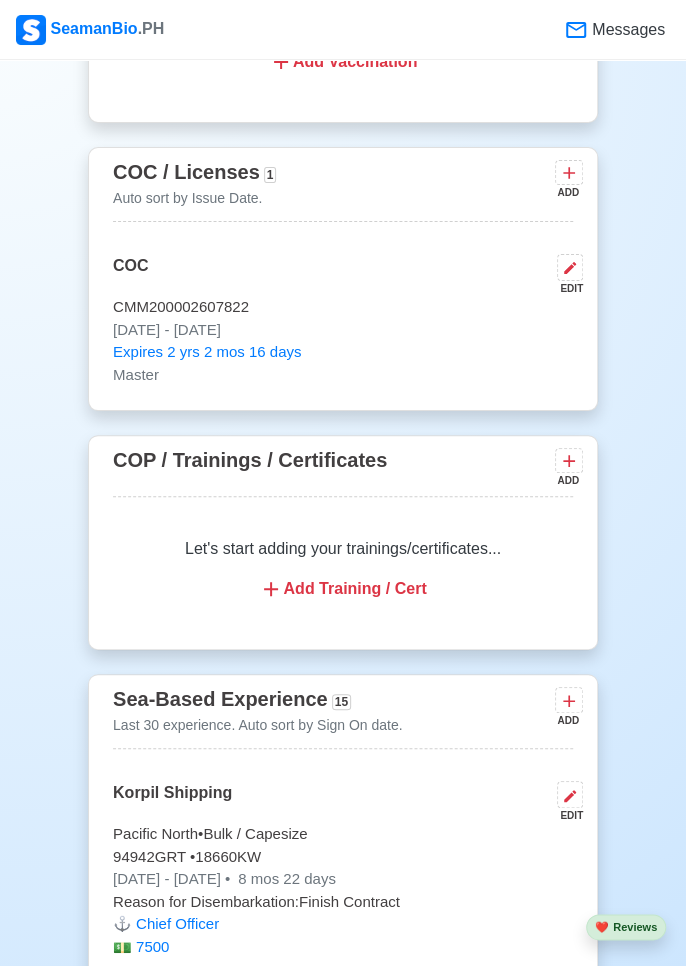 click 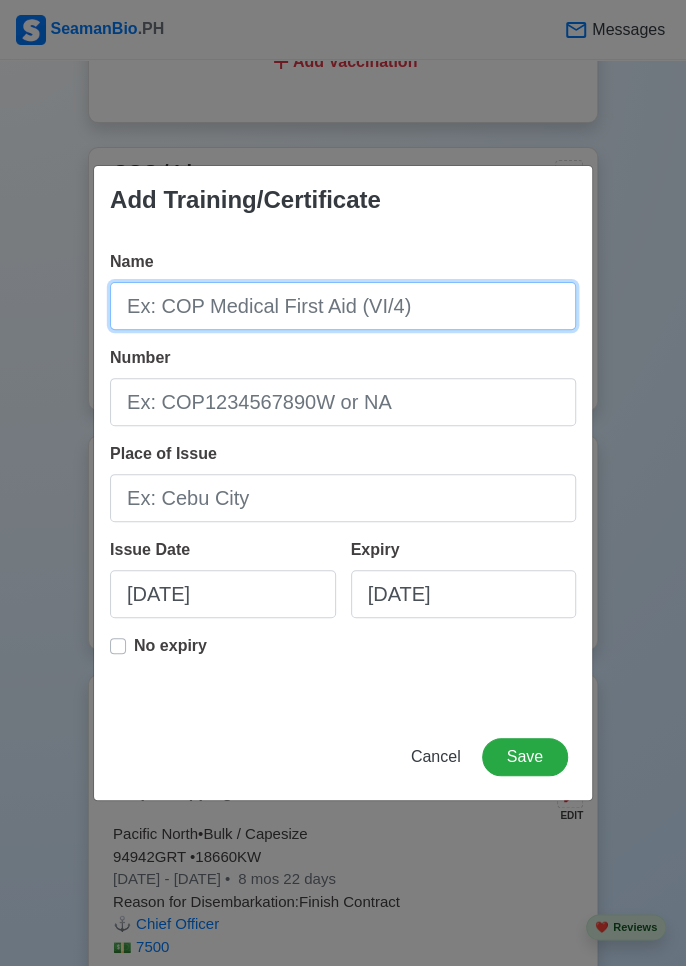 click on "Name" at bounding box center [343, 306] 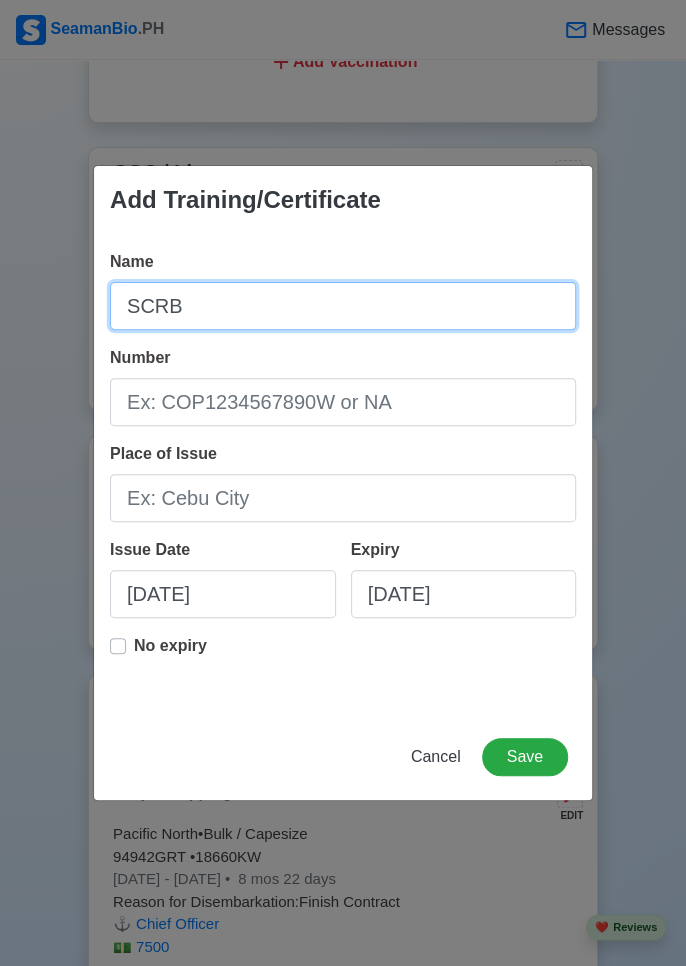 type on "SCRB" 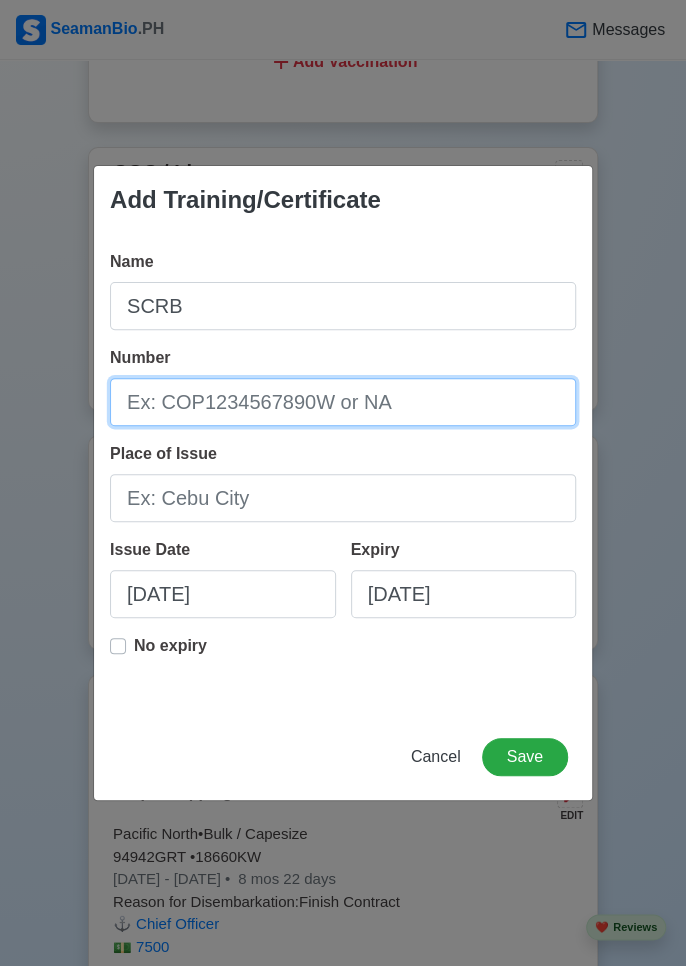 click on "Number" at bounding box center (343, 402) 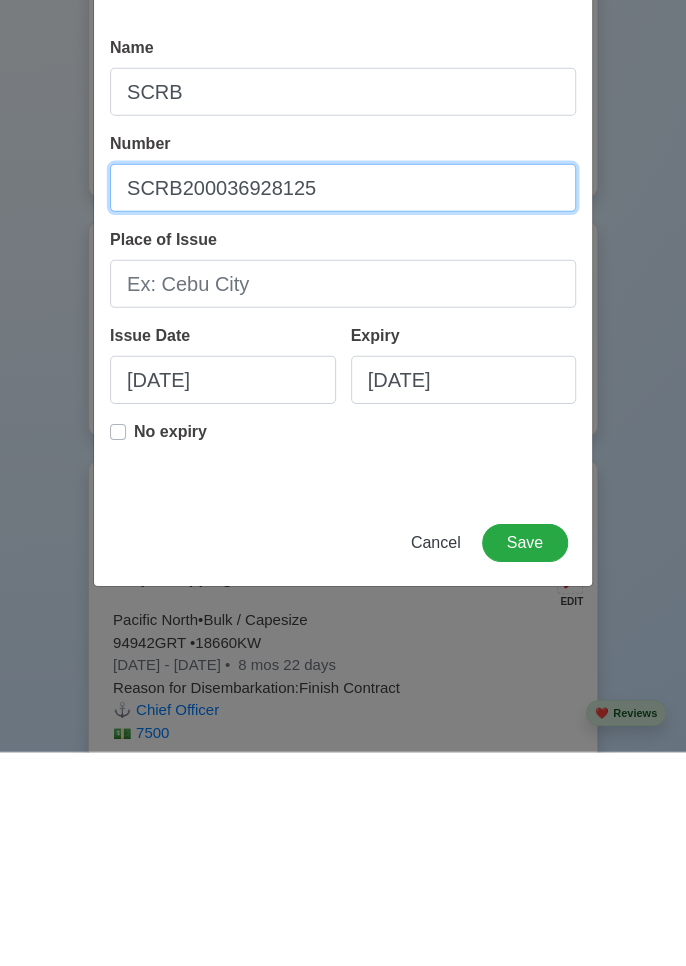 scroll, scrollTop: 2274, scrollLeft: 0, axis: vertical 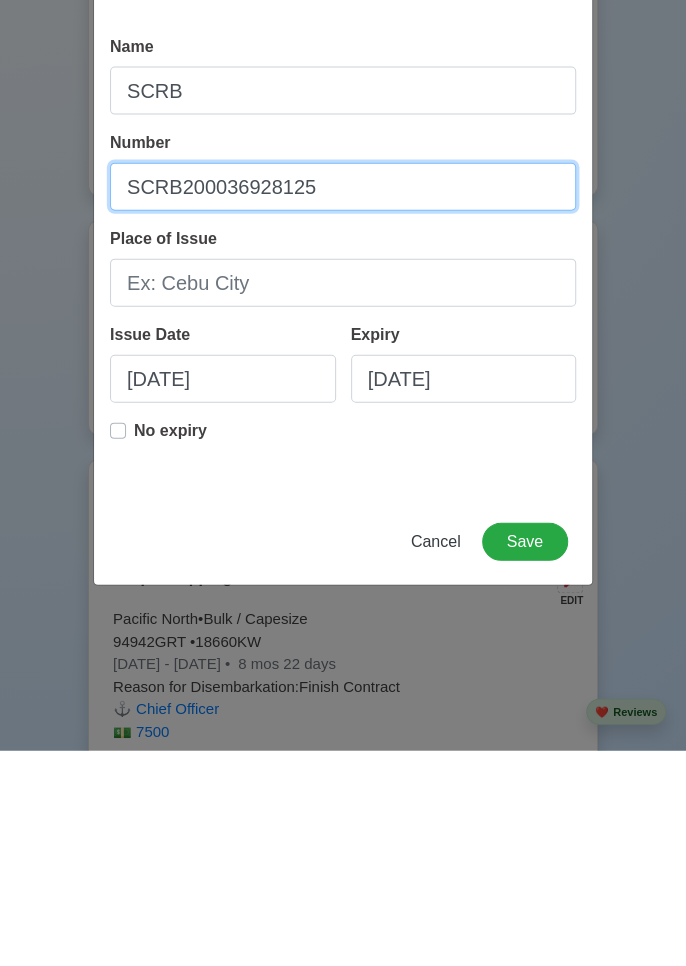 type on "SCRB200036928125" 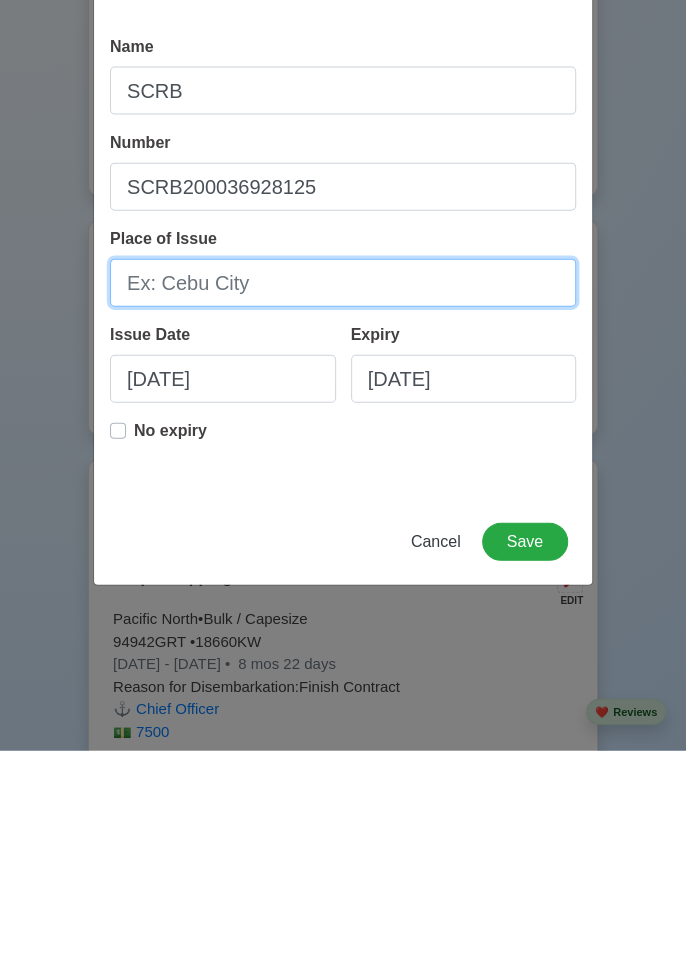 click on "Place of Issue" at bounding box center [343, 498] 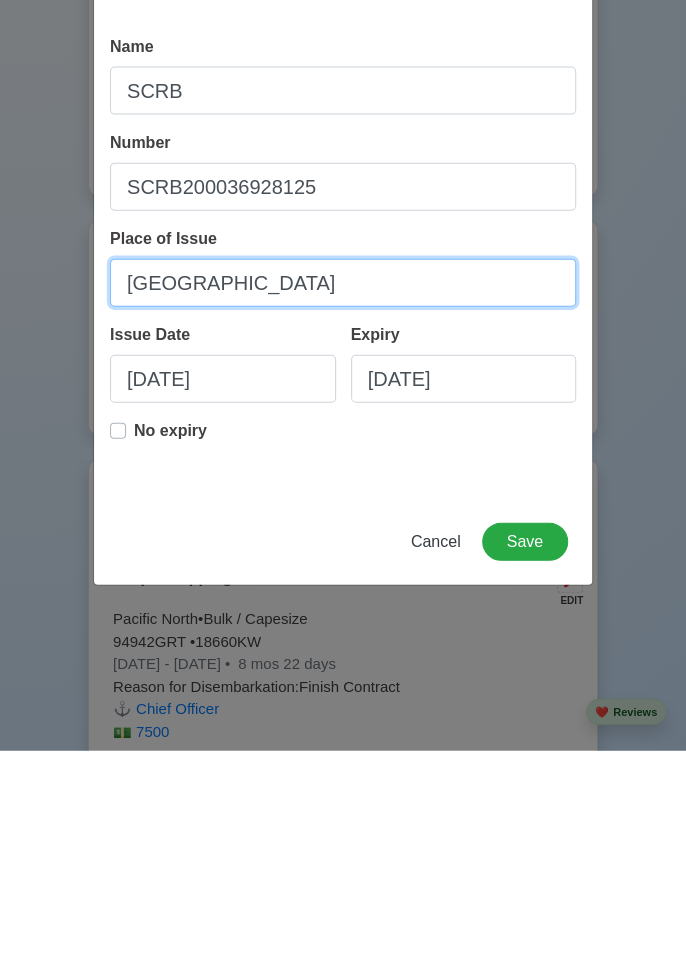 type on "[GEOGRAPHIC_DATA]" 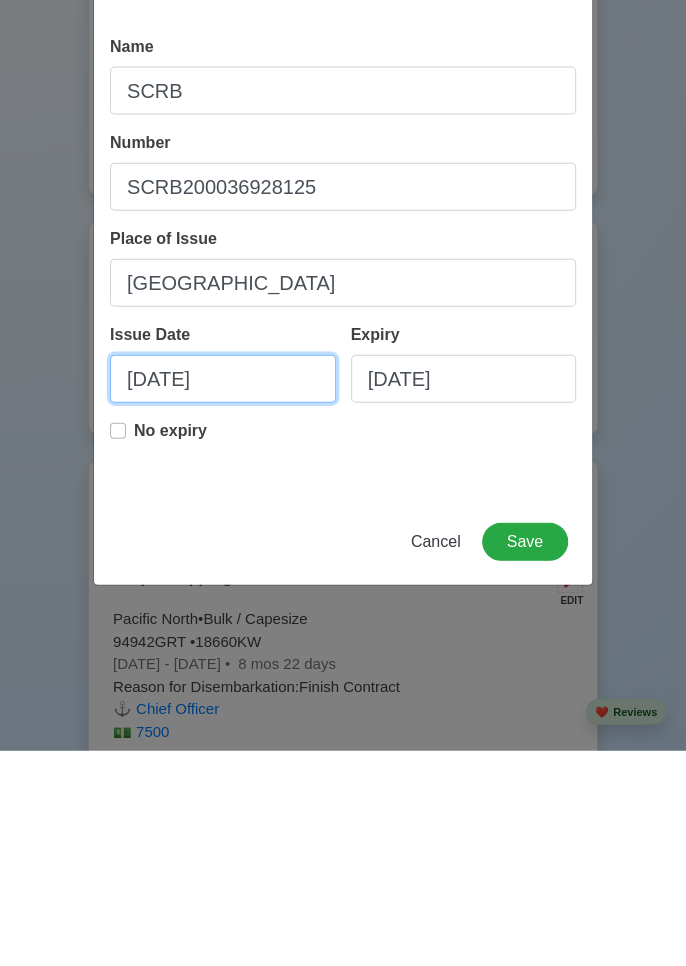 click on "[DATE]" at bounding box center [223, 594] 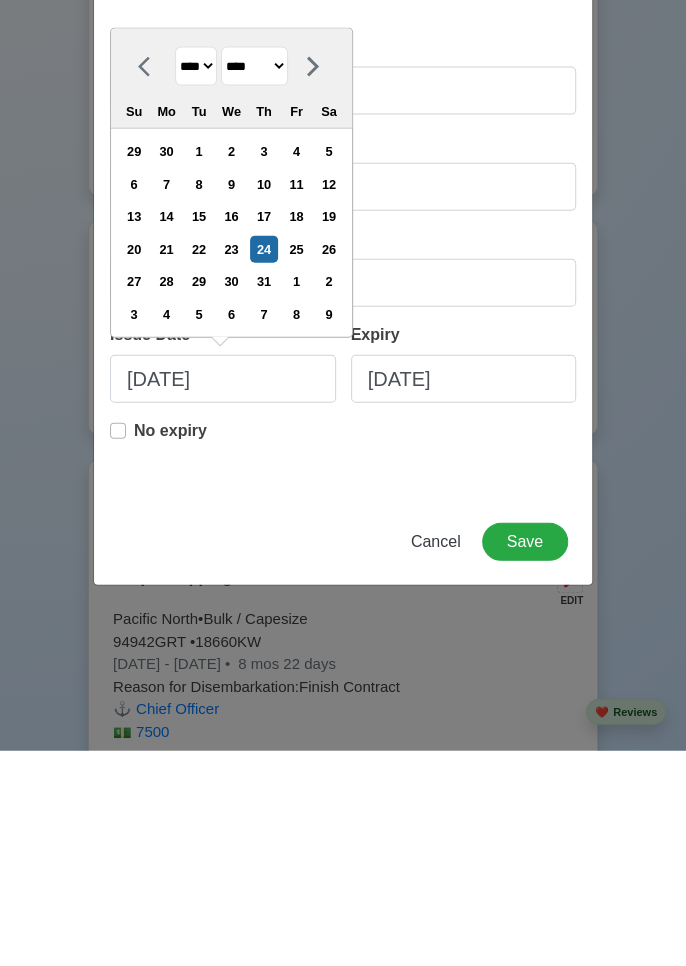 click on "4" at bounding box center (296, 366) 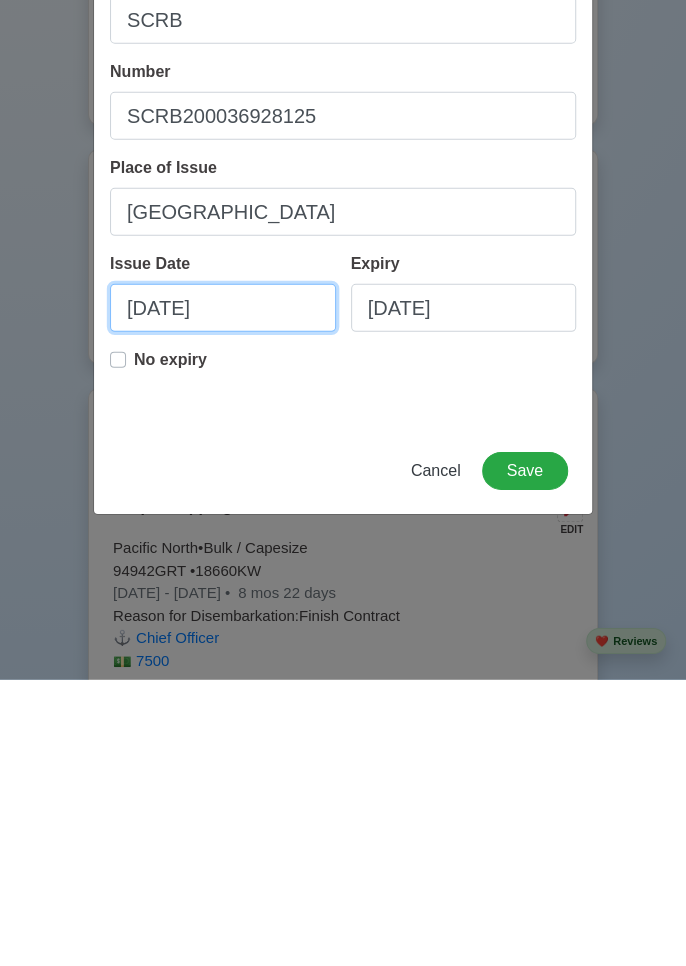 scroll, scrollTop: 2274, scrollLeft: 0, axis: vertical 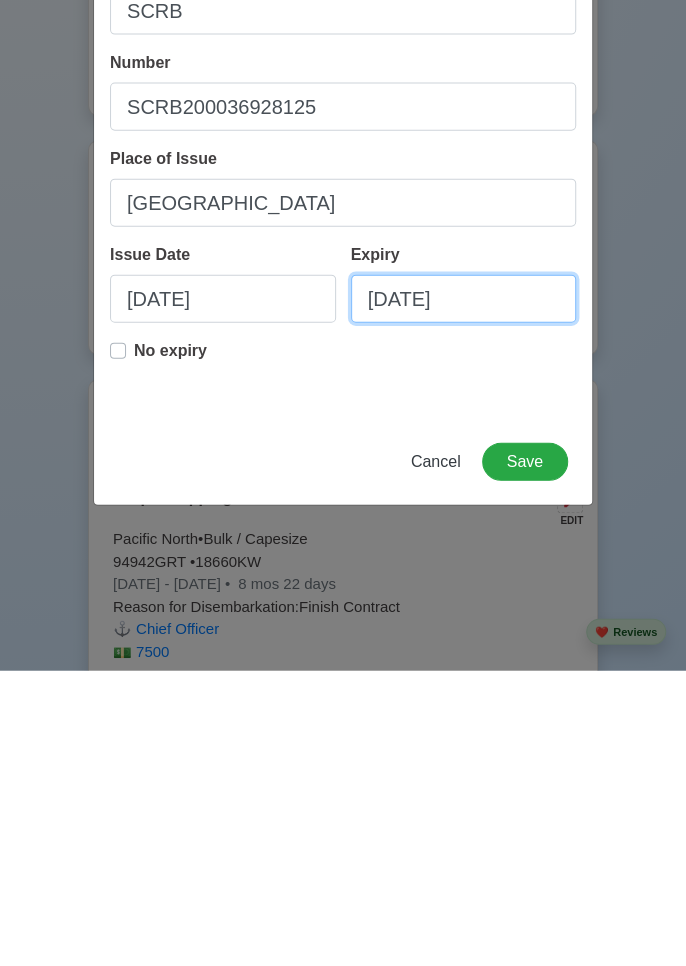click on "[DATE]" at bounding box center [464, 594] 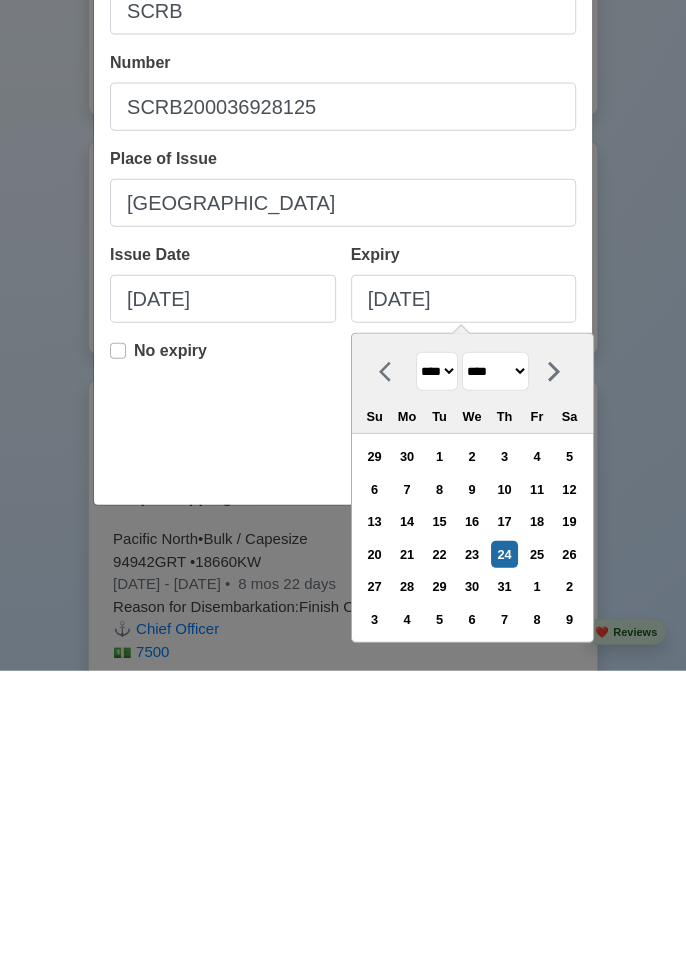 click on "**** **** **** **** **** **** **** **** **** **** **** **** **** **** **** **** **** **** **** **** **** **** **** **** **** **** **** **** **** **** **** **** **** **** **** **** **** **** **** **** **** **** **** **** **** **** **** **** **** **** **** **** **** **** **** **** **** **** **** **** **** **** **** **** **** **** **** **** **** **** **** **** **** **** **** **** **** **** **** **** **** **** **** **** **** **** **** **** **** **** **** **** **** **** **** **** **** **** **** **** **** **** **** **** **** **** **** **** **** **** **** **** **** **** **** **** **** **** **** **** ****" at bounding box center (436, 666) 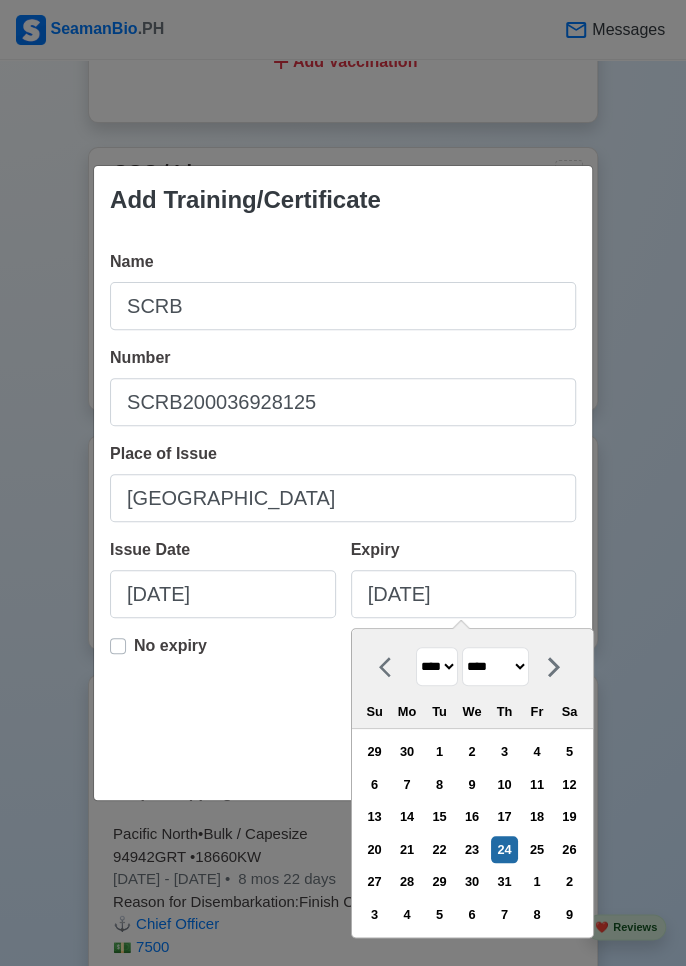 select on "****" 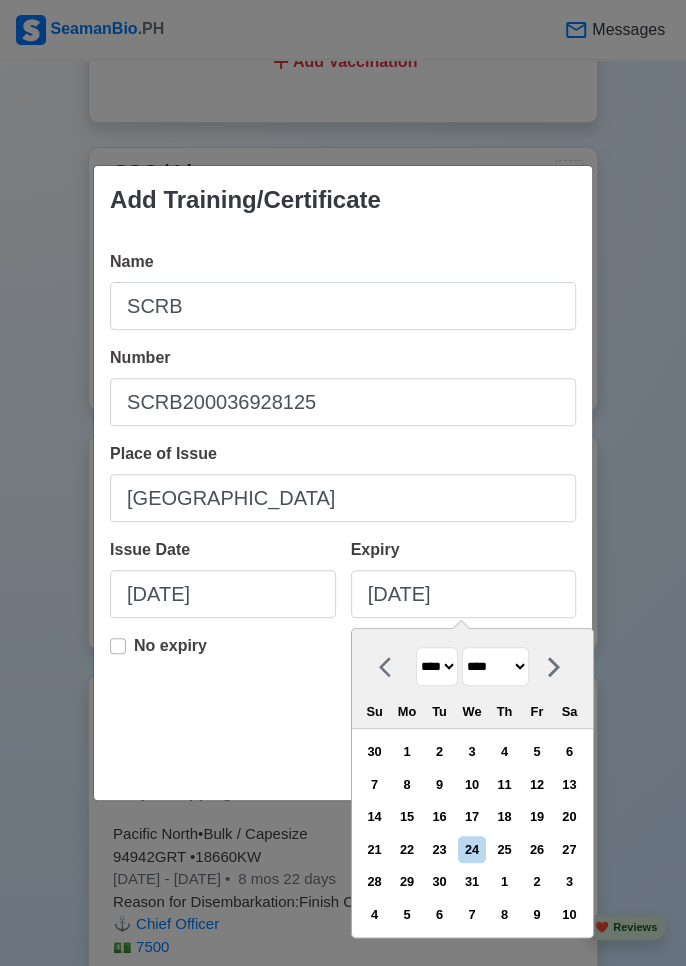 click on "4" at bounding box center (504, 751) 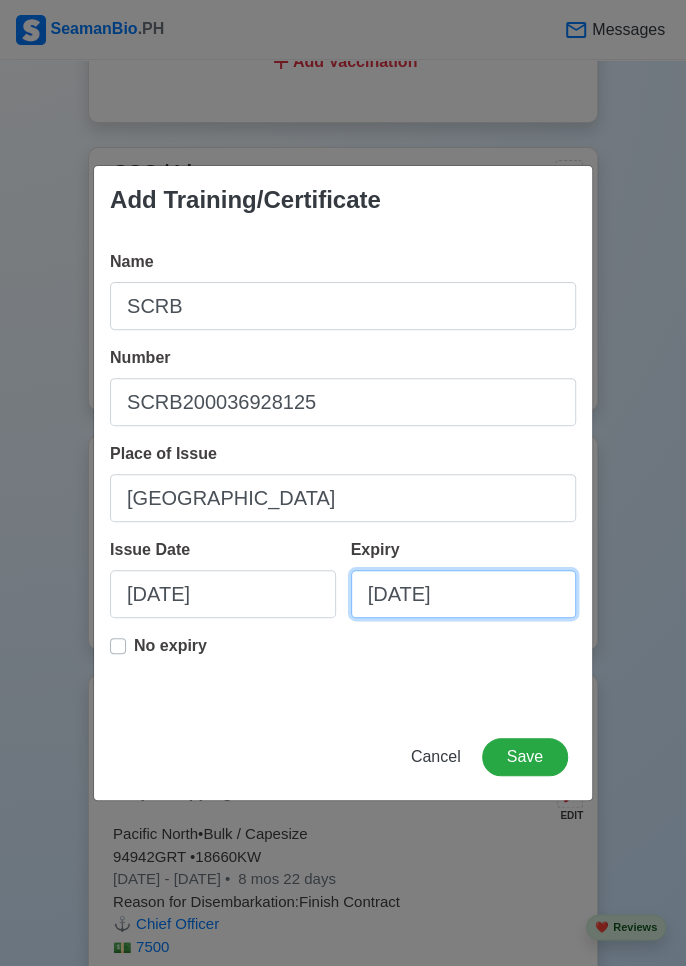 scroll, scrollTop: 2274, scrollLeft: 0, axis: vertical 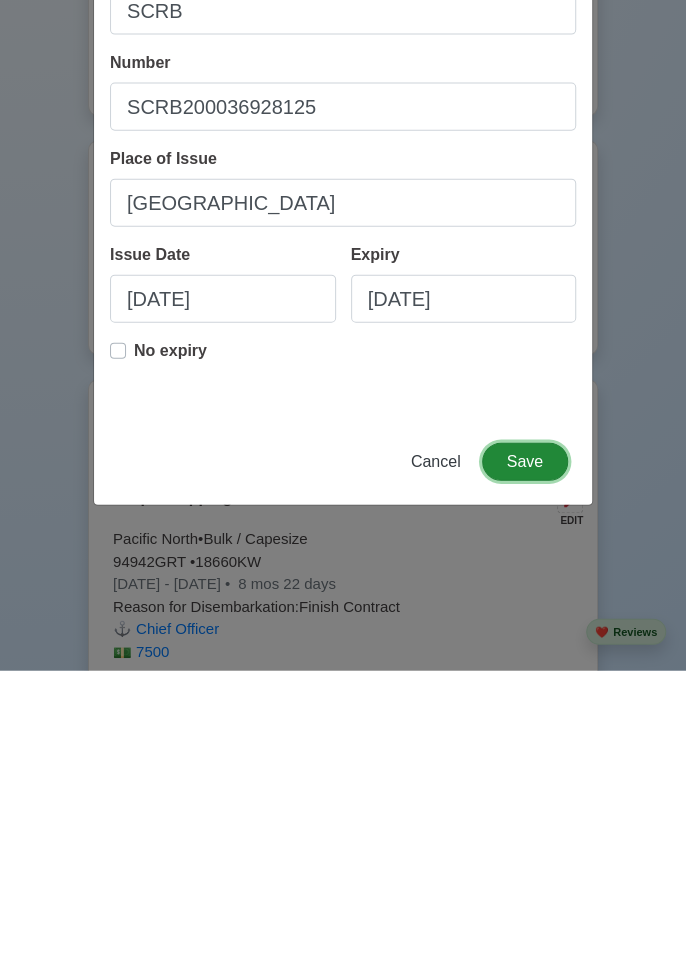 click on "Save" at bounding box center (525, 757) 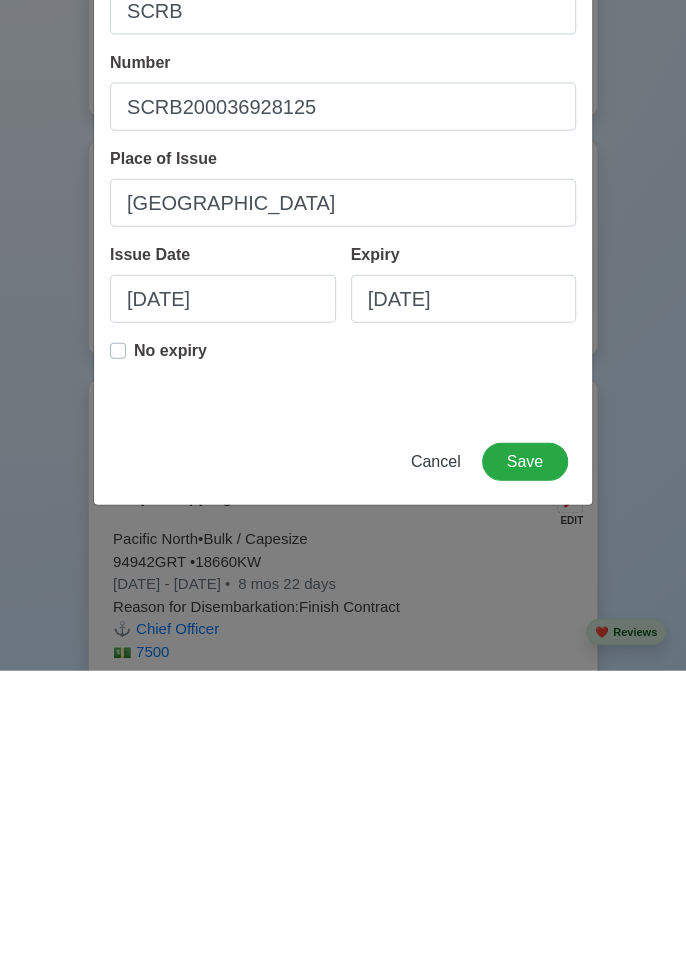 scroll, scrollTop: 2274, scrollLeft: 0, axis: vertical 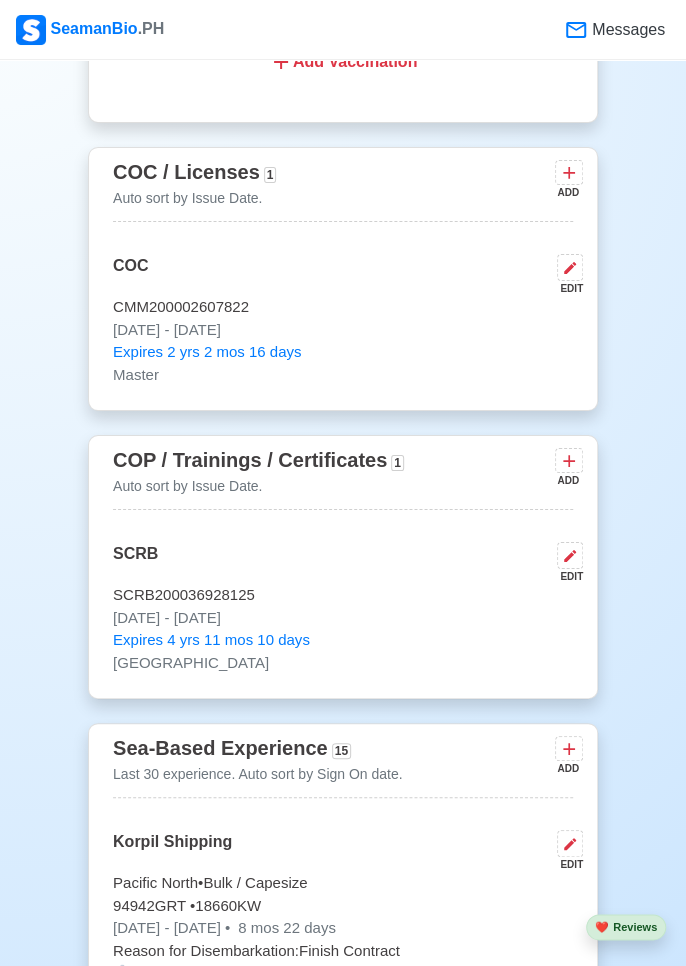click at bounding box center [569, 460] 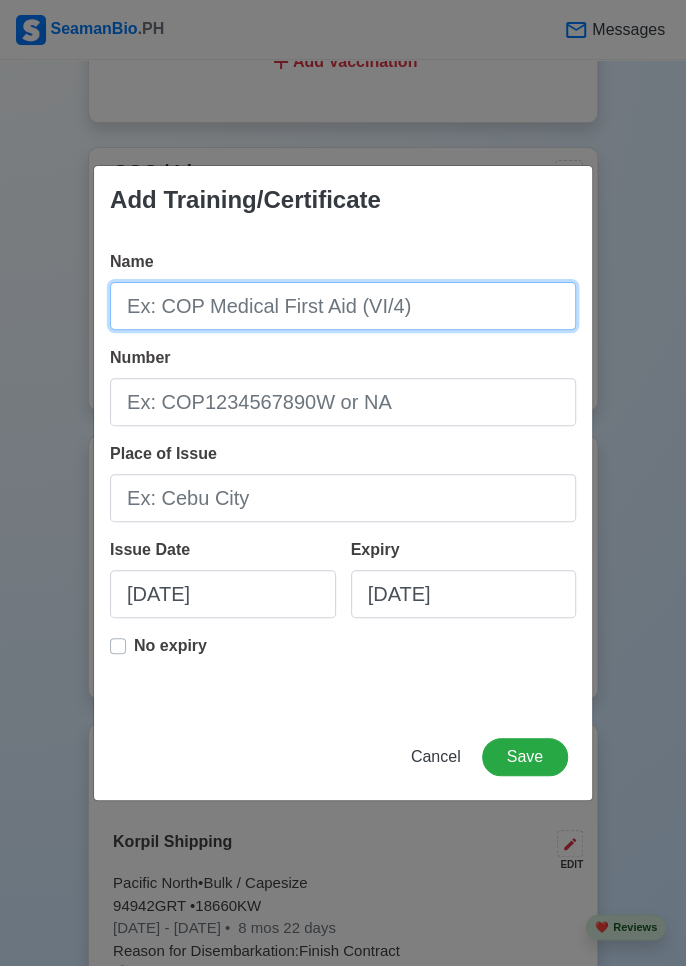 click on "Name" at bounding box center [343, 306] 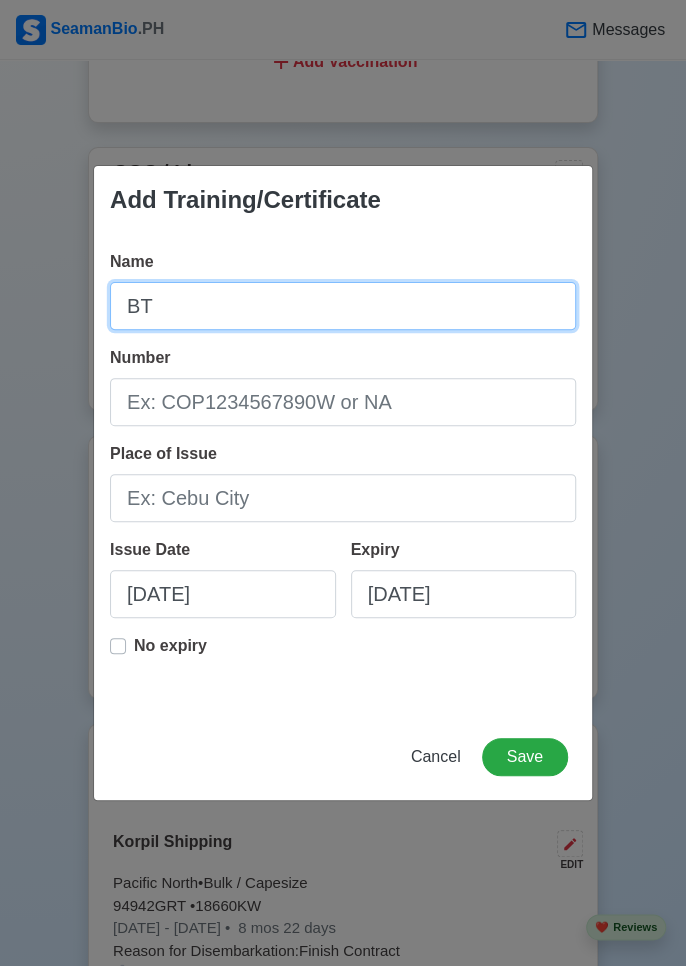 type on "BT" 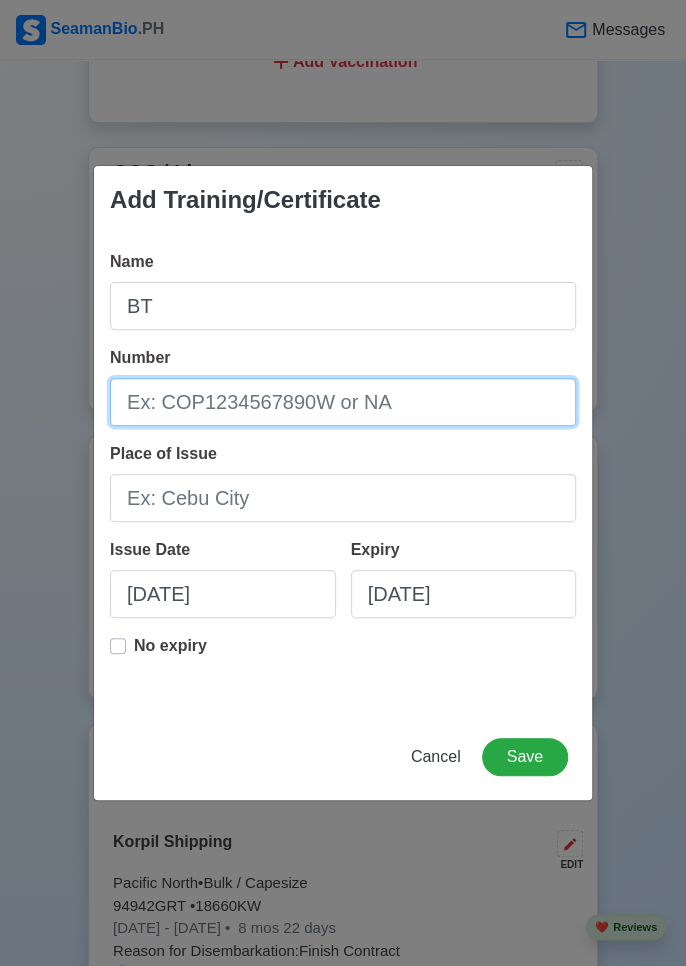 click on "Number" at bounding box center [343, 402] 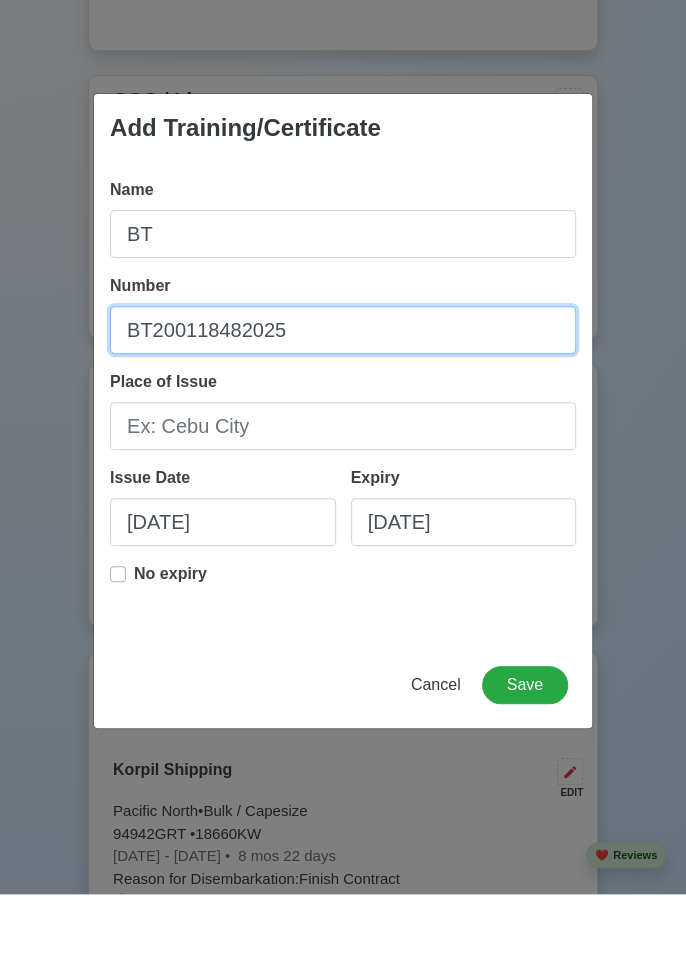 scroll, scrollTop: 2121, scrollLeft: 0, axis: vertical 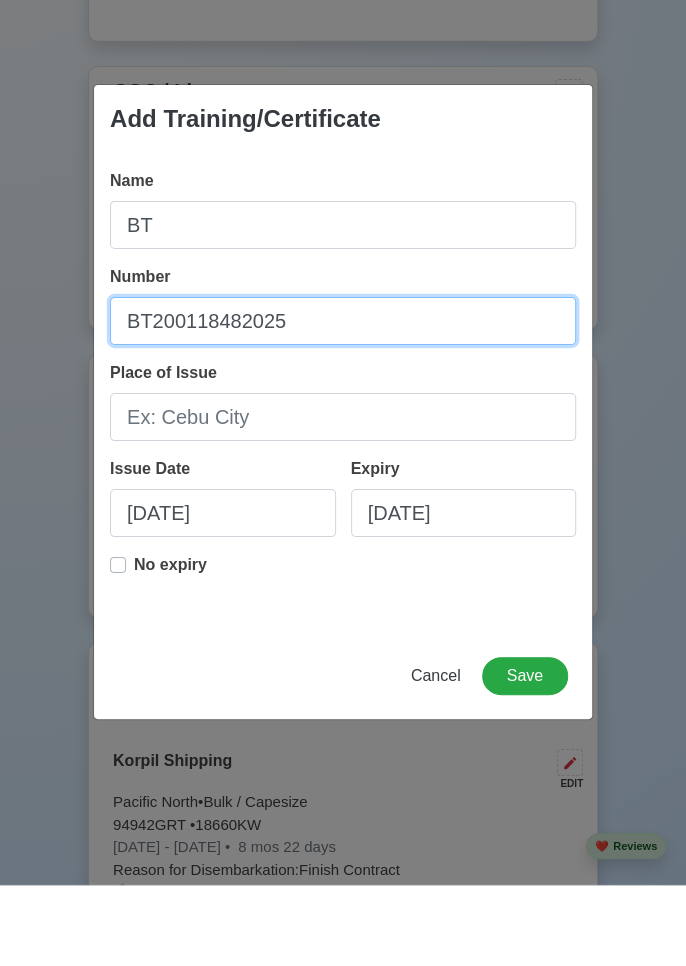 type on "BT200118482025" 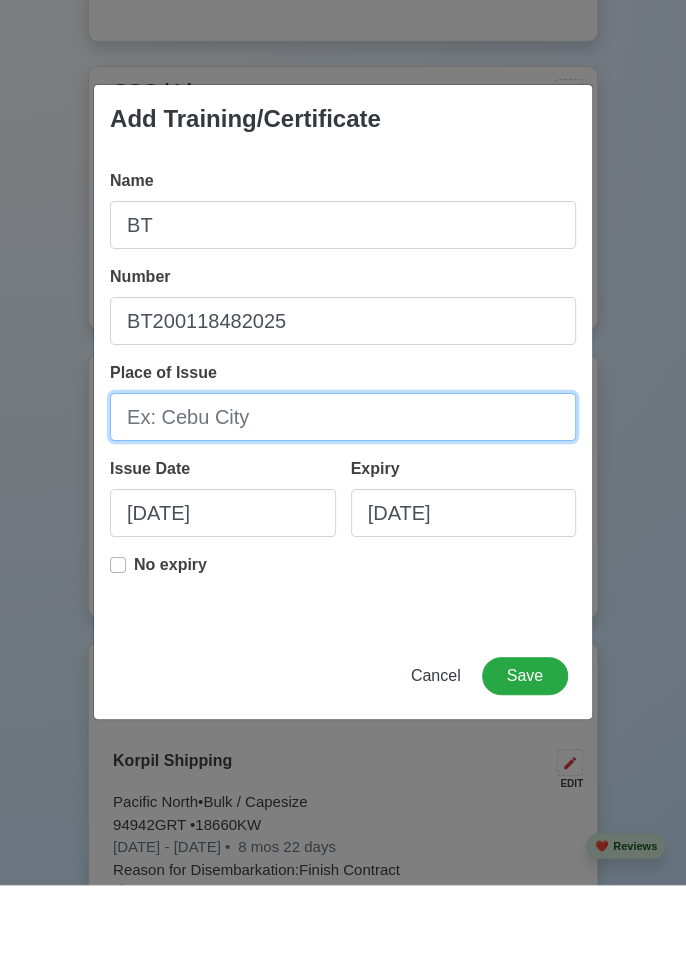 click on "Place of Issue" at bounding box center (343, 498) 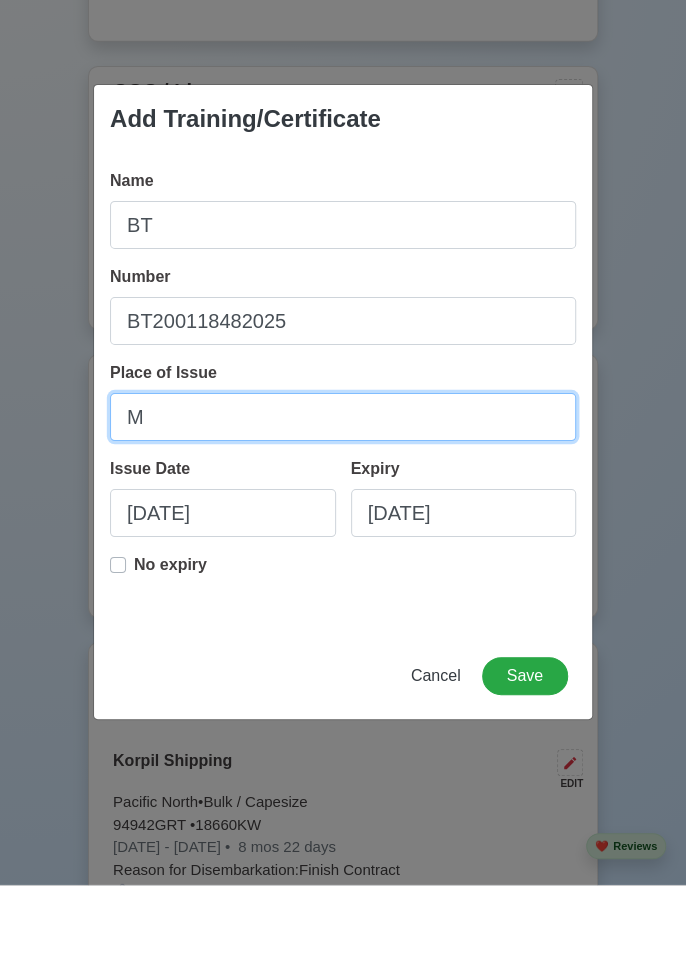 type on "[GEOGRAPHIC_DATA]" 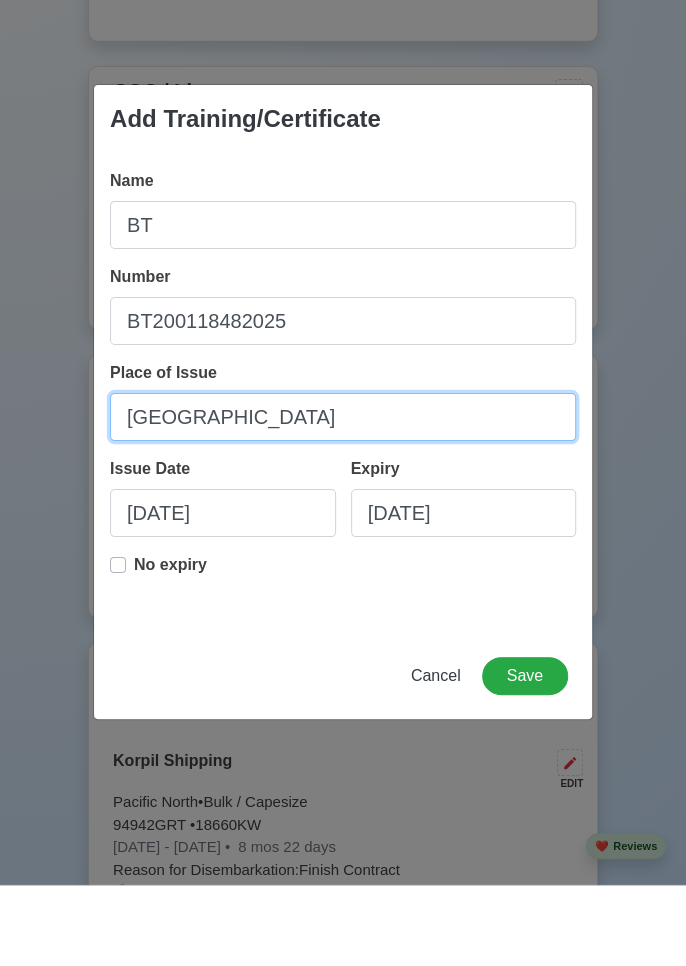 scroll, scrollTop: 2121, scrollLeft: 0, axis: vertical 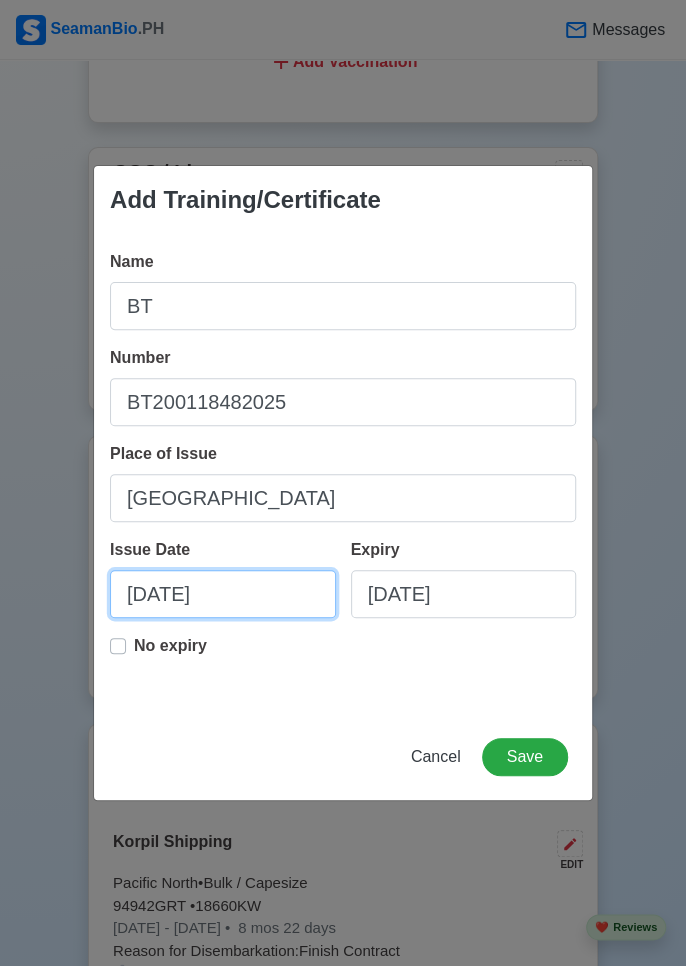 click on "[DATE]" at bounding box center (223, 594) 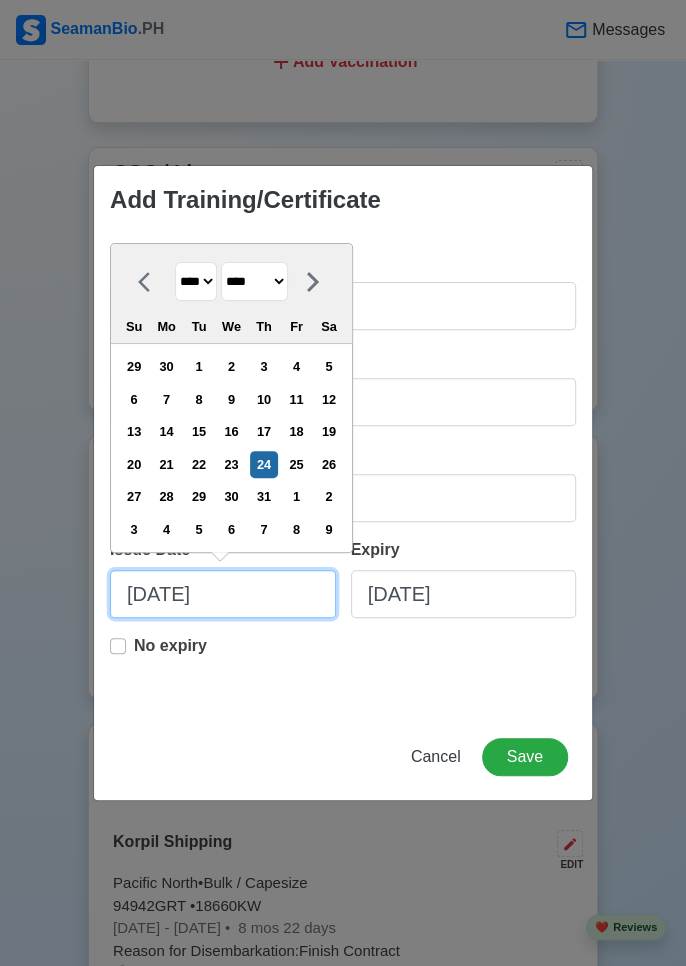 scroll, scrollTop: 2121, scrollLeft: 0, axis: vertical 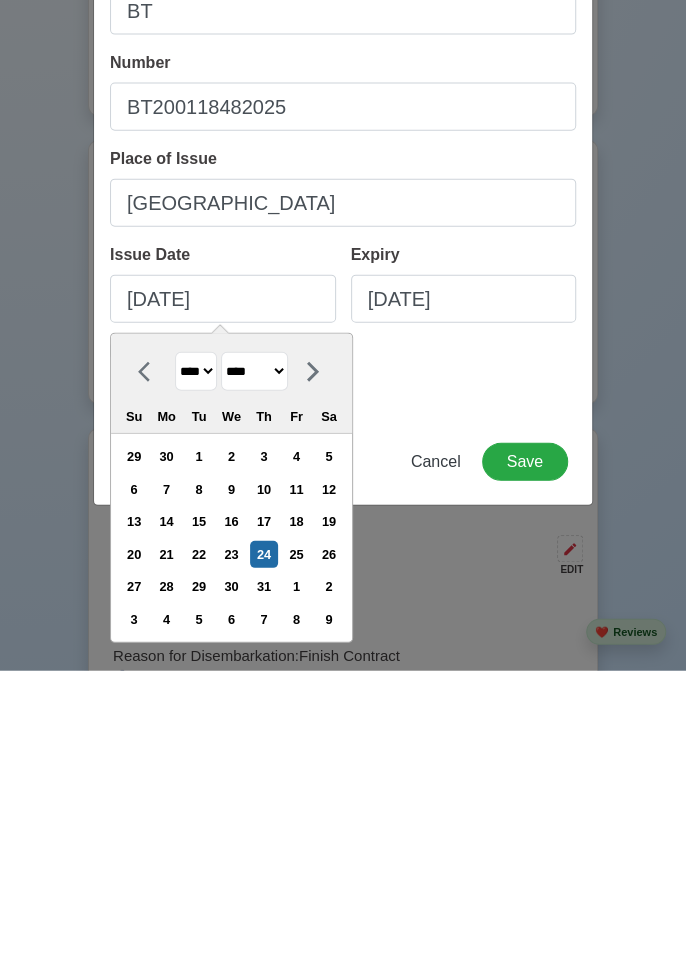 click on "4" at bounding box center (296, 751) 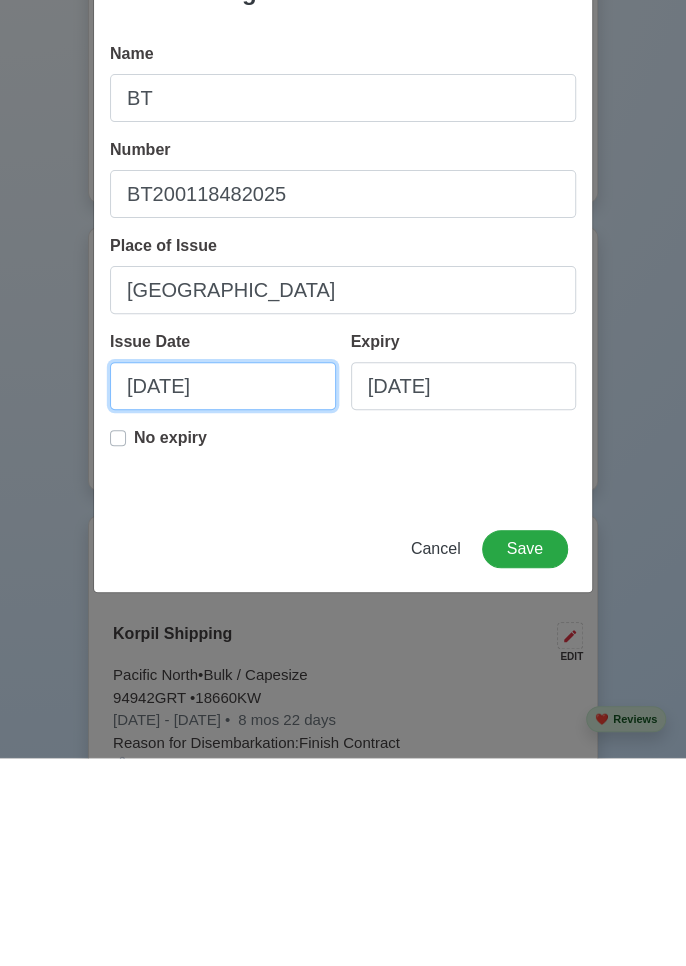 scroll, scrollTop: 2121, scrollLeft: 0, axis: vertical 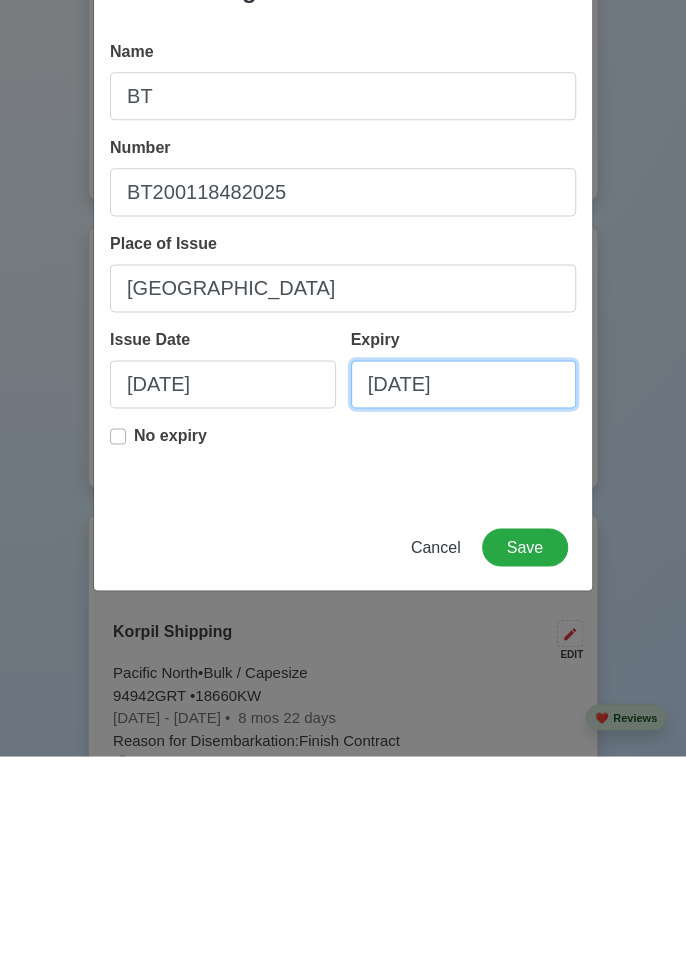 click on "[DATE]" at bounding box center (464, 594) 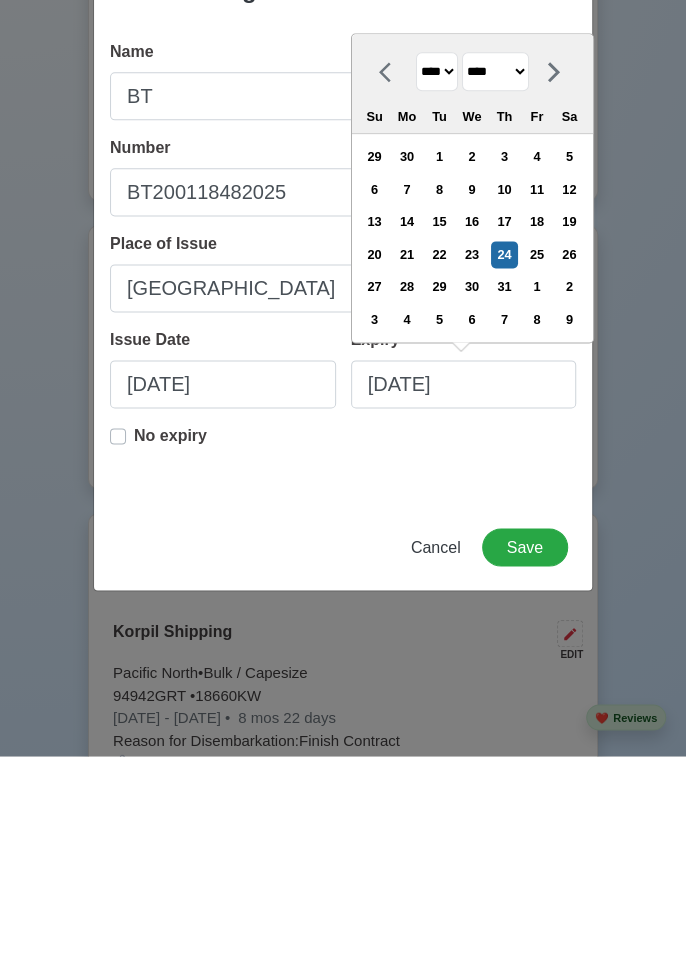 click on "**** **** **** **** **** **** **** **** **** **** **** **** **** **** **** **** **** **** **** **** **** **** **** **** **** **** **** **** **** **** **** **** **** **** **** **** **** **** **** **** **** **** **** **** **** **** **** **** **** **** **** **** **** **** **** **** **** **** **** **** **** **** **** **** **** **** **** **** **** **** **** **** **** **** **** **** **** **** **** **** **** **** **** **** **** **** **** **** **** **** **** **** **** **** **** **** **** **** **** **** **** **** **** **** **** **** **** **** **** **** **** **** **** **** **** **** **** **** **** **** ****" at bounding box center (436, 281) 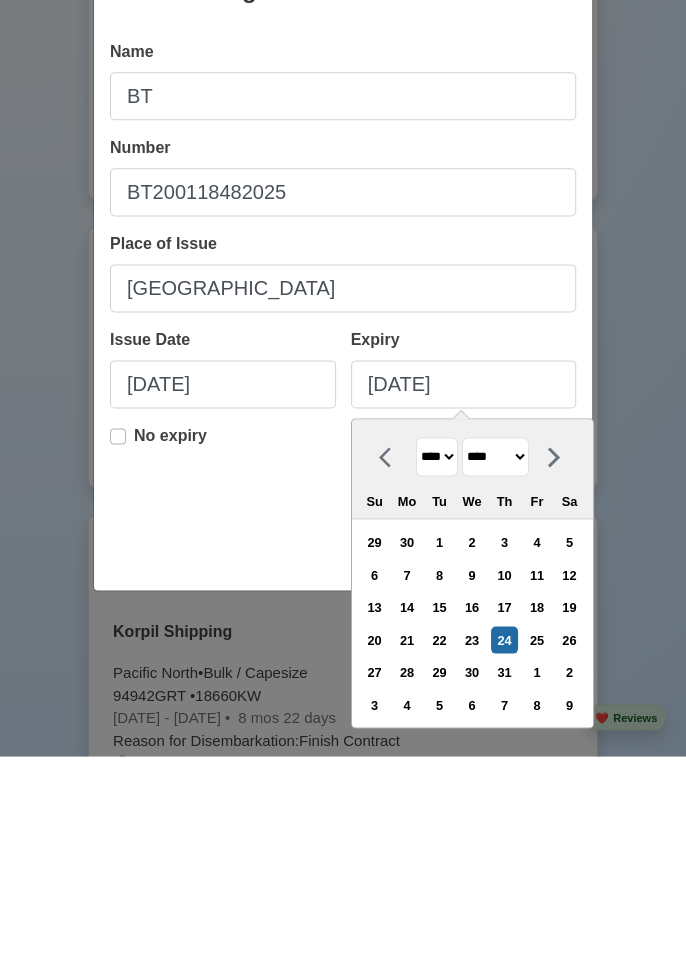 scroll, scrollTop: 2121, scrollLeft: 0, axis: vertical 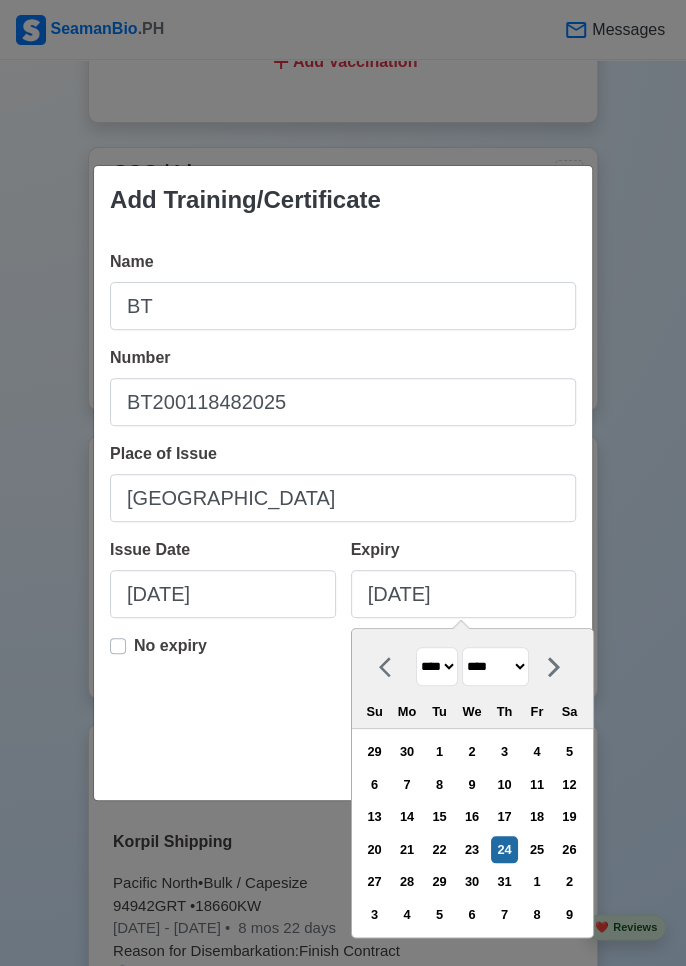 select on "****" 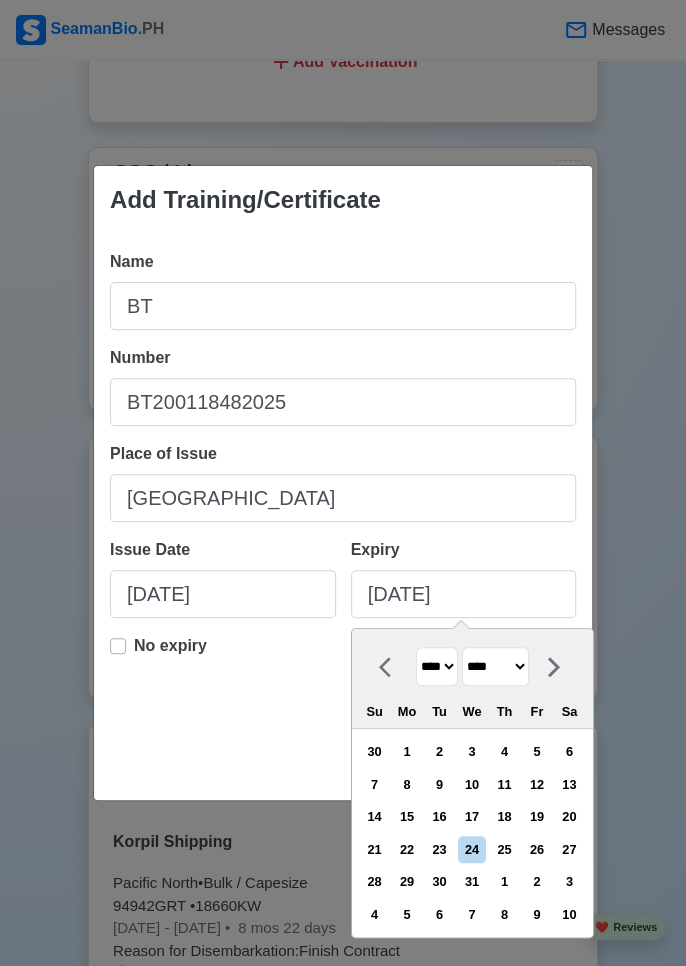 click on "4" at bounding box center [504, 751] 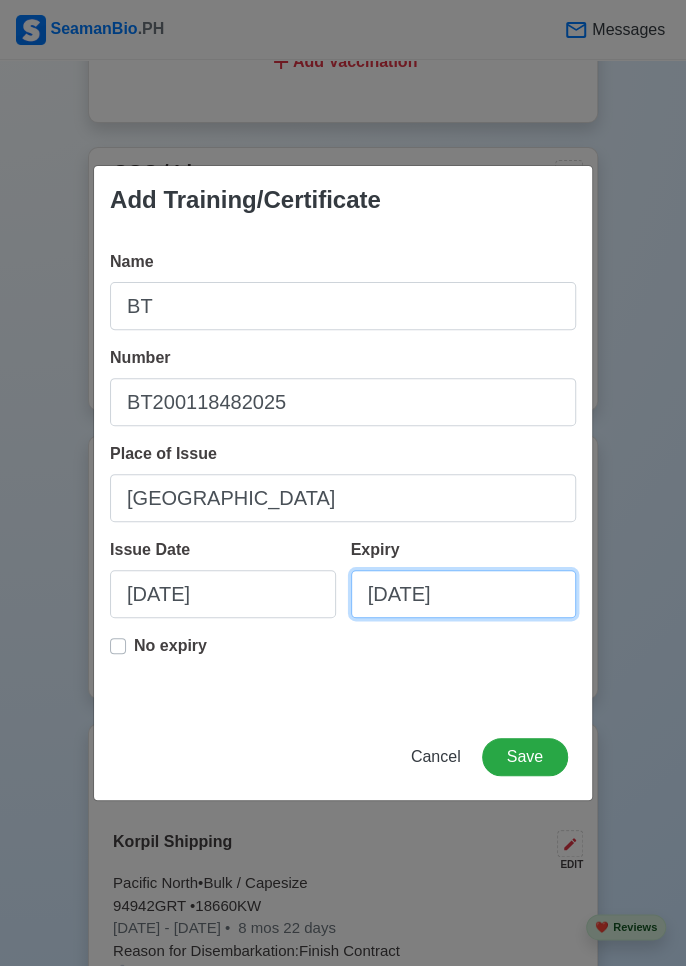 scroll, scrollTop: 2121, scrollLeft: 0, axis: vertical 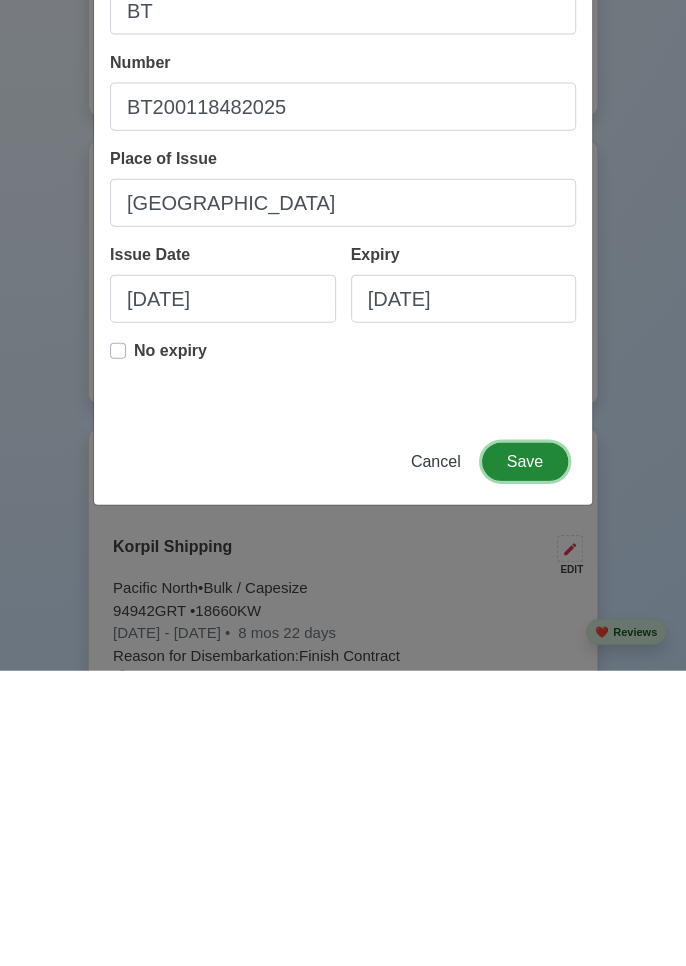 click on "Save" at bounding box center (525, 757) 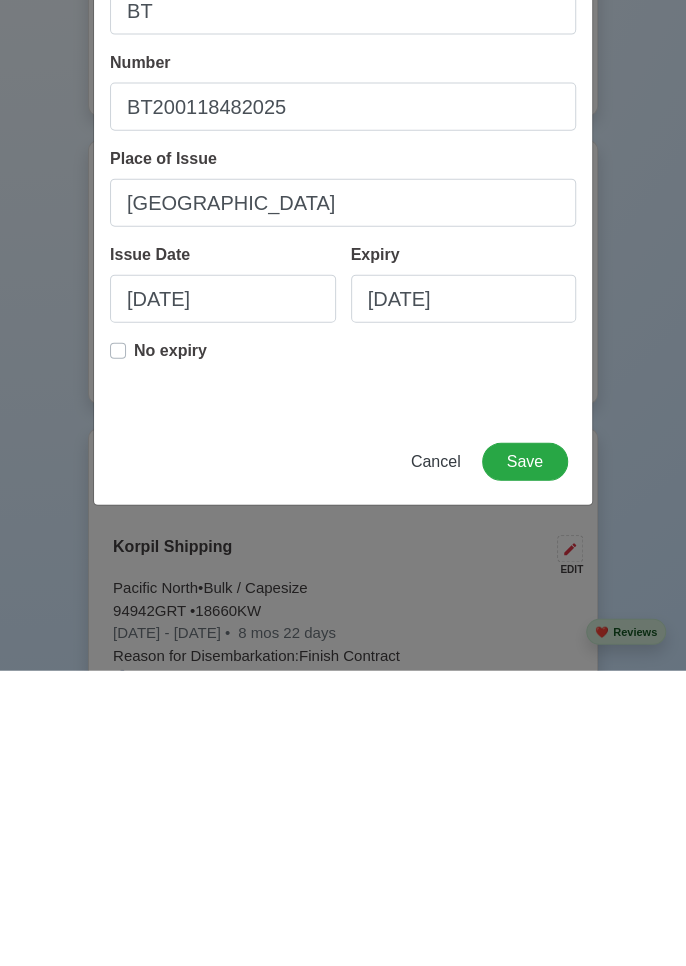 scroll, scrollTop: 2121, scrollLeft: 0, axis: vertical 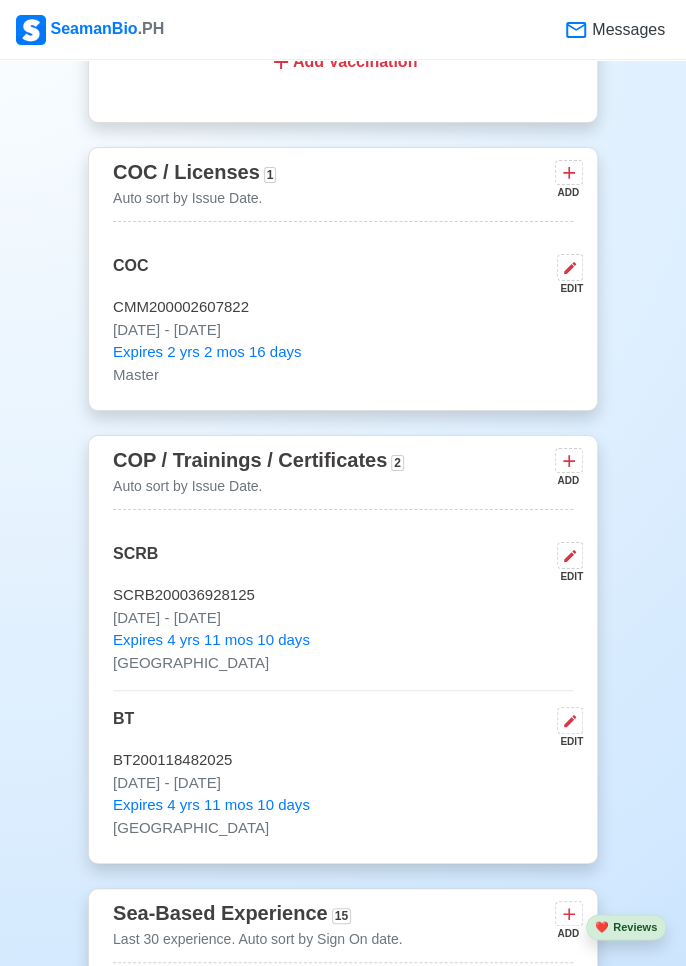 click 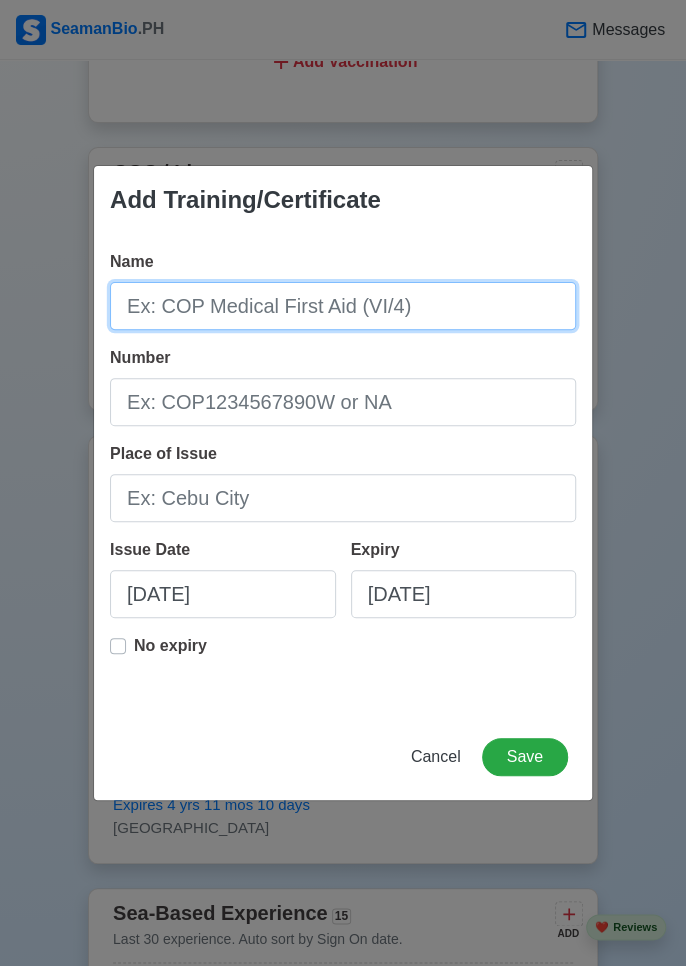 click on "Name" at bounding box center [343, 306] 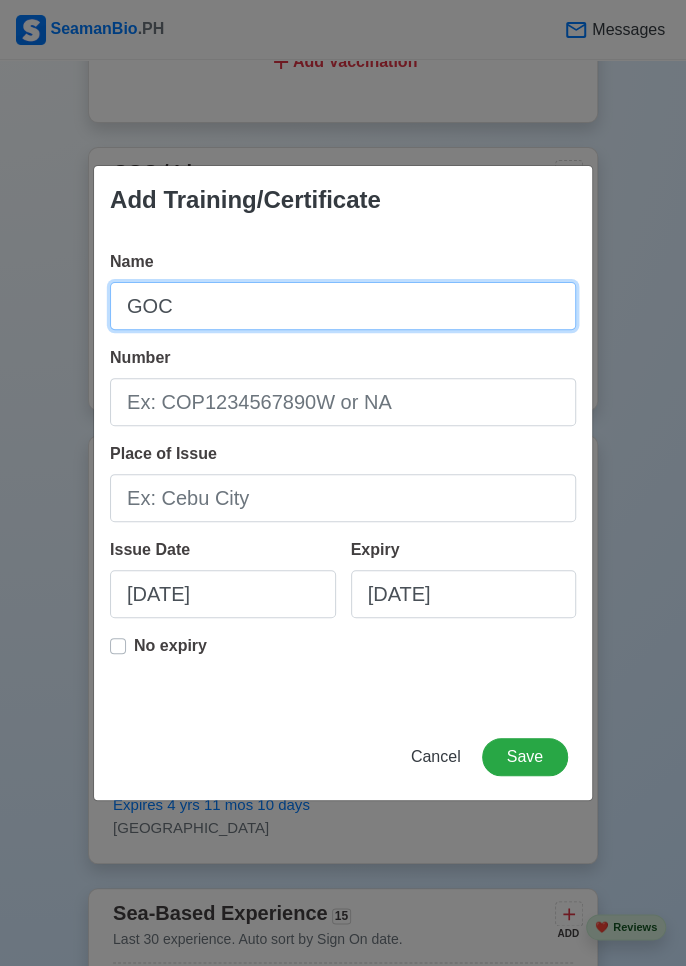 type on "GOC" 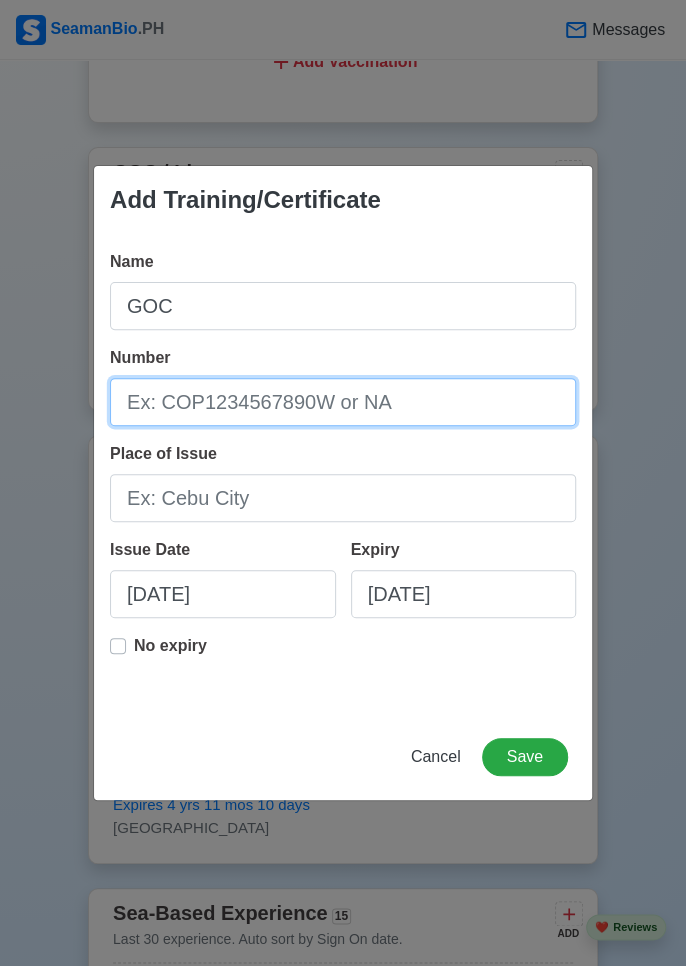 click on "Number" at bounding box center [343, 402] 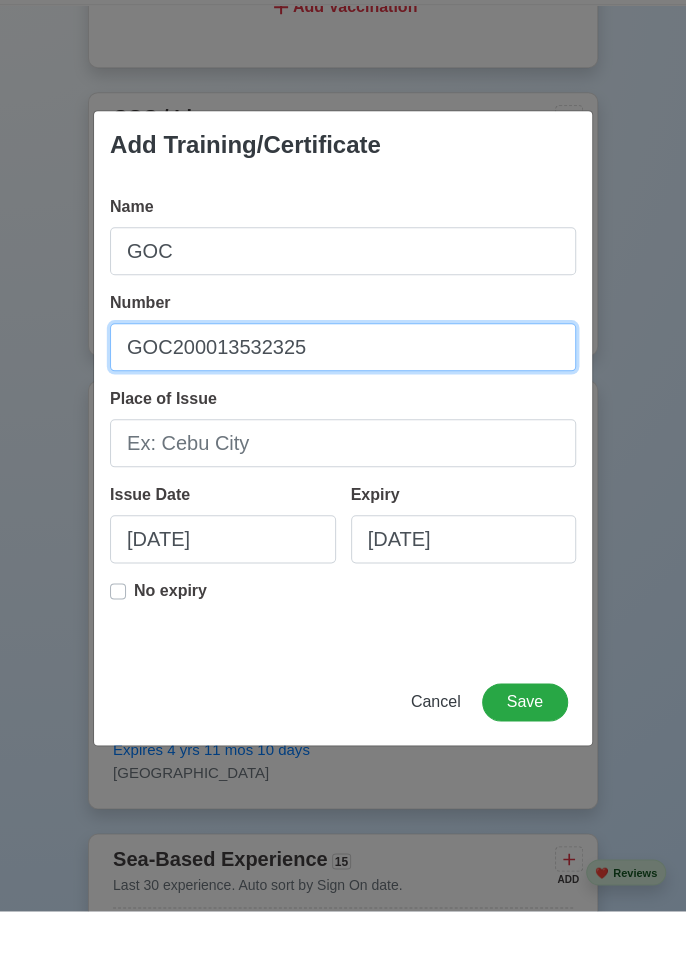 scroll, scrollTop: 2121, scrollLeft: 0, axis: vertical 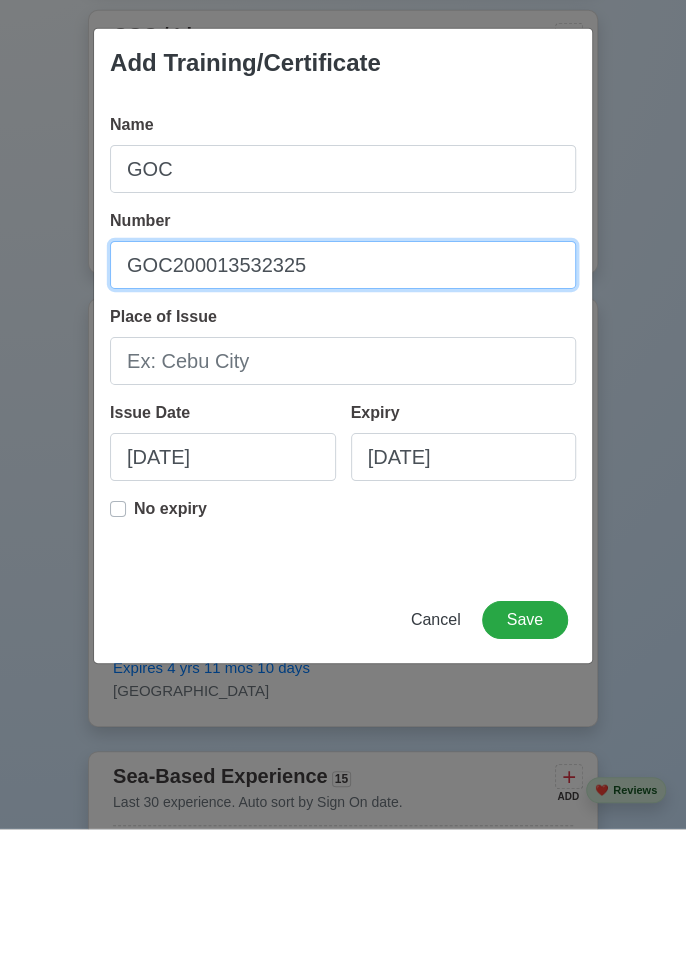 type on "GOC200013532325" 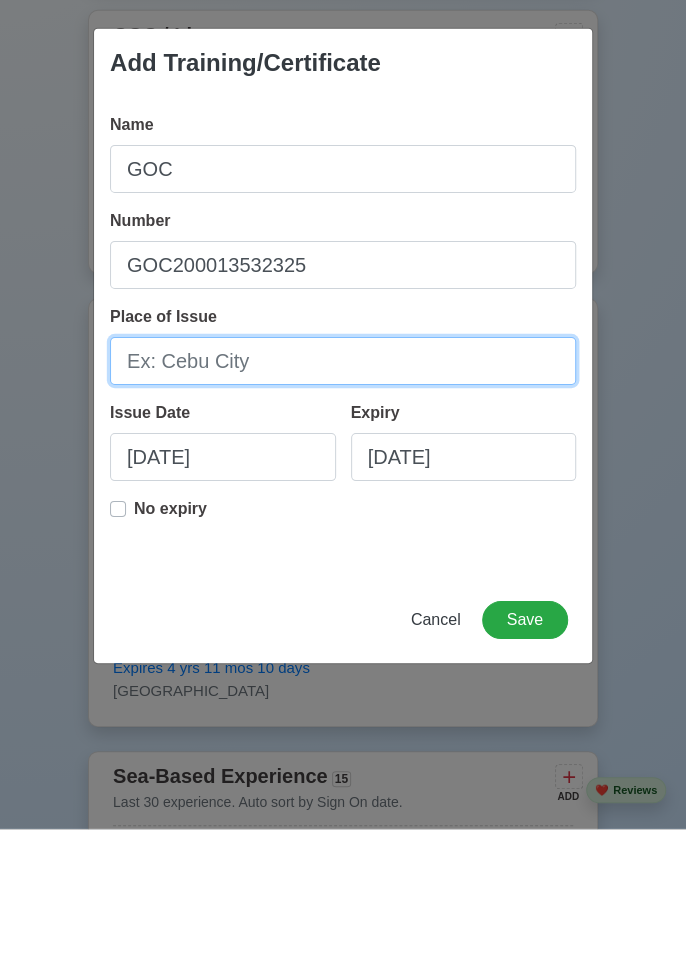 click on "Place of Issue" at bounding box center (343, 498) 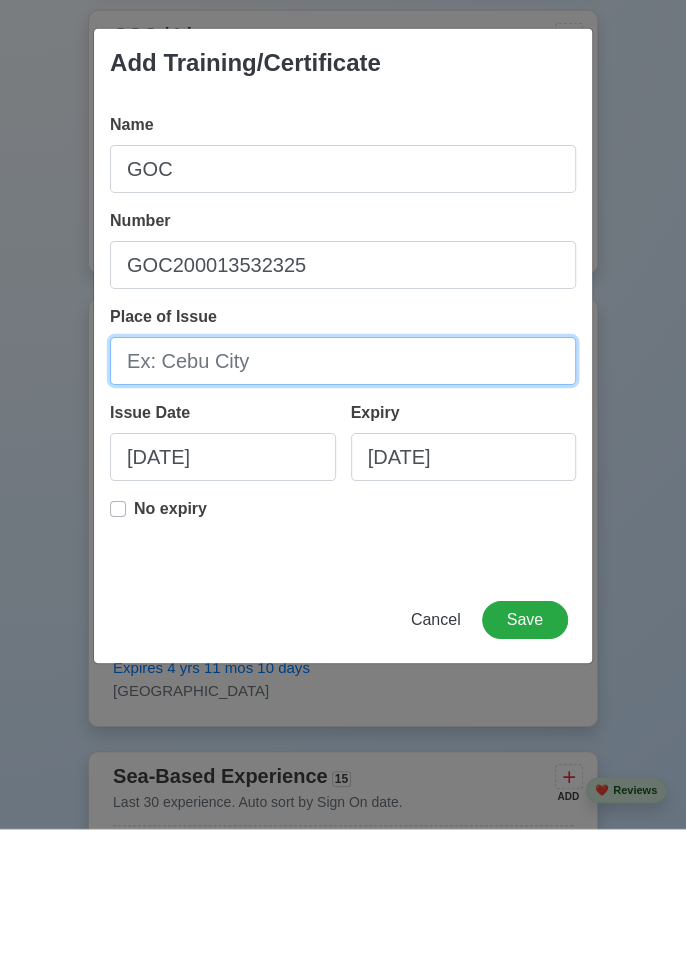 type on "[GEOGRAPHIC_DATA]" 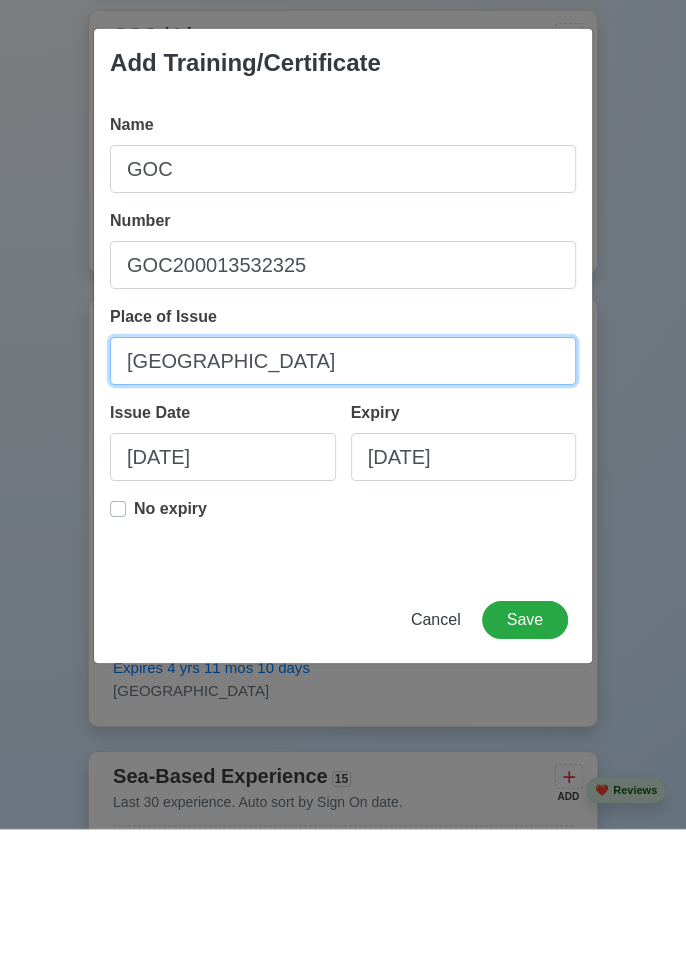 scroll, scrollTop: 2121, scrollLeft: 0, axis: vertical 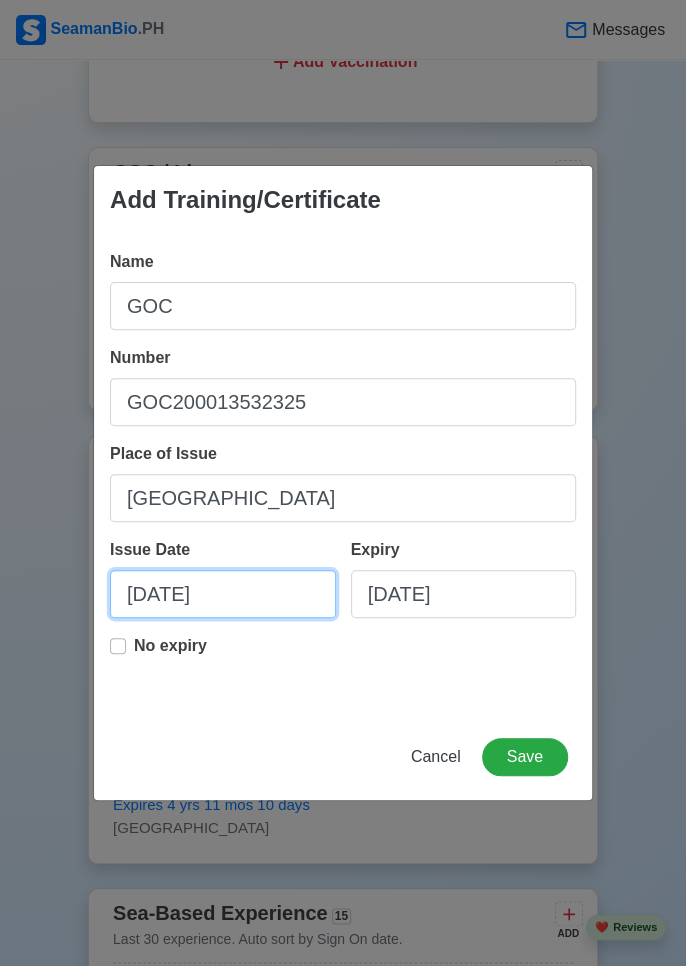 click on "[DATE]" at bounding box center [223, 594] 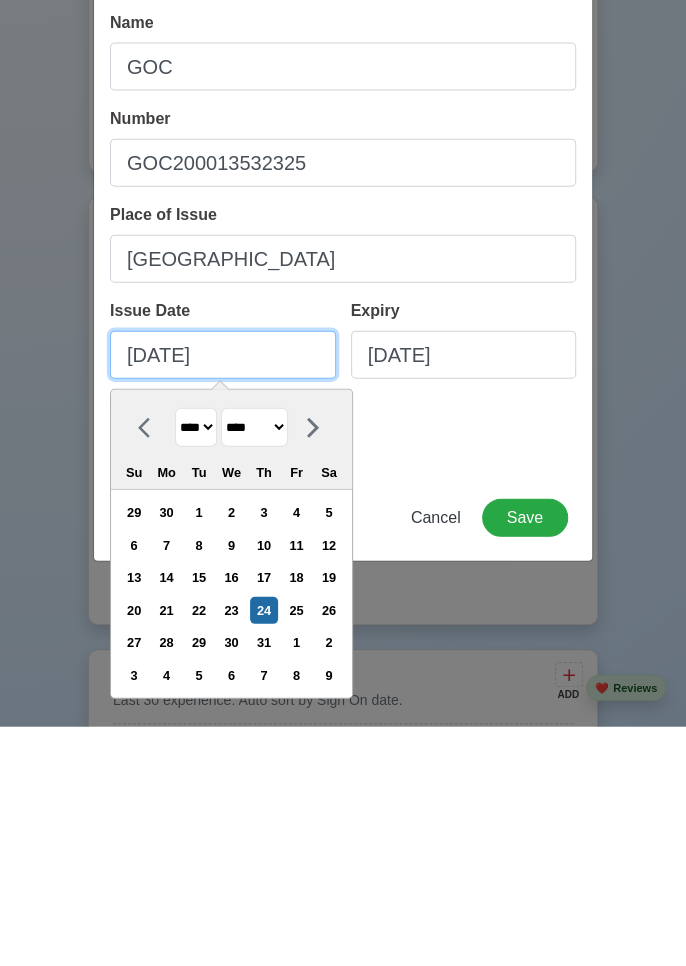 scroll, scrollTop: 2121, scrollLeft: 0, axis: vertical 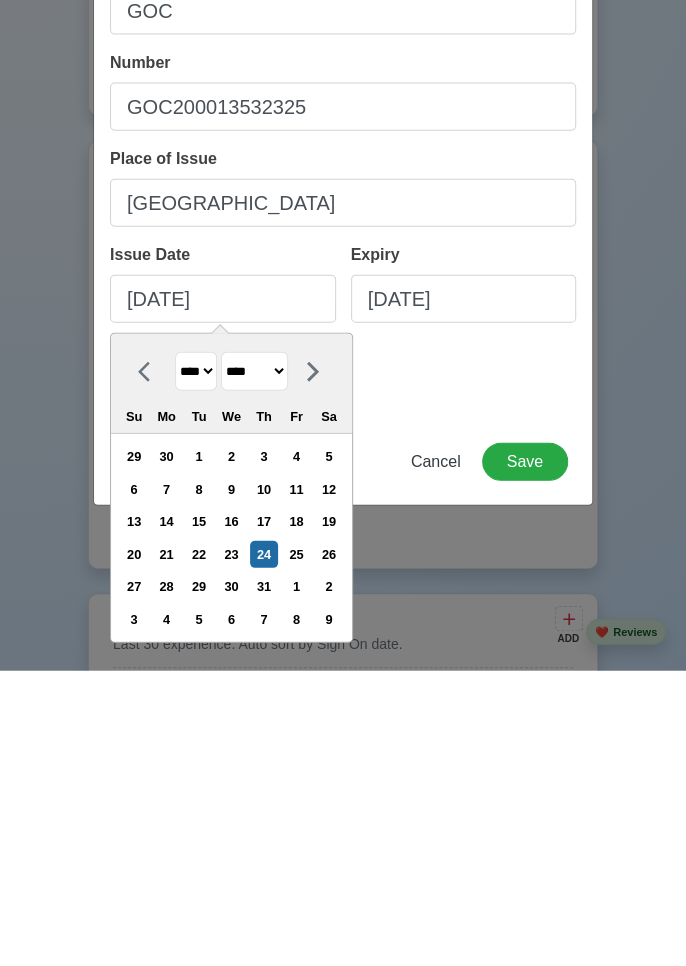 click on "4" at bounding box center (296, 751) 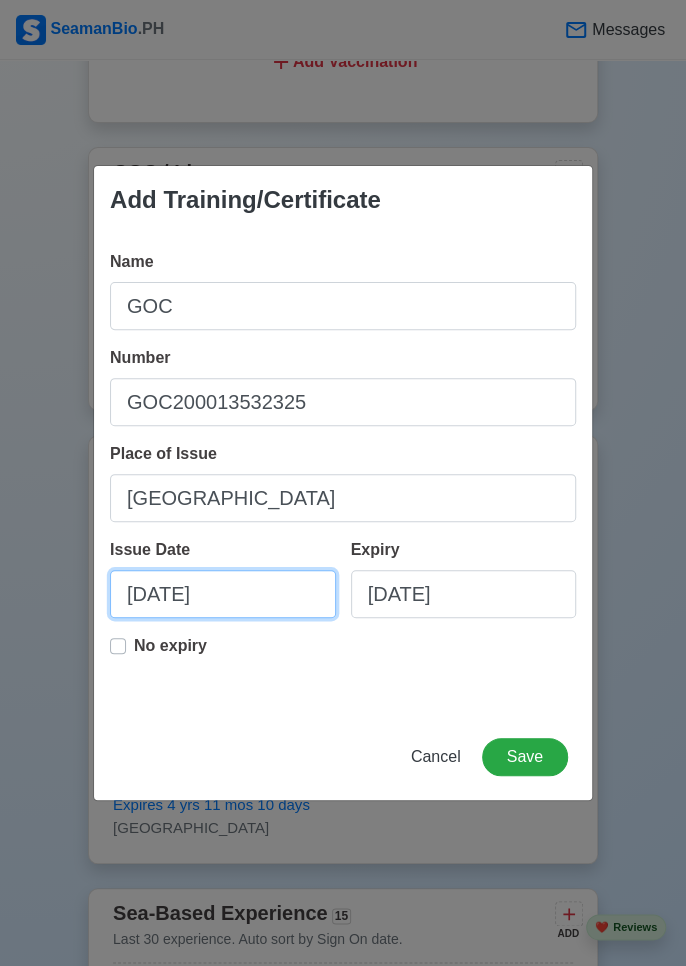 scroll, scrollTop: 2121, scrollLeft: 0, axis: vertical 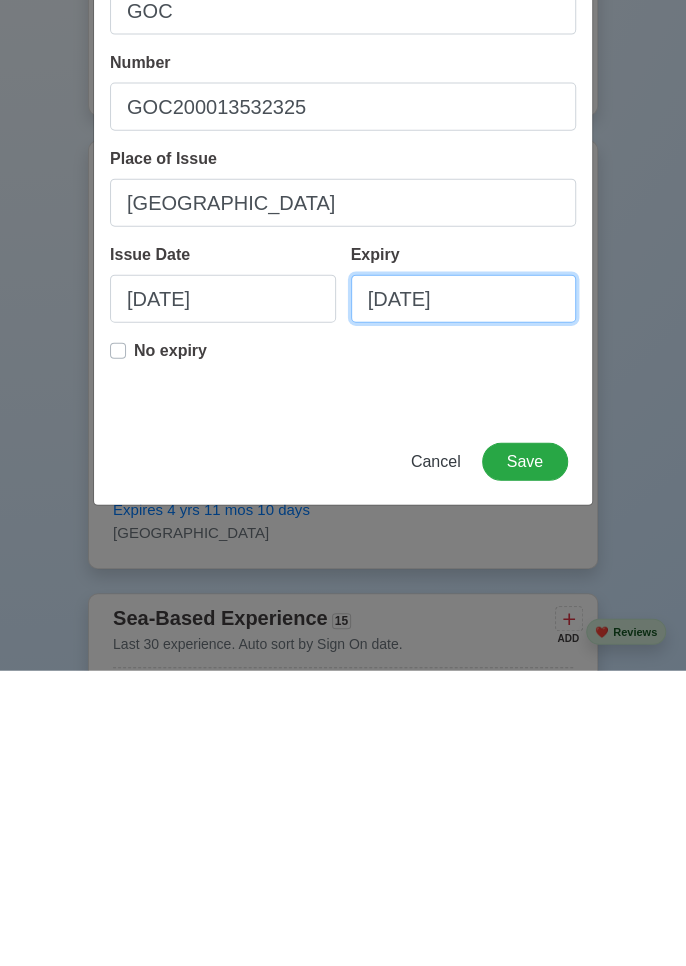 click on "[DATE]" at bounding box center (464, 594) 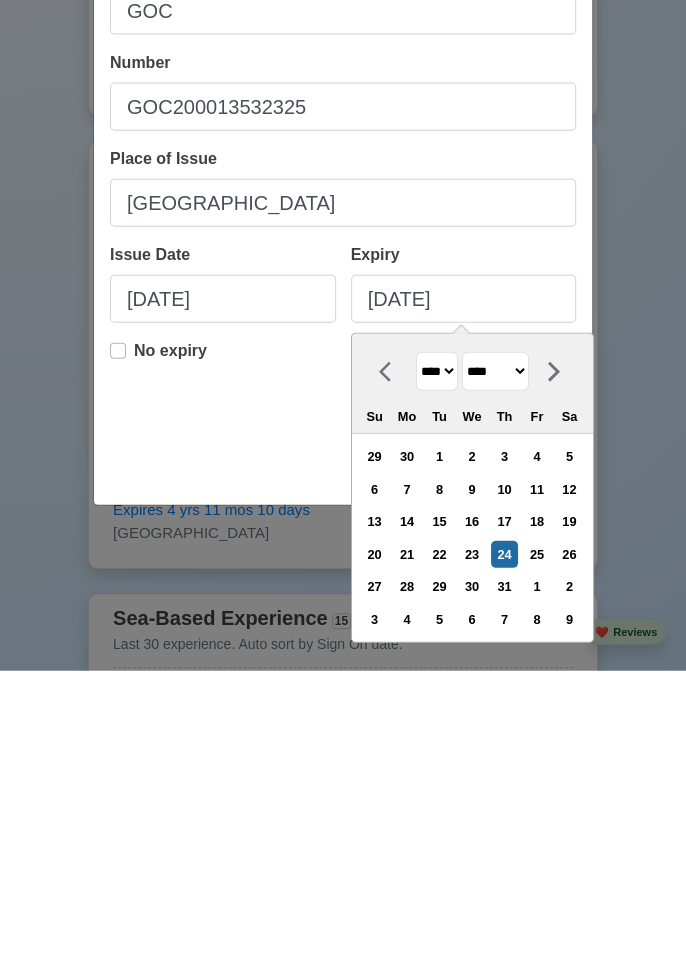 click on "**** **** **** **** **** **** **** **** **** **** **** **** **** **** **** **** **** **** **** **** **** **** **** **** **** **** **** **** **** **** **** **** **** **** **** **** **** **** **** **** **** **** **** **** **** **** **** **** **** **** **** **** **** **** **** **** **** **** **** **** **** **** **** **** **** **** **** **** **** **** **** **** **** **** **** **** **** **** **** **** **** **** **** **** **** **** **** **** **** **** **** **** **** **** **** **** **** **** **** **** **** **** **** **** **** **** **** **** **** **** **** **** **** **** **** **** **** **** **** **** ****" at bounding box center (436, 666) 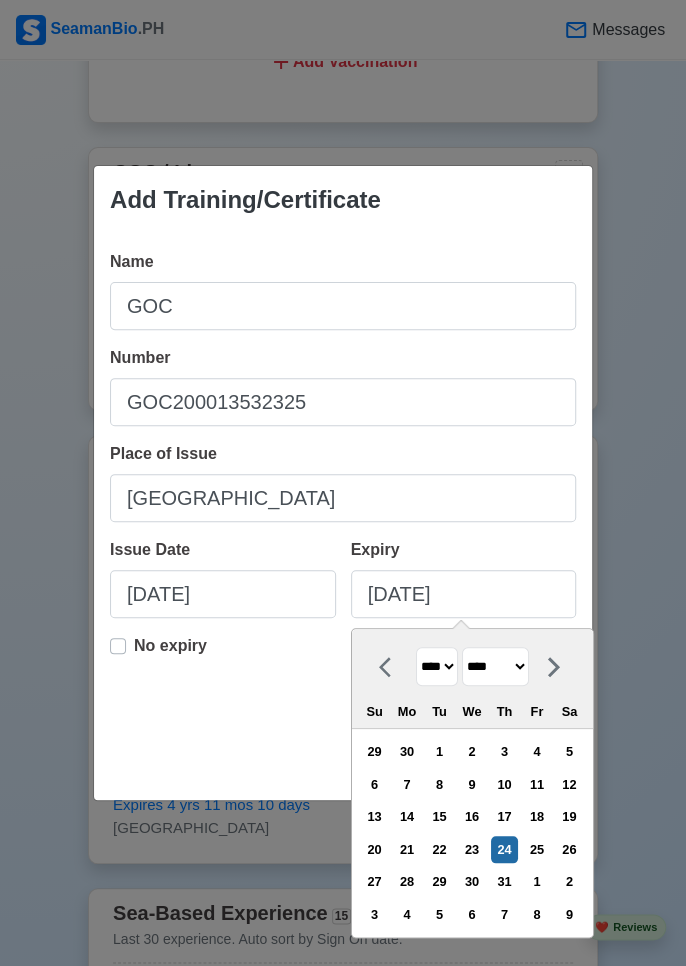 select on "****" 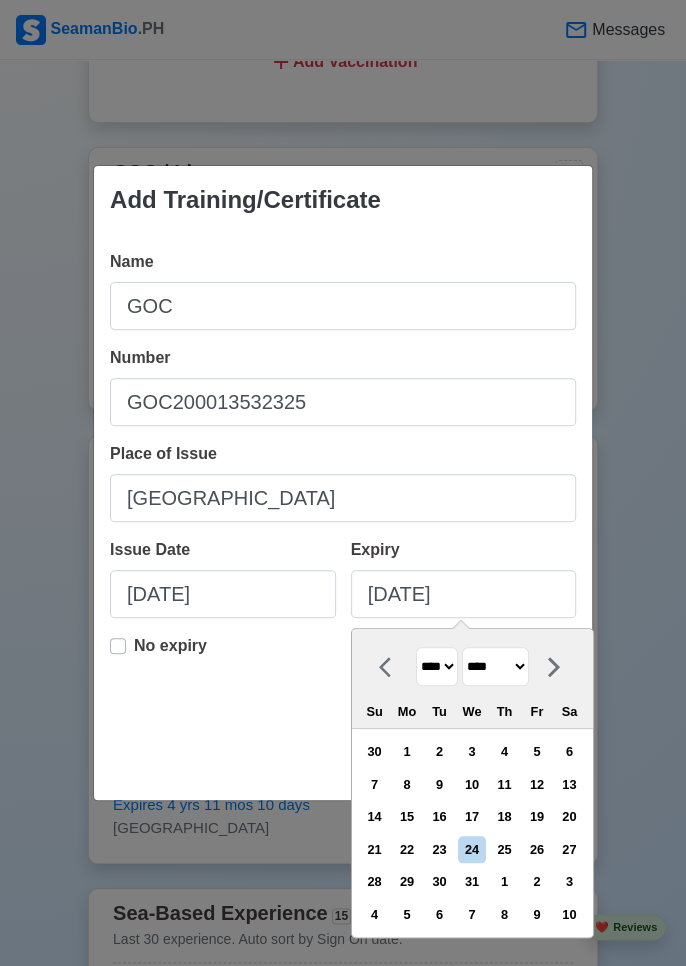 click on "4" at bounding box center [504, 751] 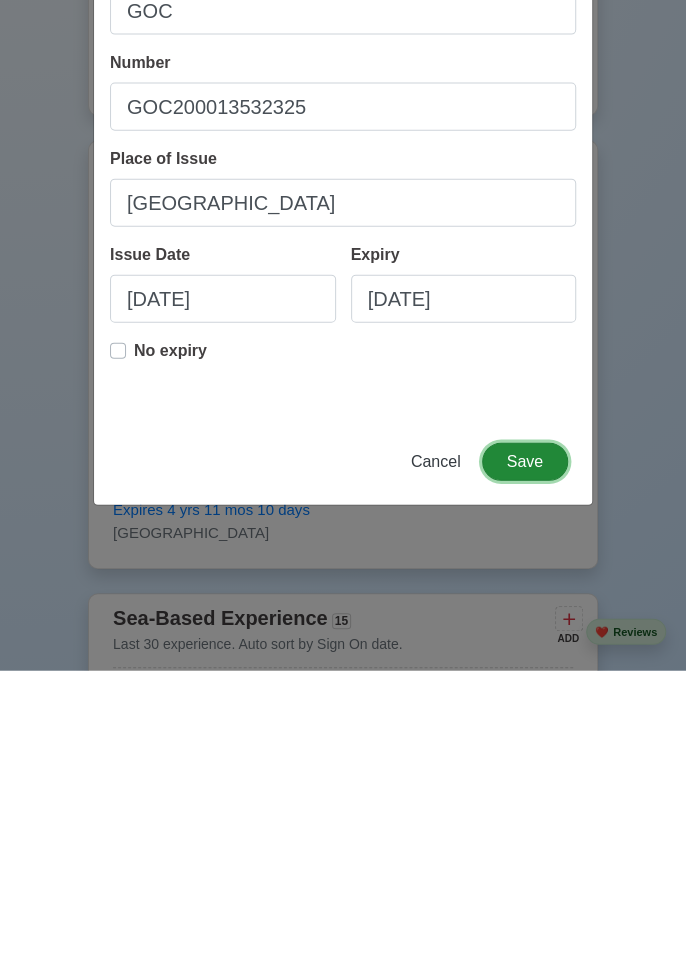 click on "Save" at bounding box center [525, 757] 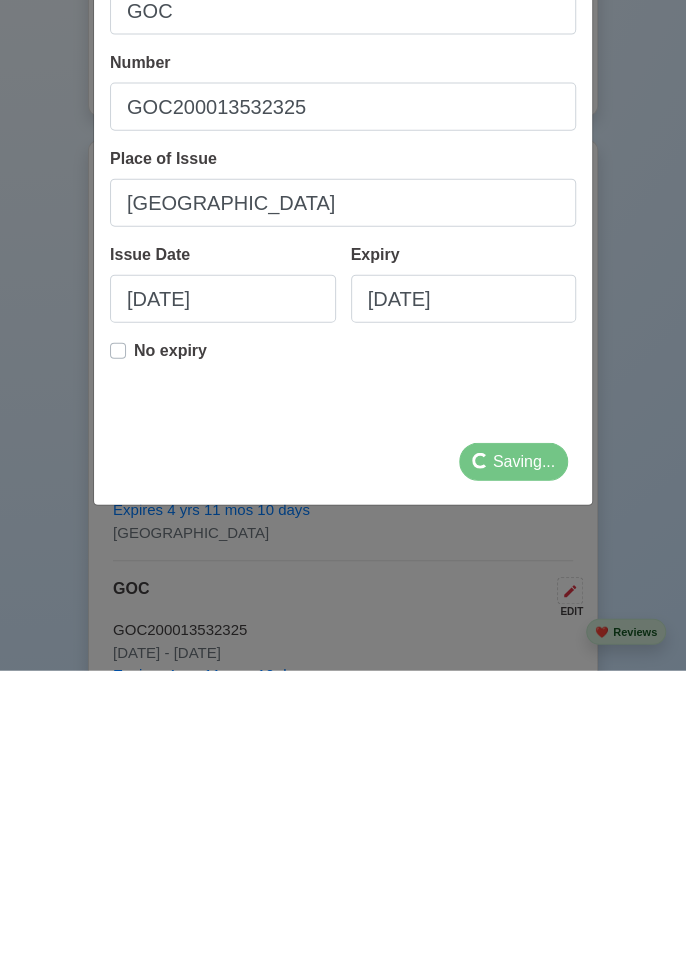 scroll, scrollTop: 2121, scrollLeft: 0, axis: vertical 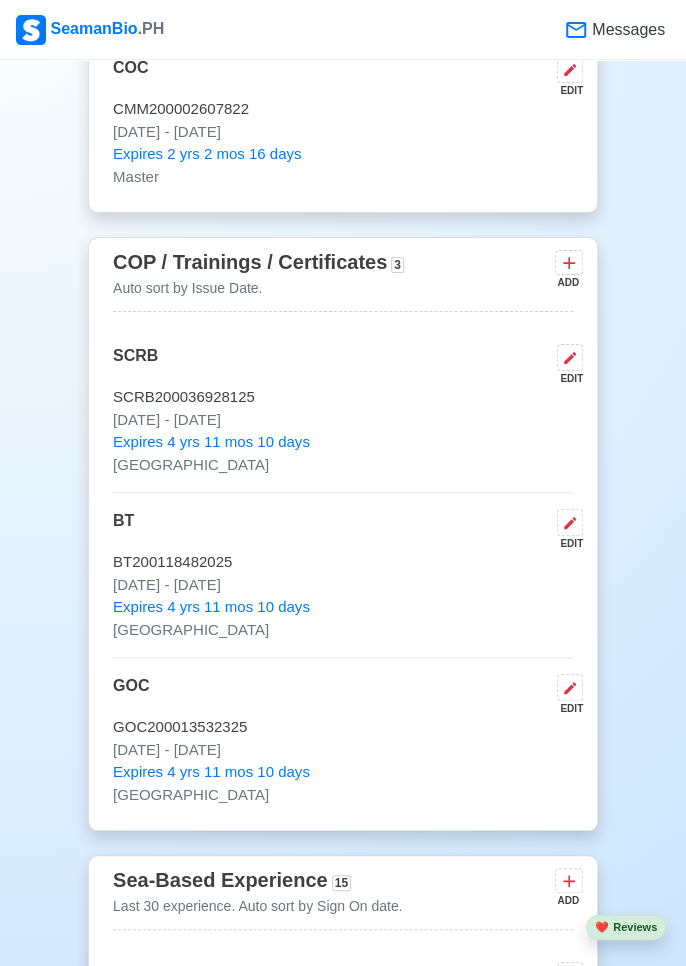 click 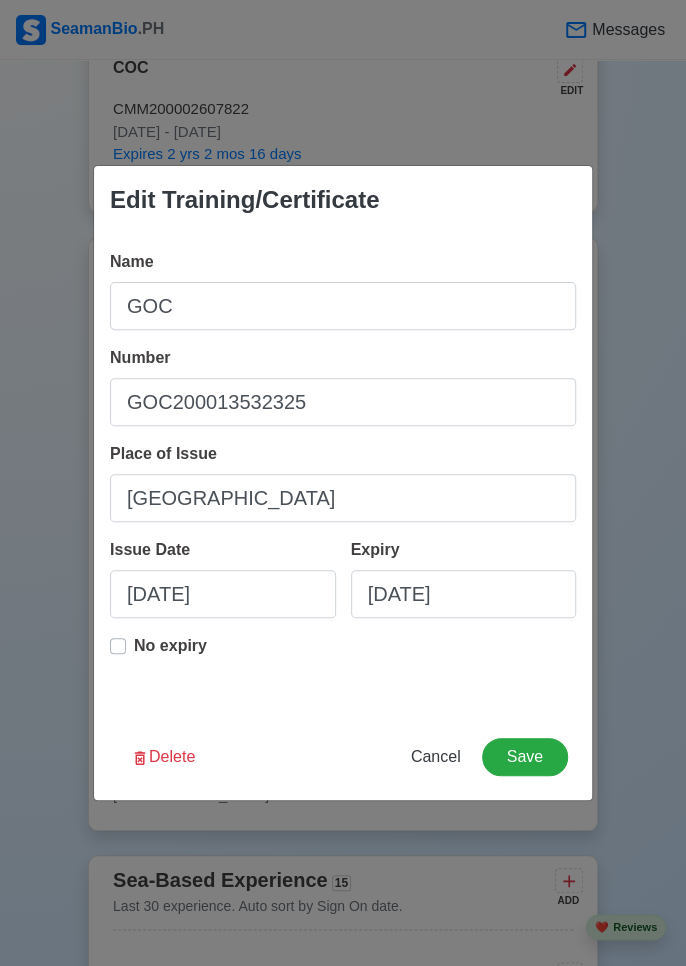 click on "Cancel" at bounding box center (436, 756) 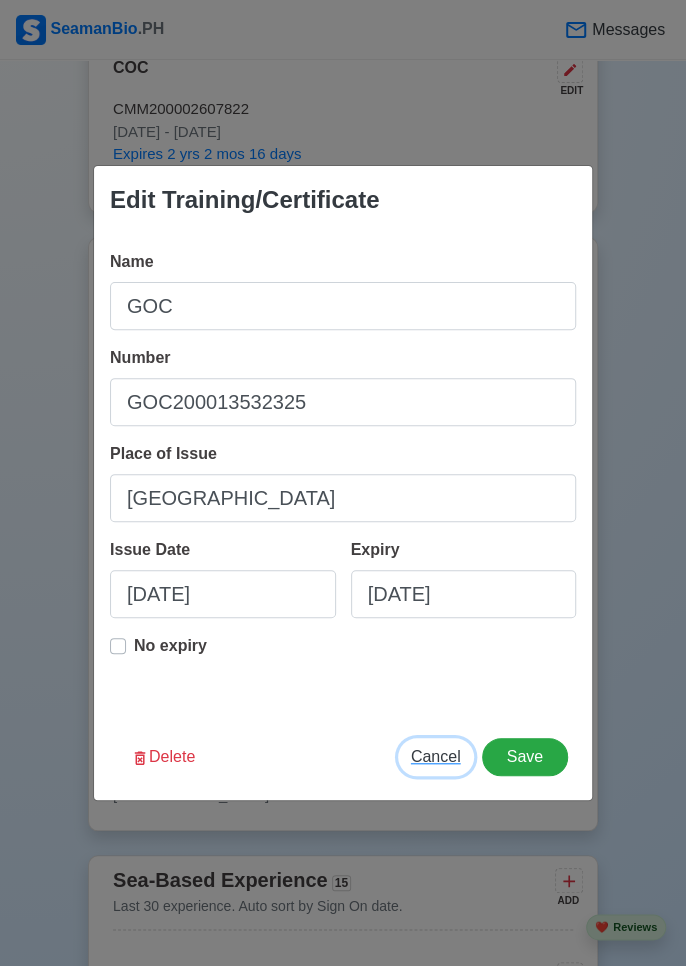 type 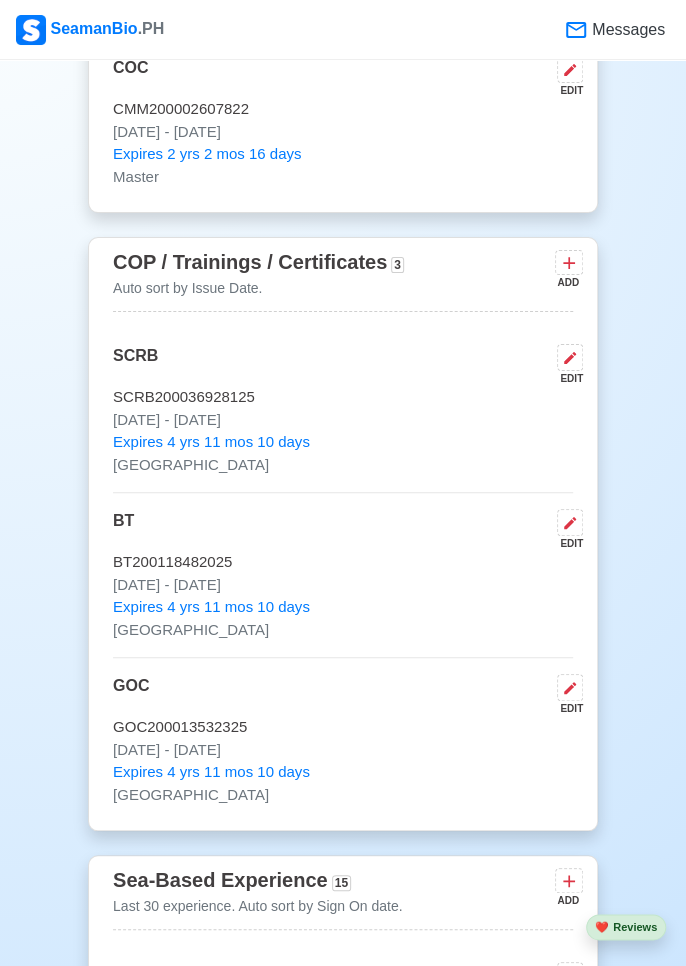 click 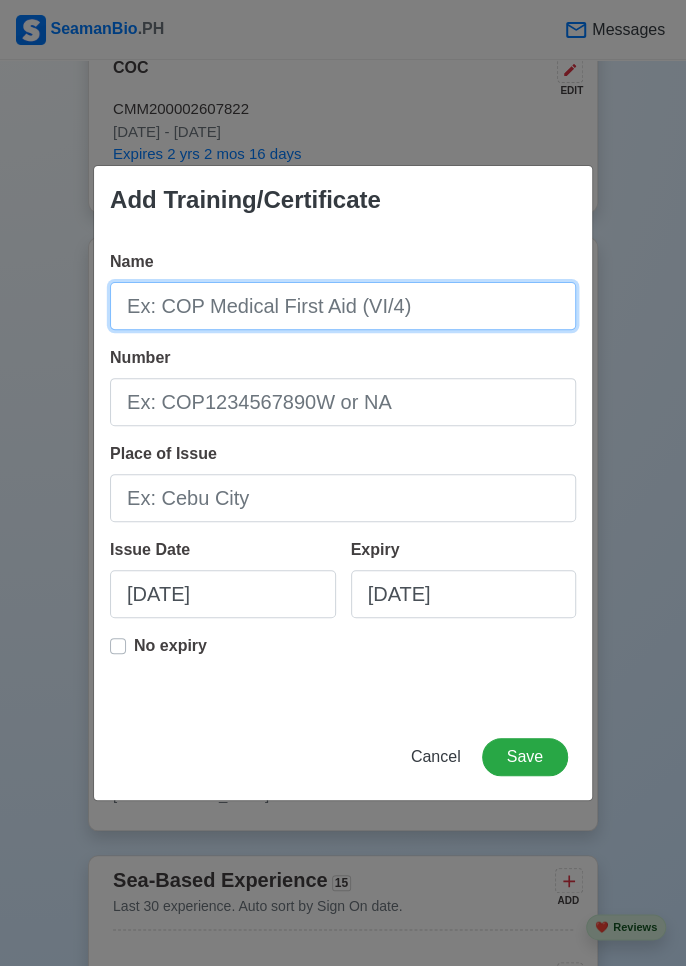 click on "Name" at bounding box center [343, 306] 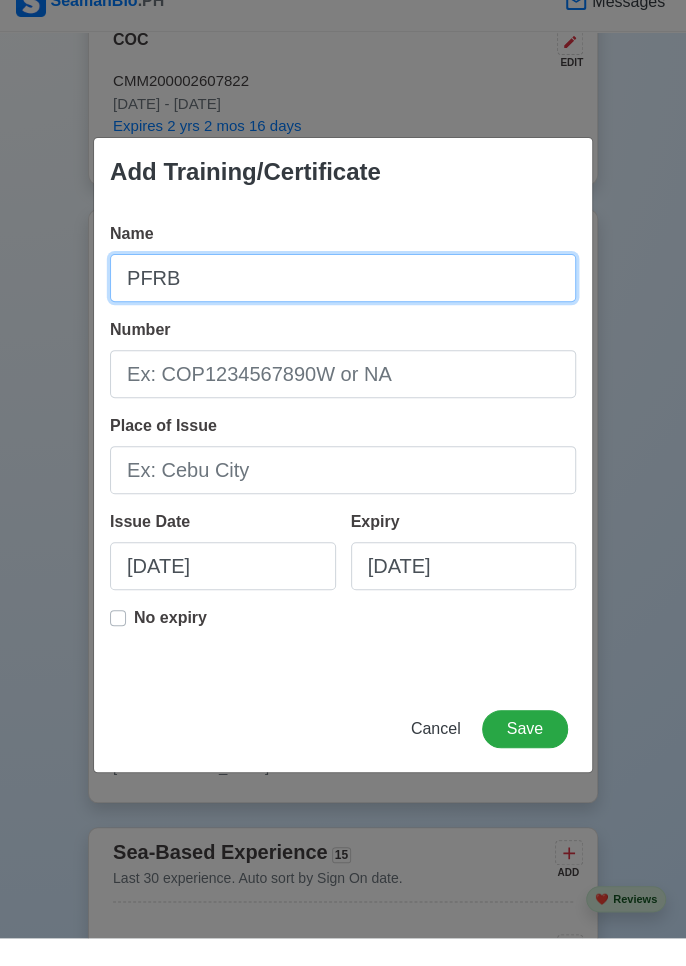 type on "PFRB" 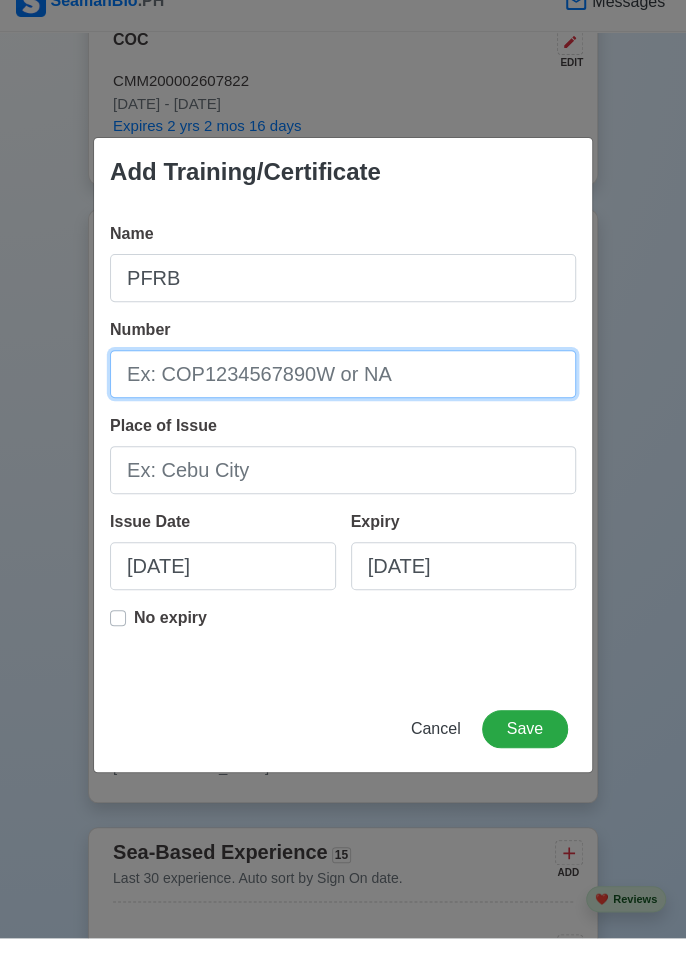 click on "Number" at bounding box center (343, 402) 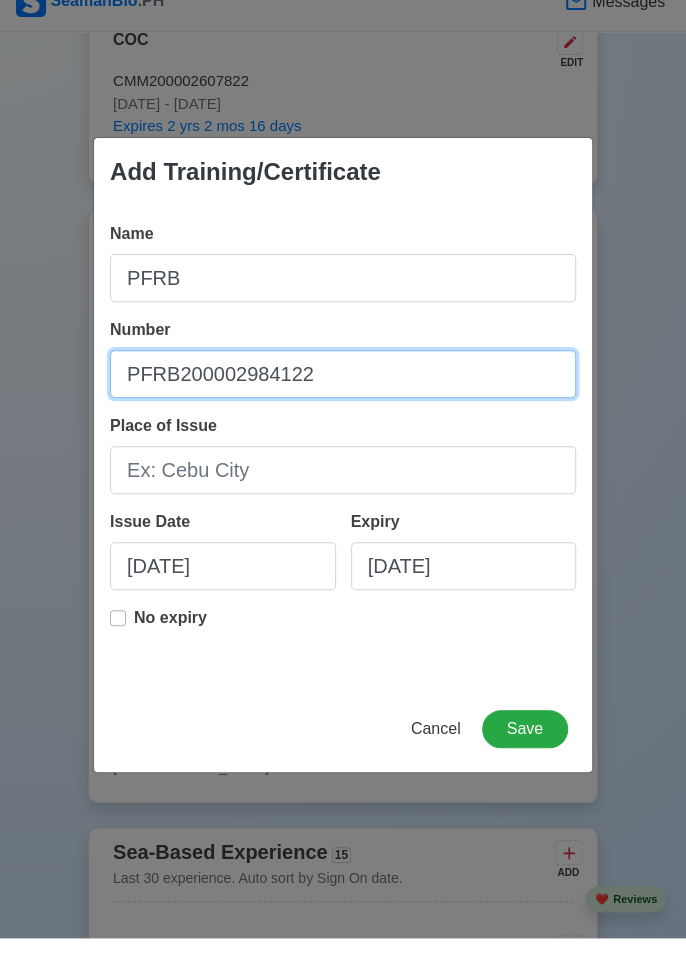 type on "PFRB200002984122" 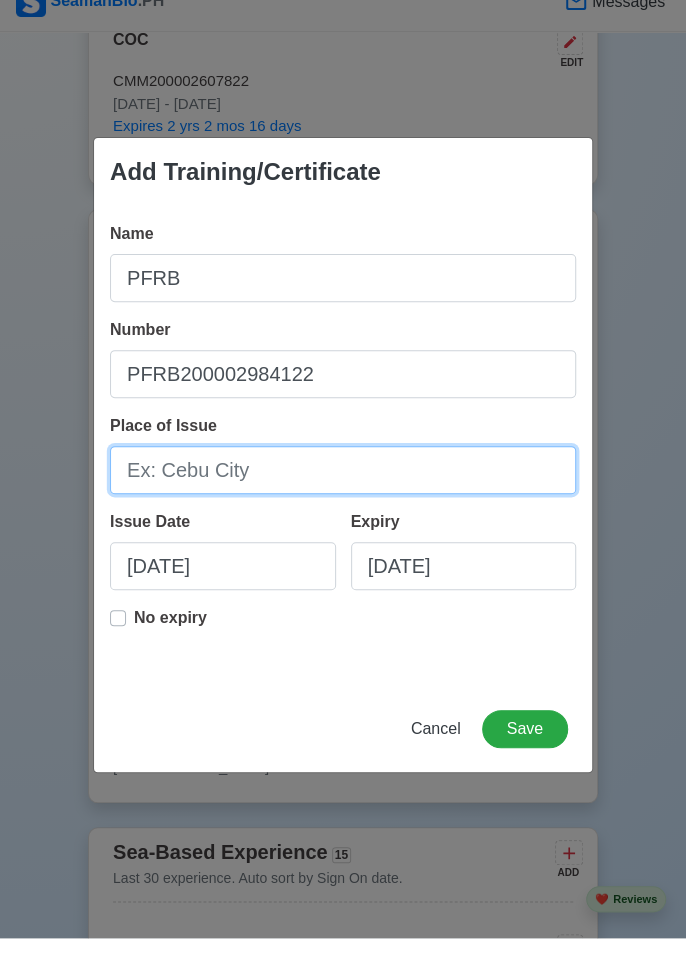 click on "Place of Issue" at bounding box center [343, 498] 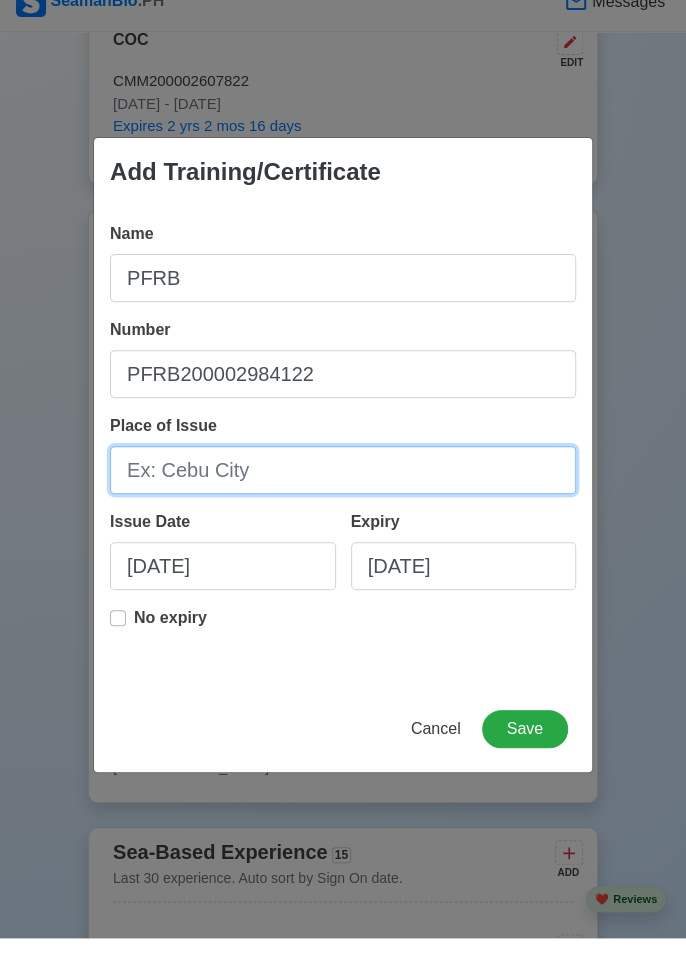 type on "[GEOGRAPHIC_DATA]" 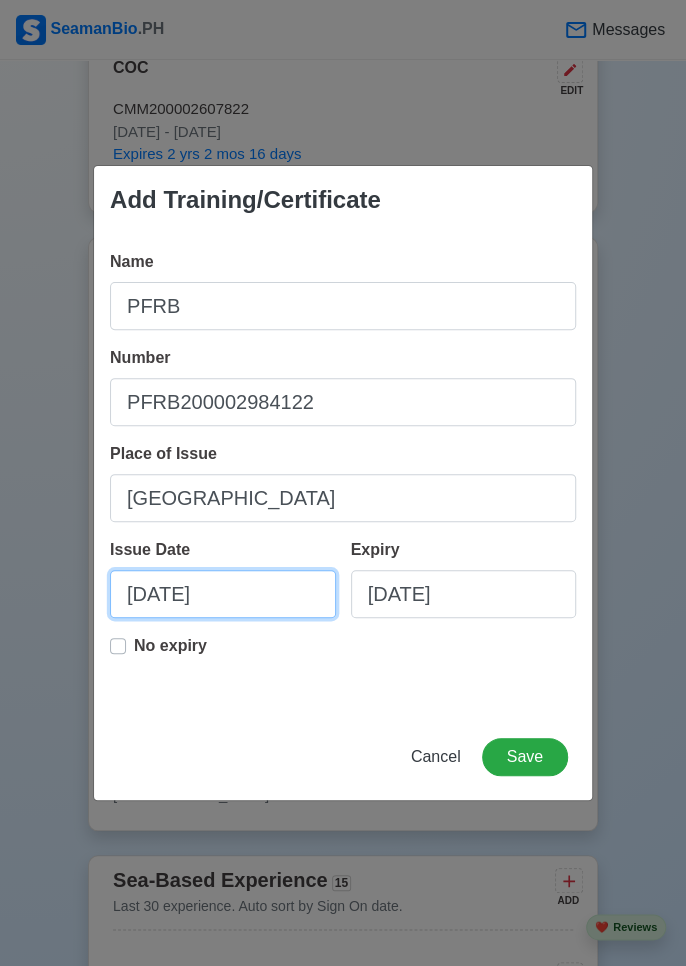 click on "[DATE]" at bounding box center (223, 594) 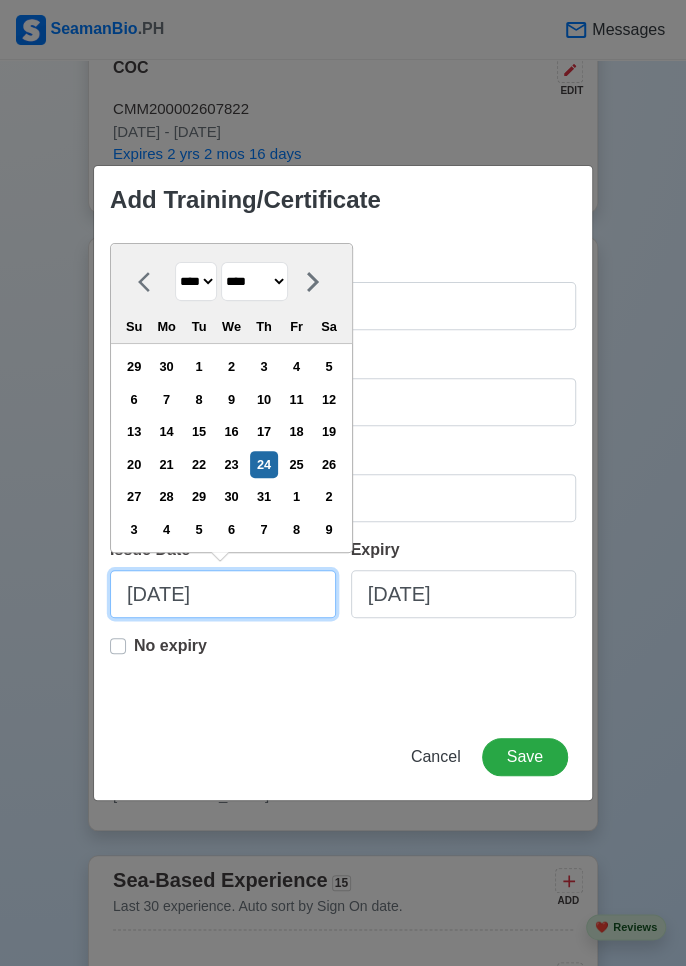 scroll, scrollTop: 2319, scrollLeft: 0, axis: vertical 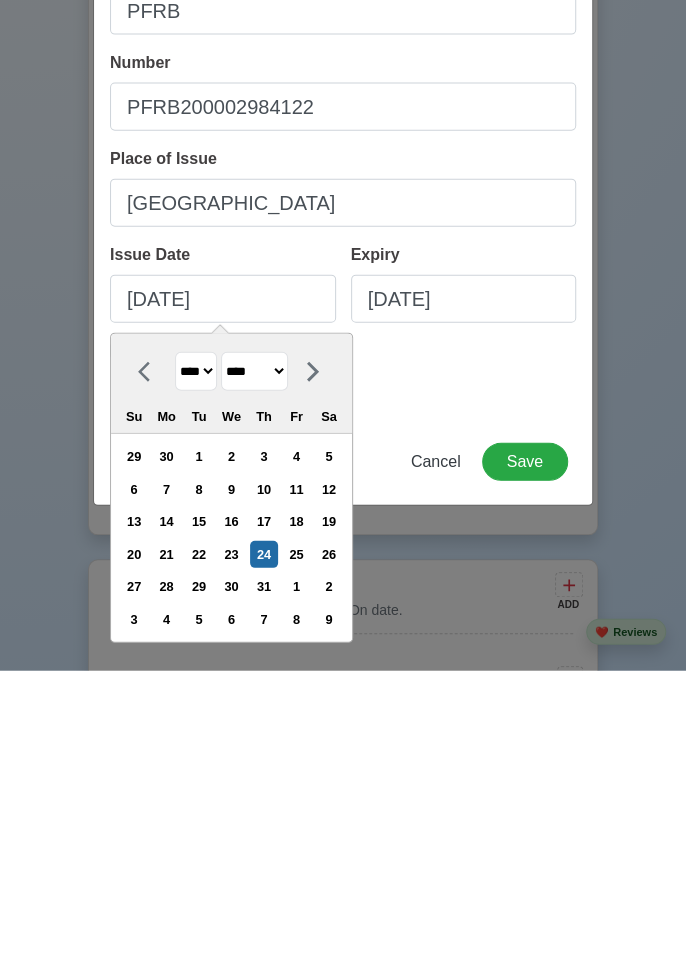 click on "**** **** **** **** **** **** **** **** **** **** **** **** **** **** **** **** **** **** **** **** **** **** **** **** **** **** **** **** **** **** **** **** **** **** **** **** **** **** **** **** **** **** **** **** **** **** **** **** **** **** **** **** **** **** **** **** **** **** **** **** **** **** **** **** **** **** **** **** **** **** **** **** **** **** **** **** **** **** **** **** **** **** **** **** **** **** **** **** **** **** **** **** **** **** **** **** **** **** **** **** **** **** **** **** **** ****" at bounding box center [196, 666] 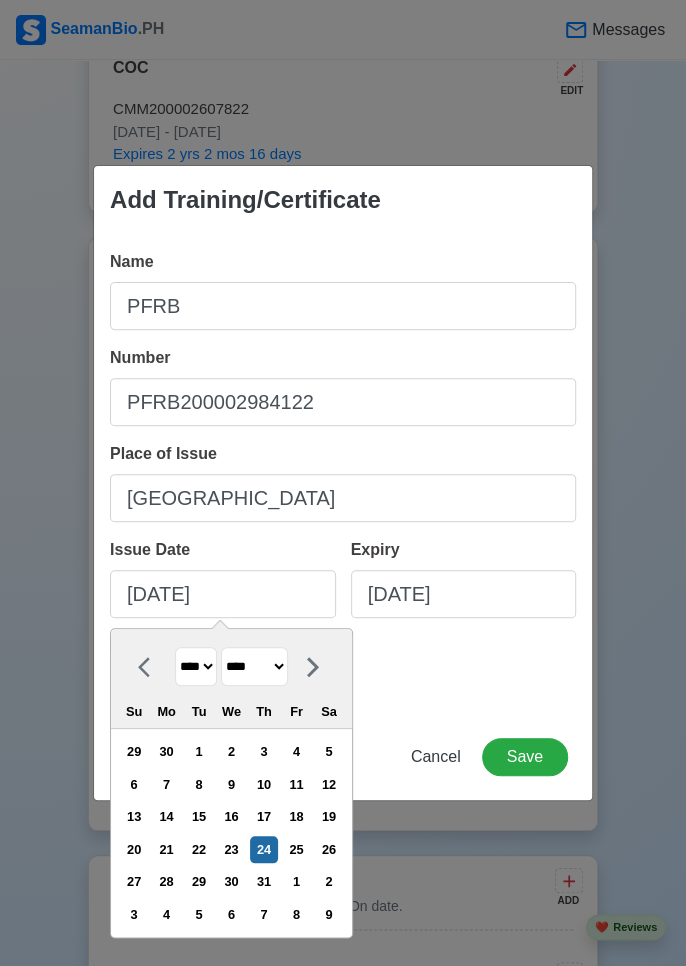 select on "****" 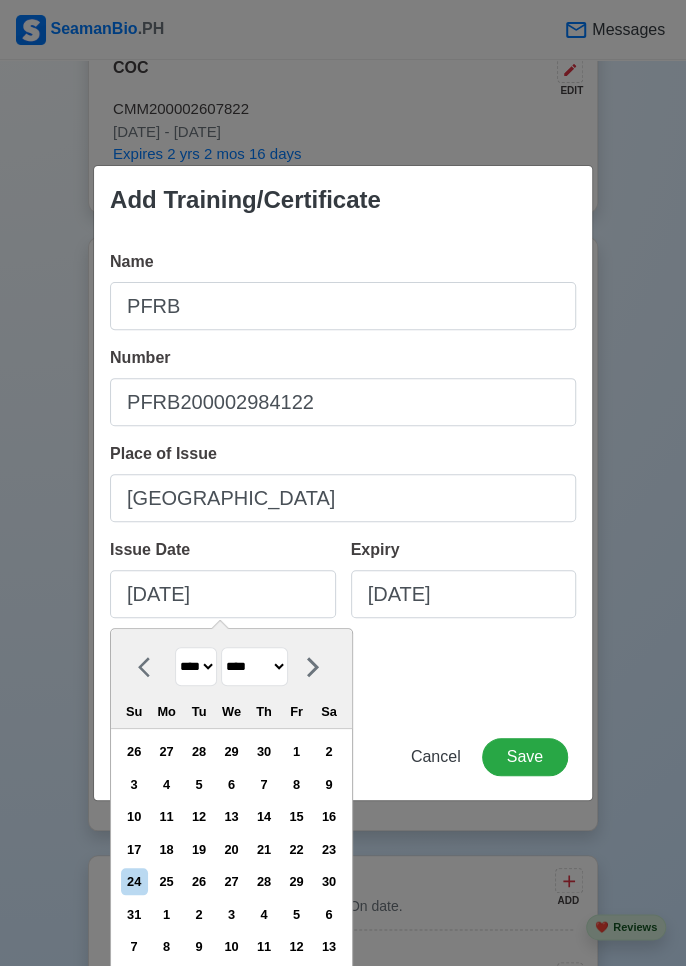 click 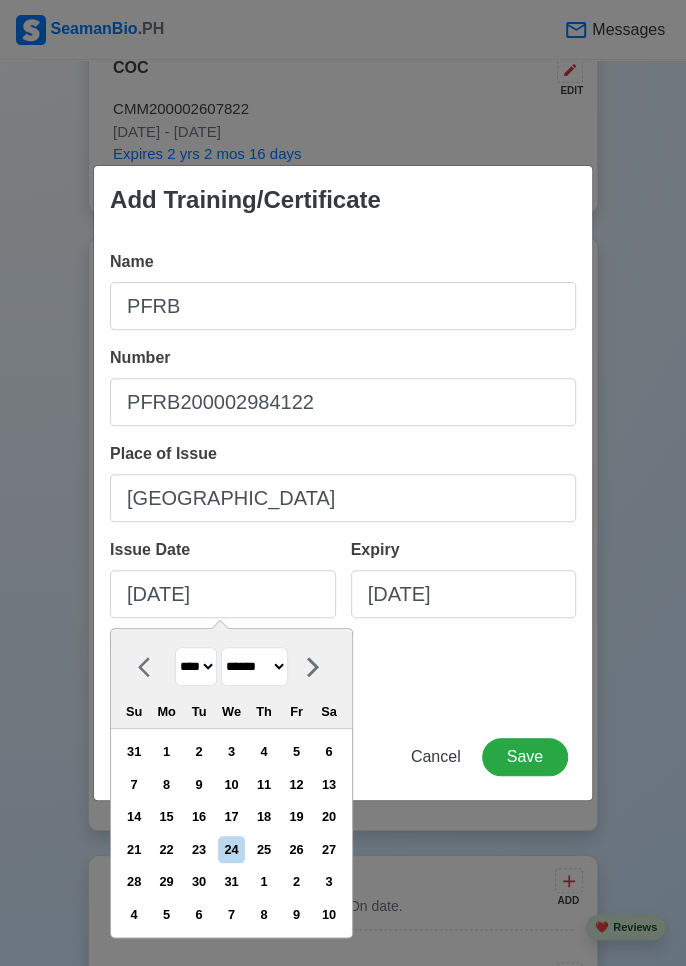 click 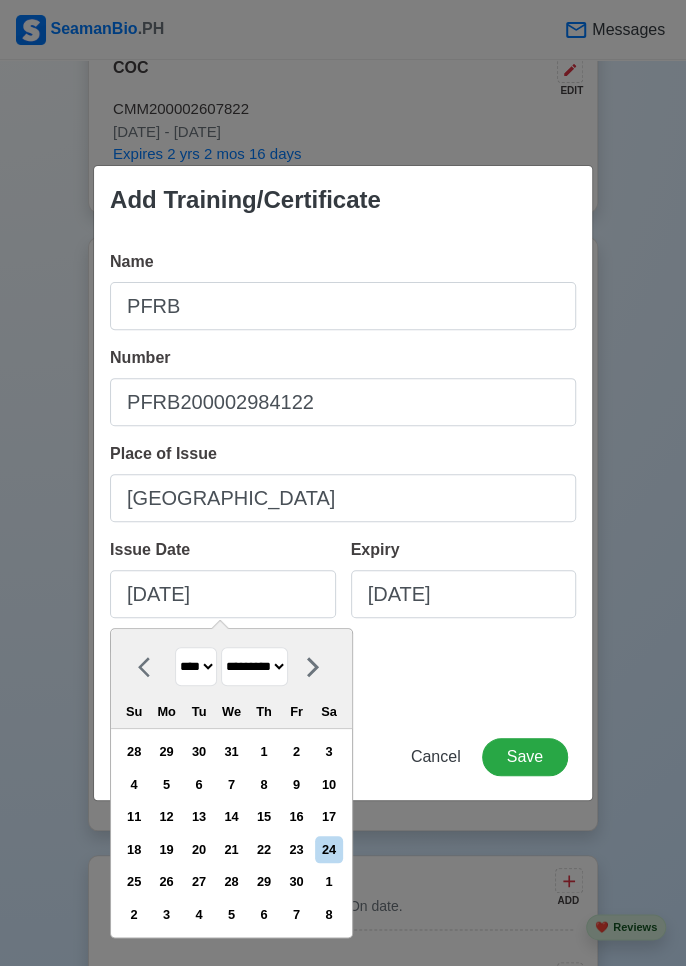click on "21" at bounding box center (231, 849) 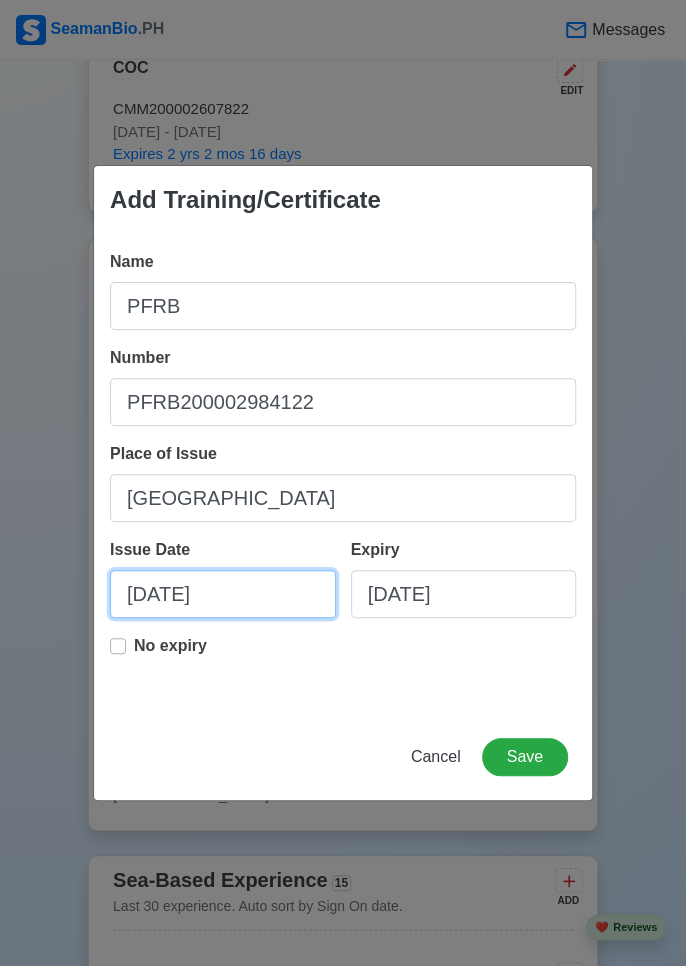 scroll, scrollTop: 2319, scrollLeft: 0, axis: vertical 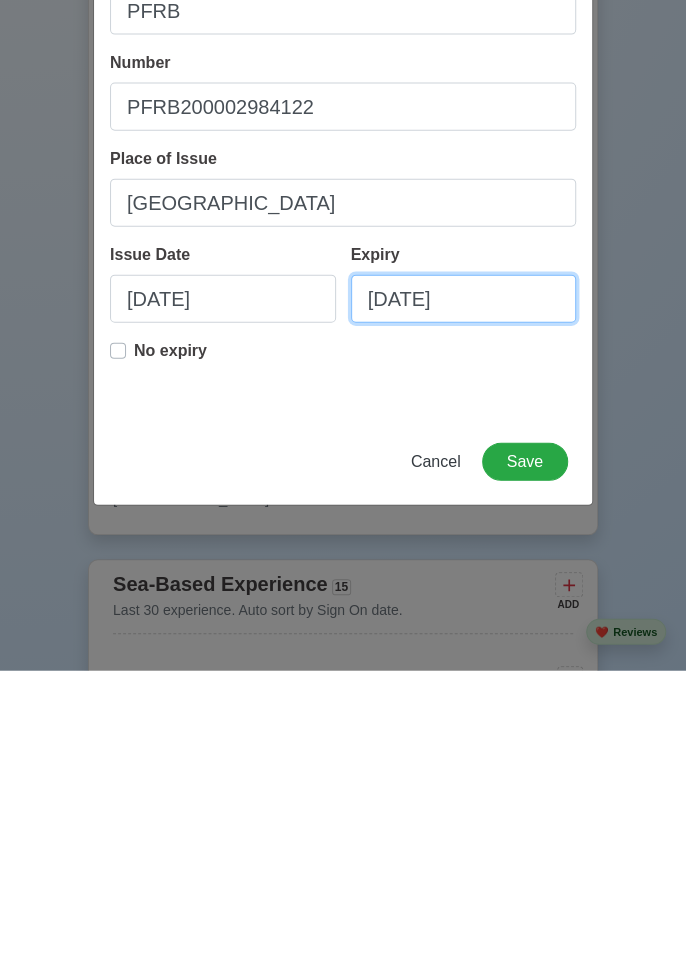 click on "[DATE]" at bounding box center [464, 594] 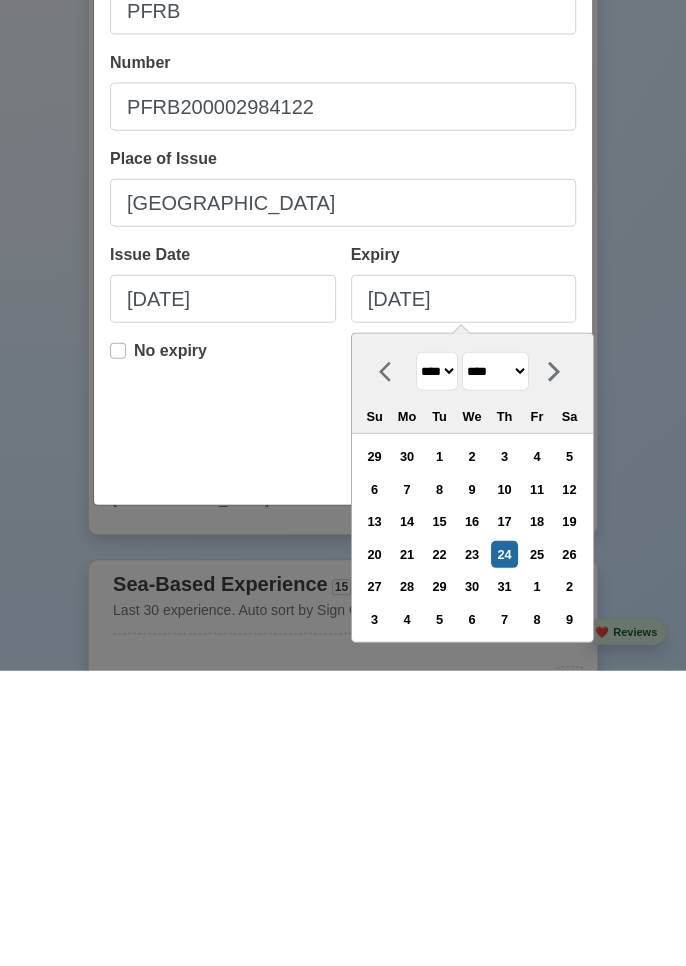click on "**** **** **** **** **** **** **** **** **** **** **** **** **** **** **** **** **** **** **** **** **** **** **** **** **** **** **** **** **** **** **** **** **** **** **** **** **** **** **** **** **** **** **** **** **** **** **** **** **** **** **** **** **** **** **** **** **** **** **** **** **** **** **** **** **** **** **** **** **** **** **** **** **** **** **** **** **** **** **** **** **** **** **** **** **** **** **** **** **** **** **** **** **** **** **** **** **** **** **** **** **** **** **** **** **** **** **** **** **** **** **** **** **** **** **** **** **** **** **** **** ****" at bounding box center (436, 666) 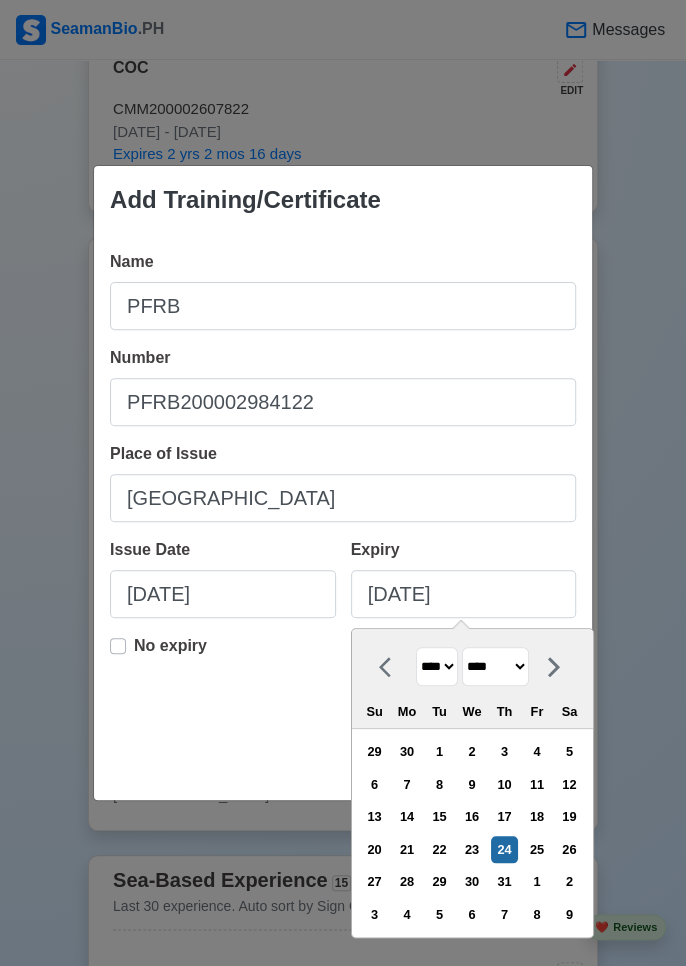 select on "****" 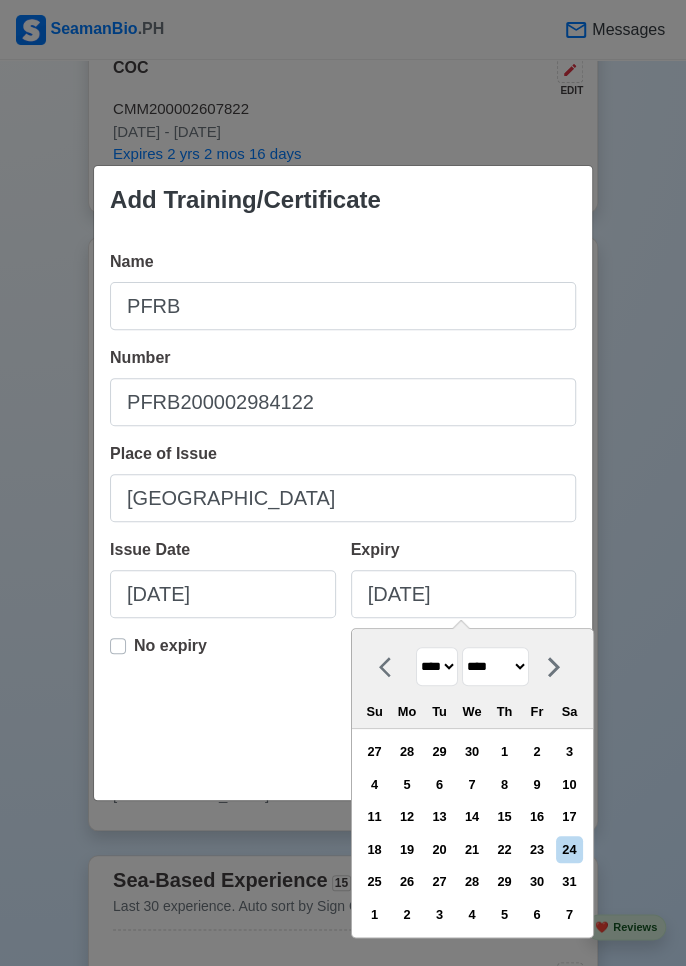 click on "******* ******** ***** ***** *** **** **** ****** ********* ******* ******** ********" at bounding box center (494, 666) 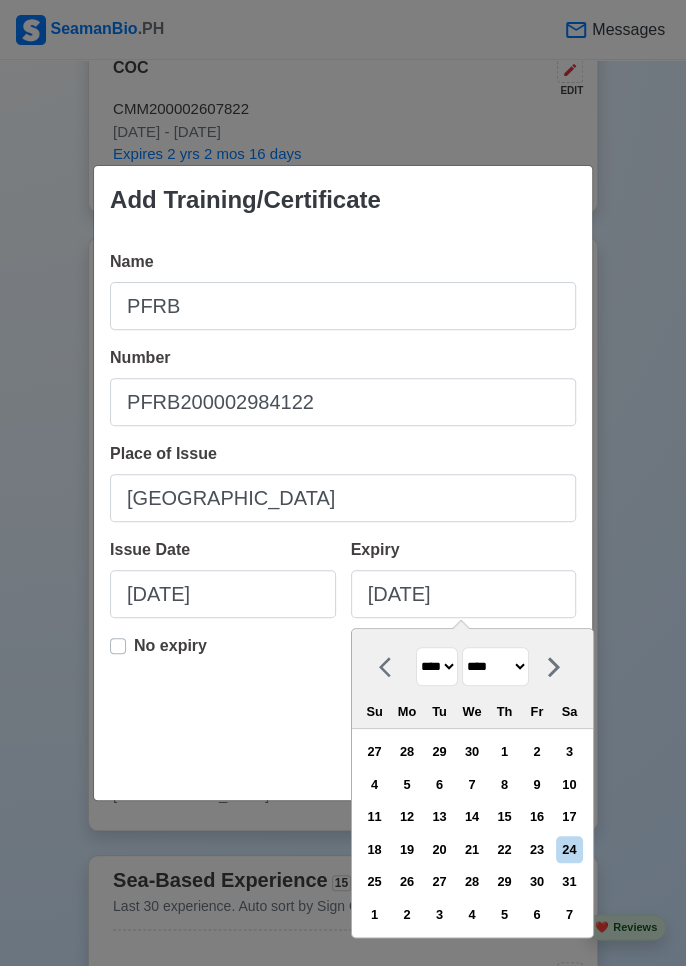select on "*********" 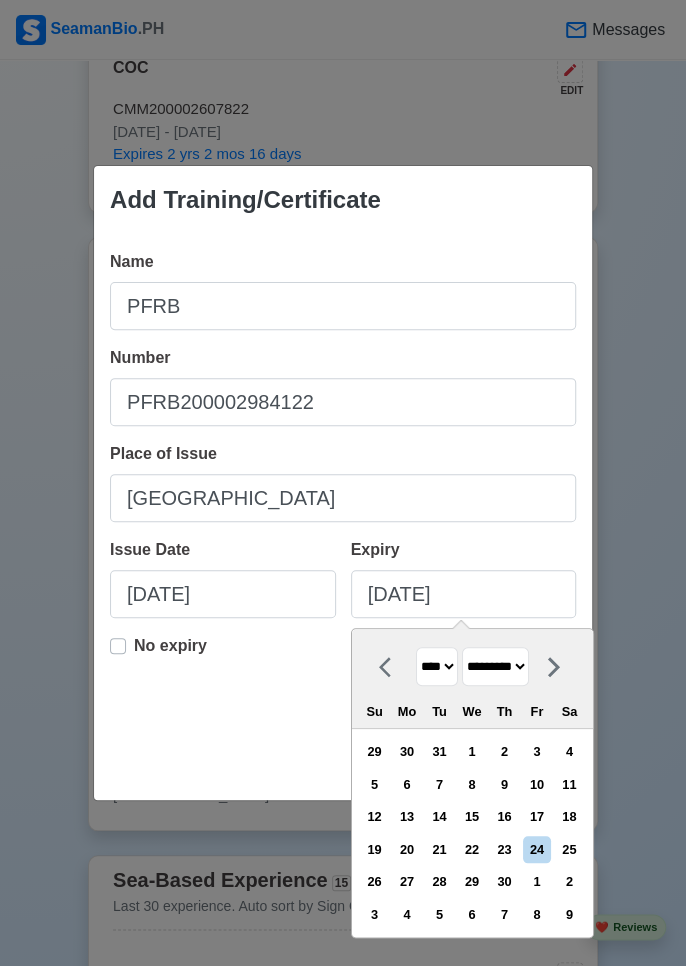 click on "21" at bounding box center (439, 849) 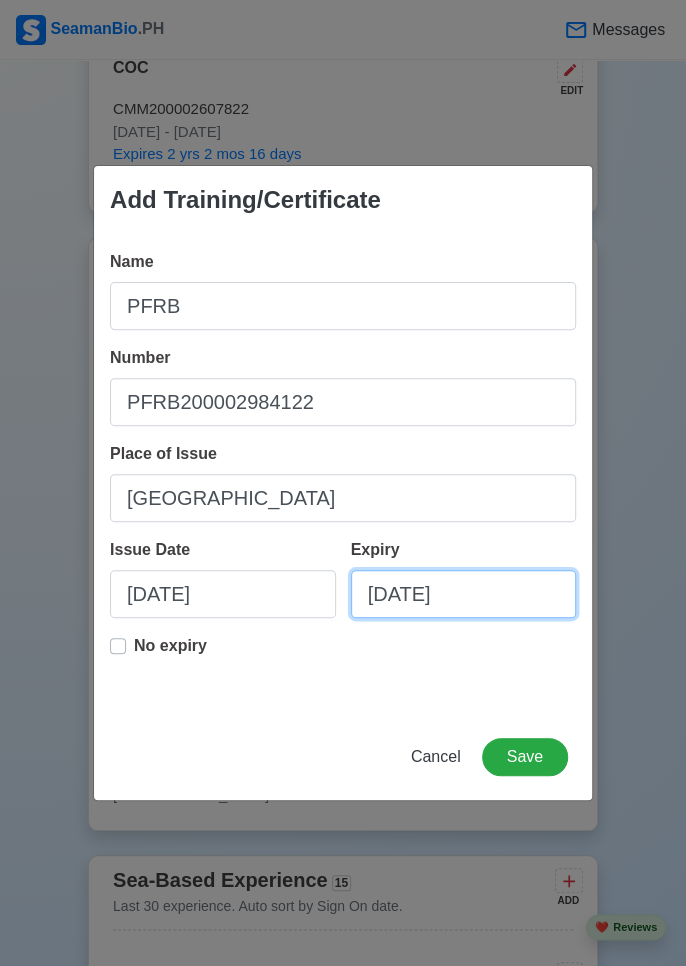 scroll, scrollTop: 2319, scrollLeft: 0, axis: vertical 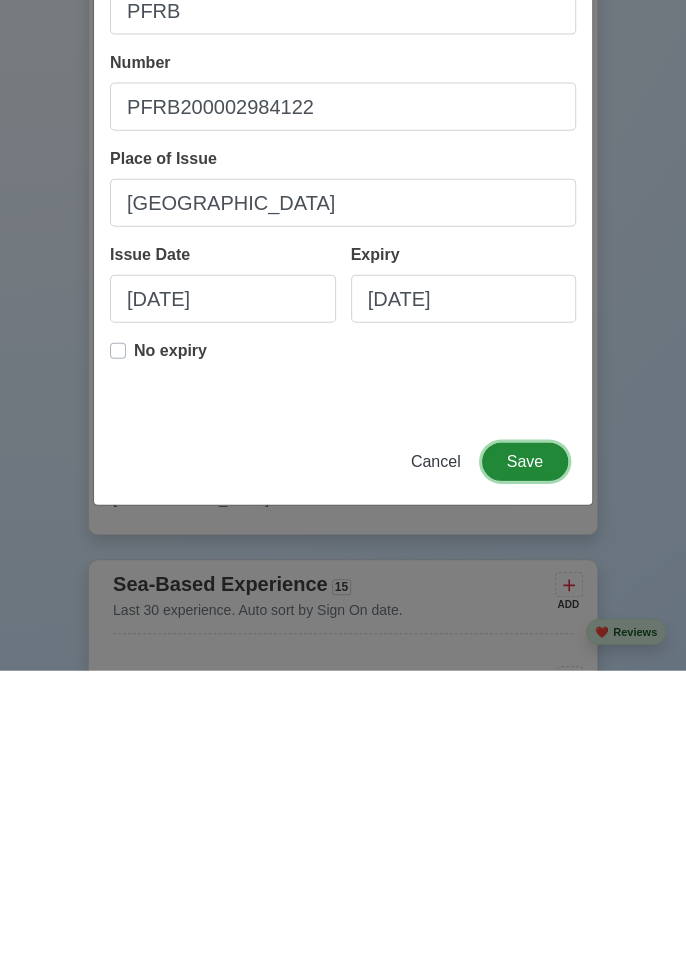 click on "Save" at bounding box center [525, 757] 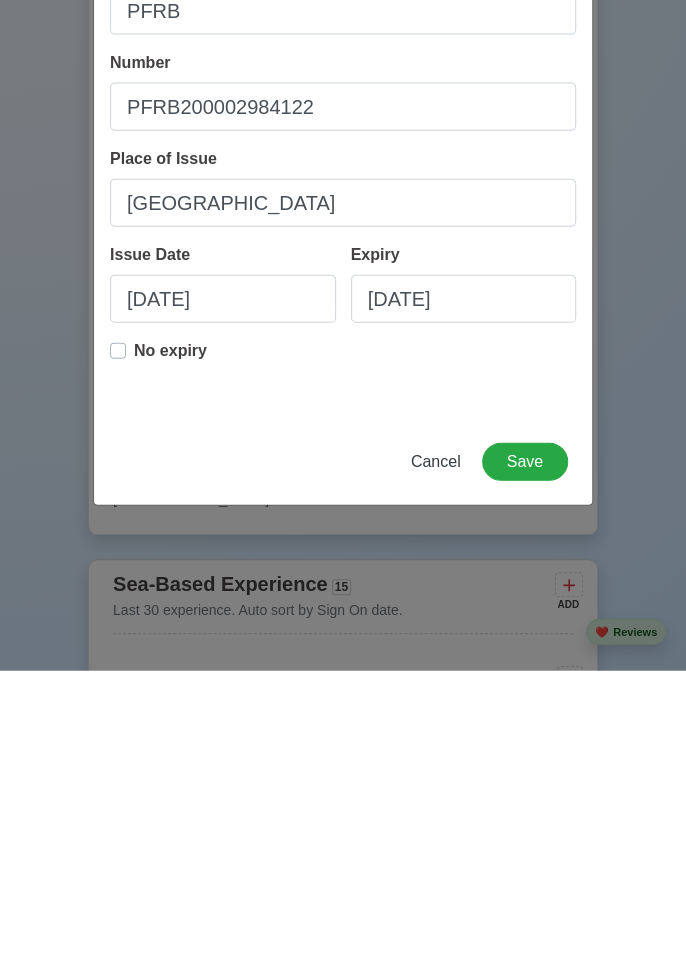 scroll, scrollTop: 2319, scrollLeft: 0, axis: vertical 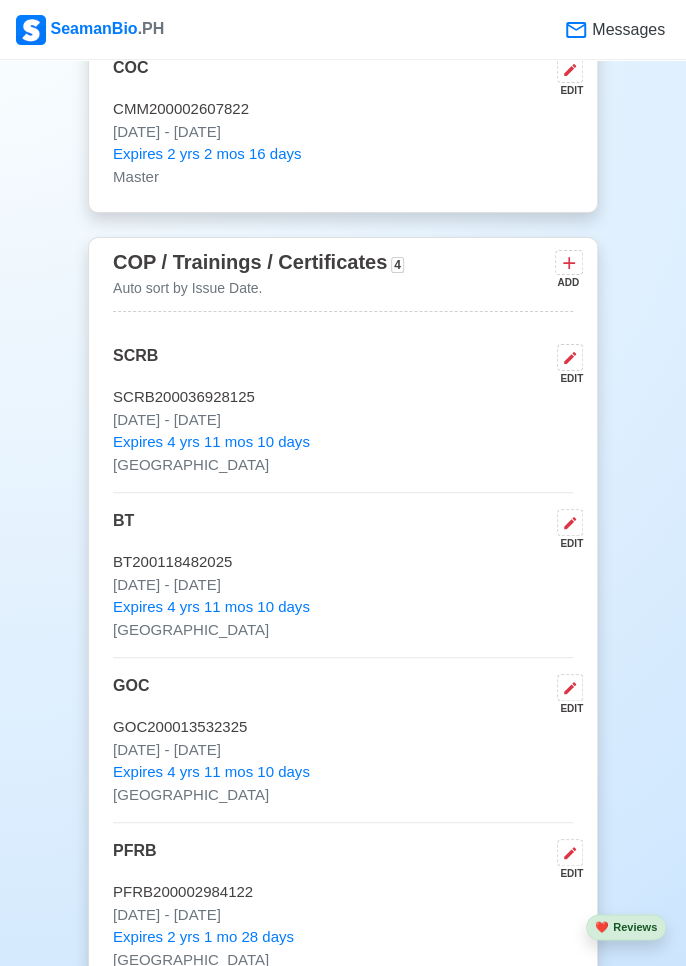 click at bounding box center [569, 262] 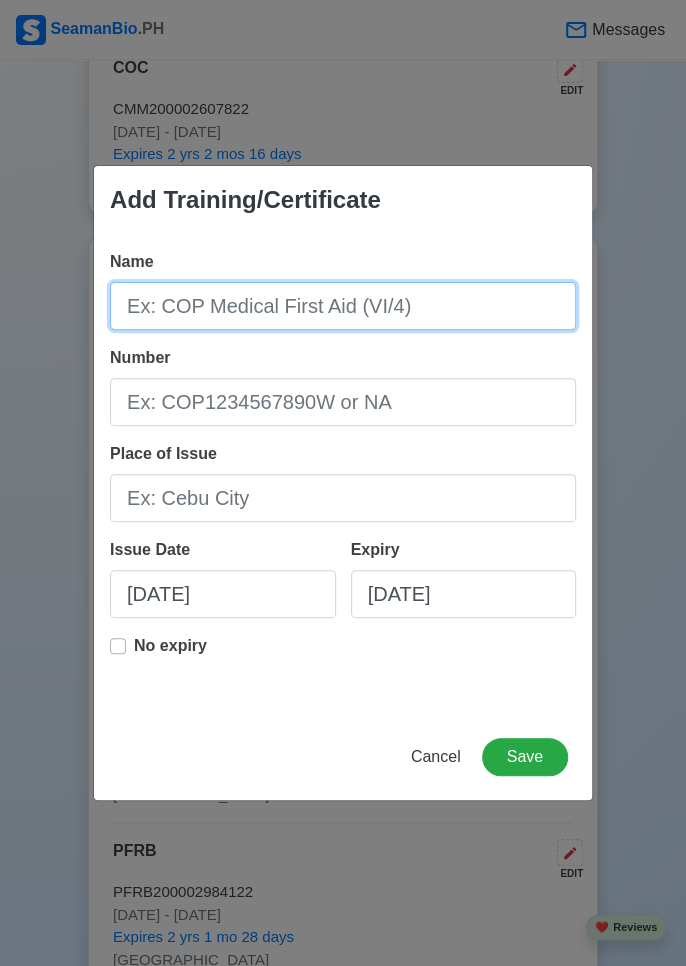 click on "Name" at bounding box center (343, 306) 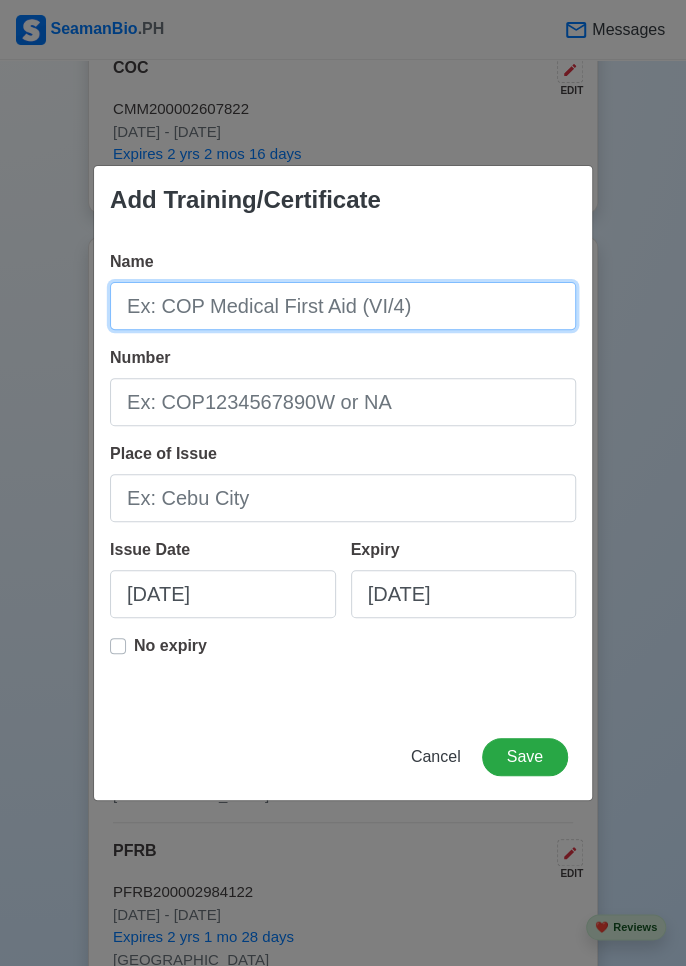type on "a" 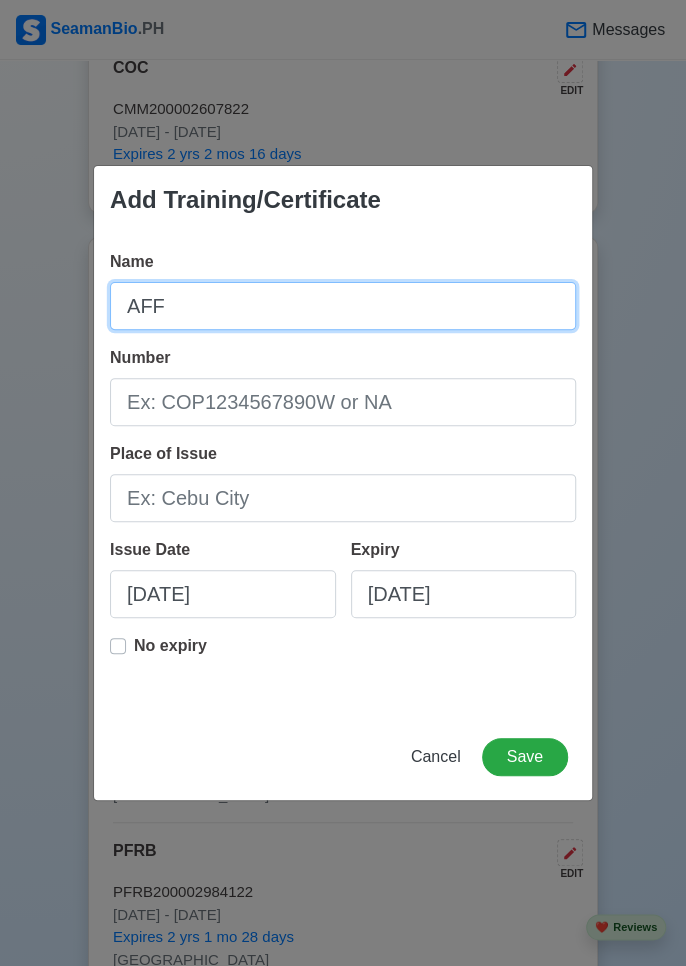 type on "AFF" 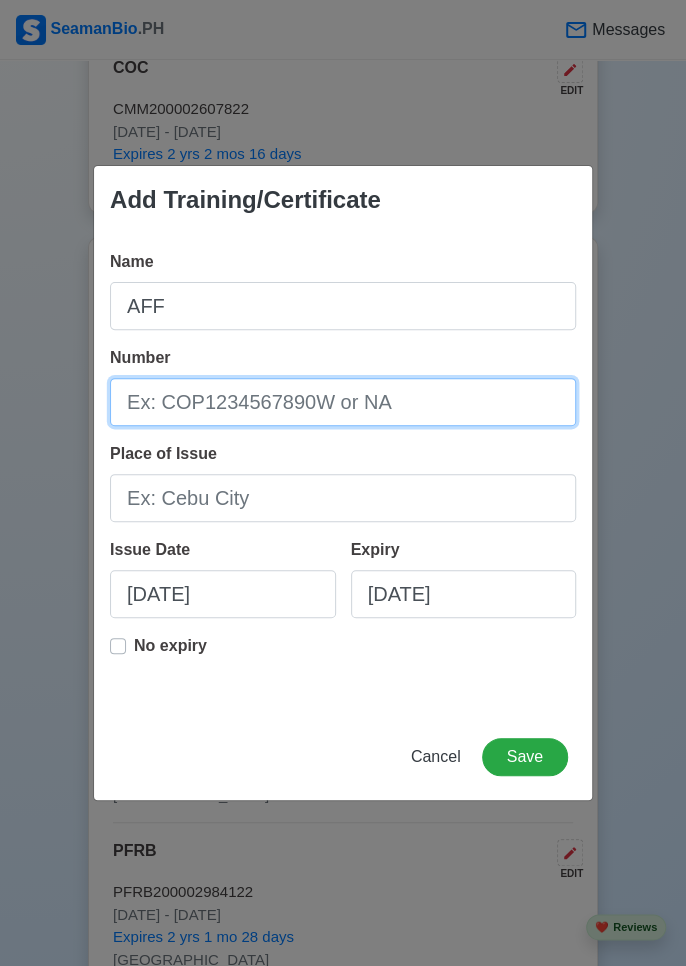 click on "Number" at bounding box center [343, 402] 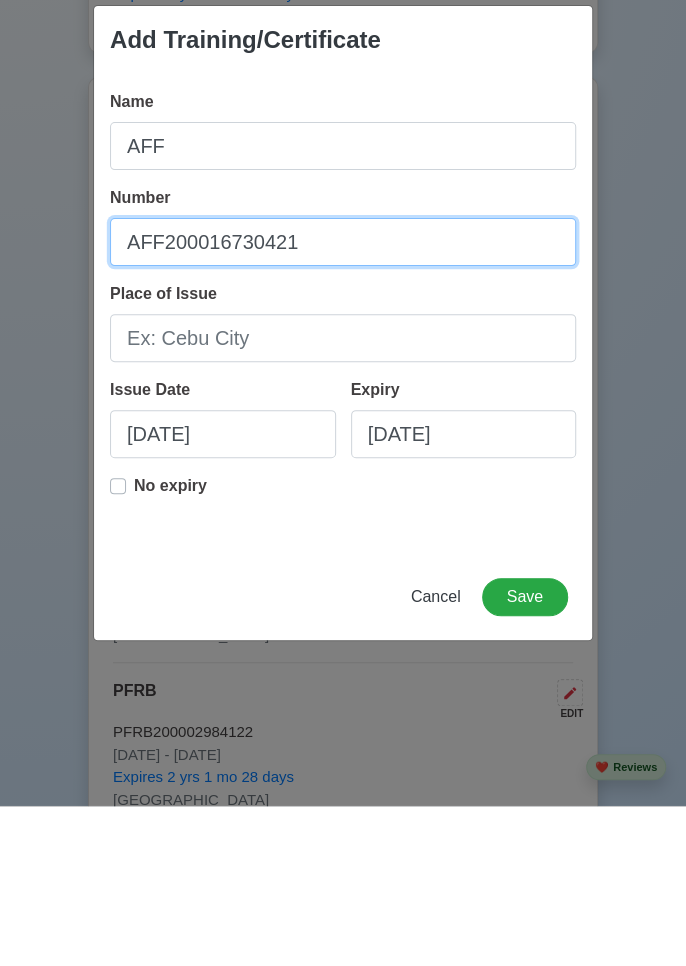 scroll, scrollTop: 2319, scrollLeft: 0, axis: vertical 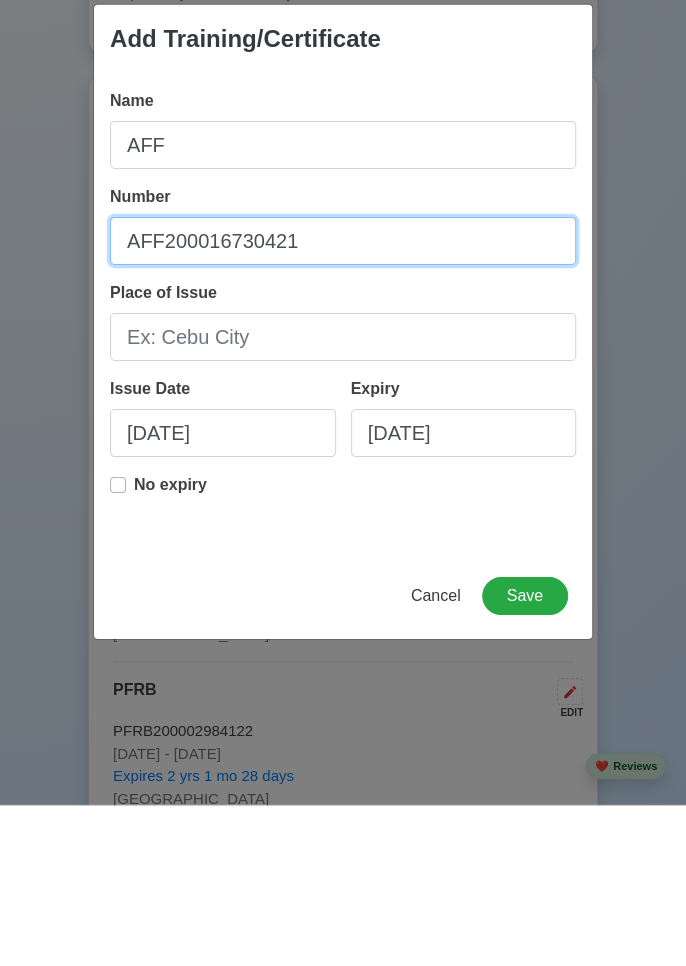 type on "AFF200016730421" 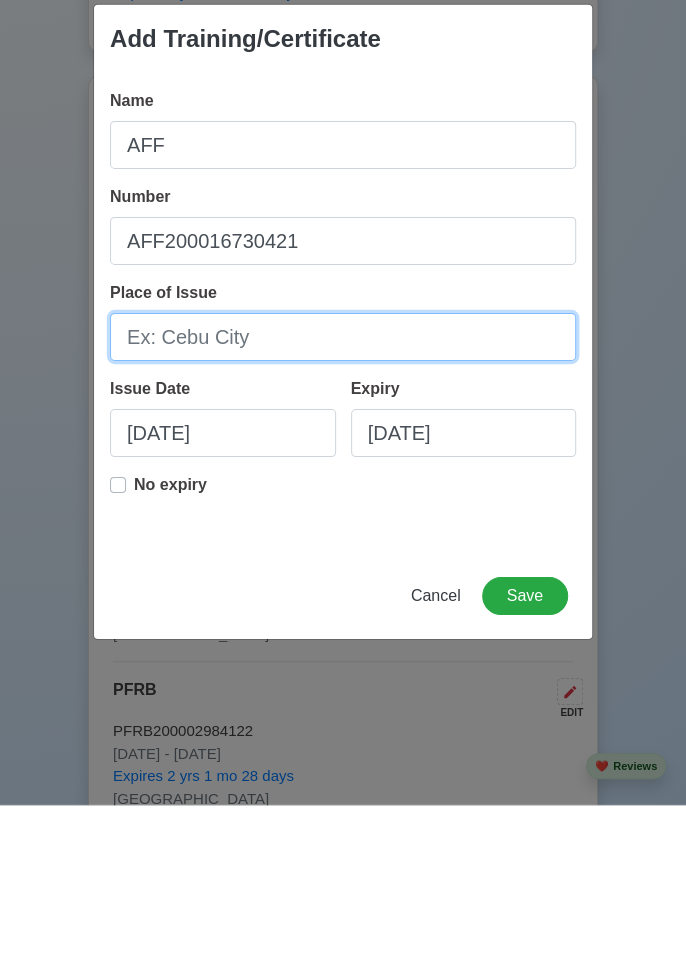 click on "Place of Issue" at bounding box center [343, 498] 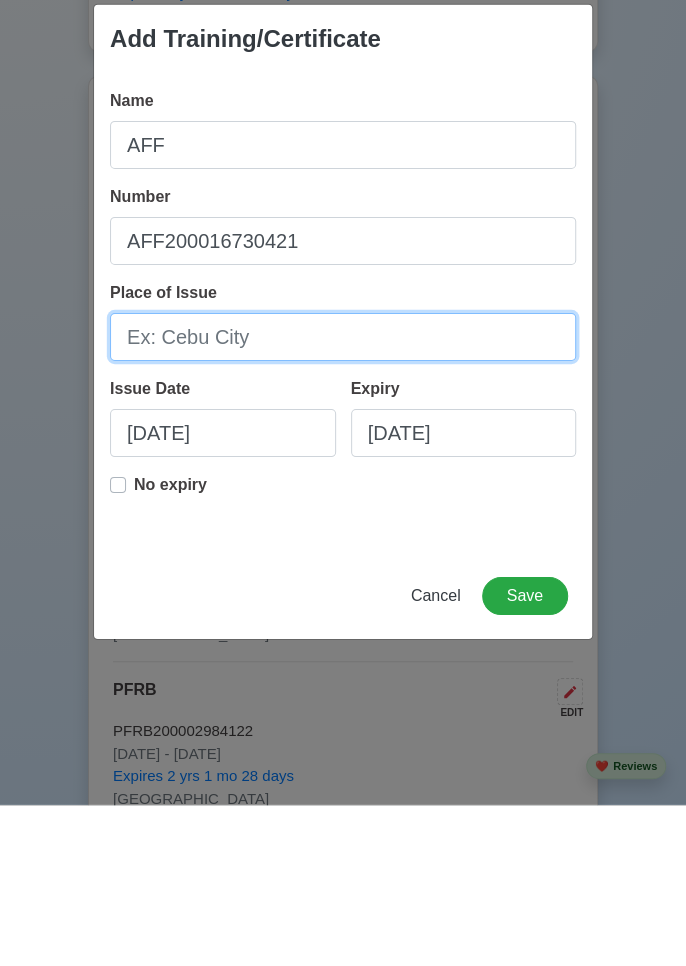 type on "[GEOGRAPHIC_DATA]" 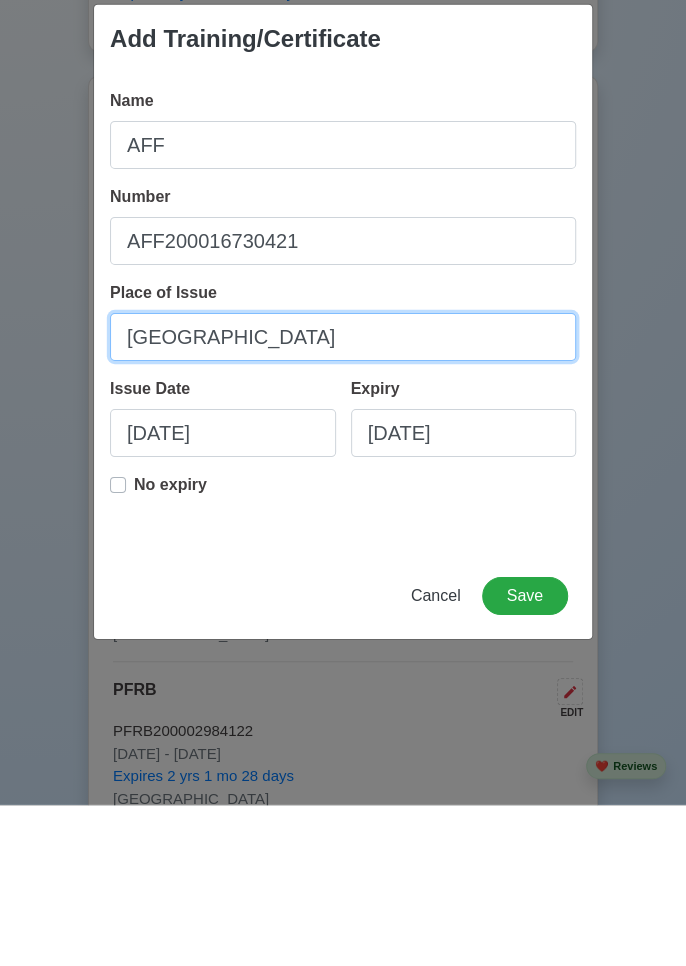 scroll, scrollTop: 2319, scrollLeft: 0, axis: vertical 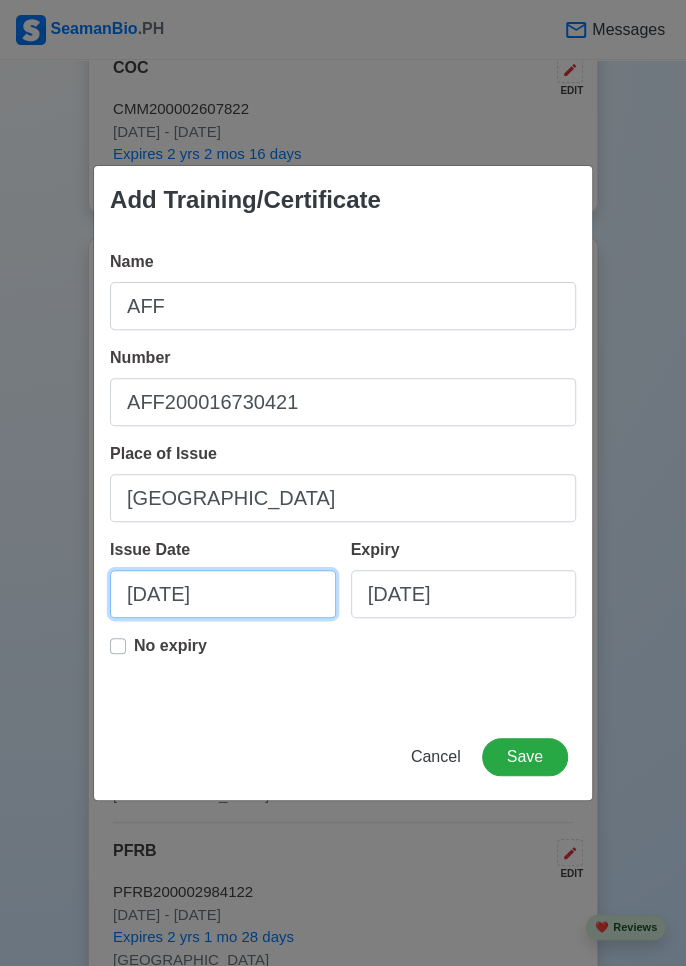 click on "[DATE]" at bounding box center [223, 594] 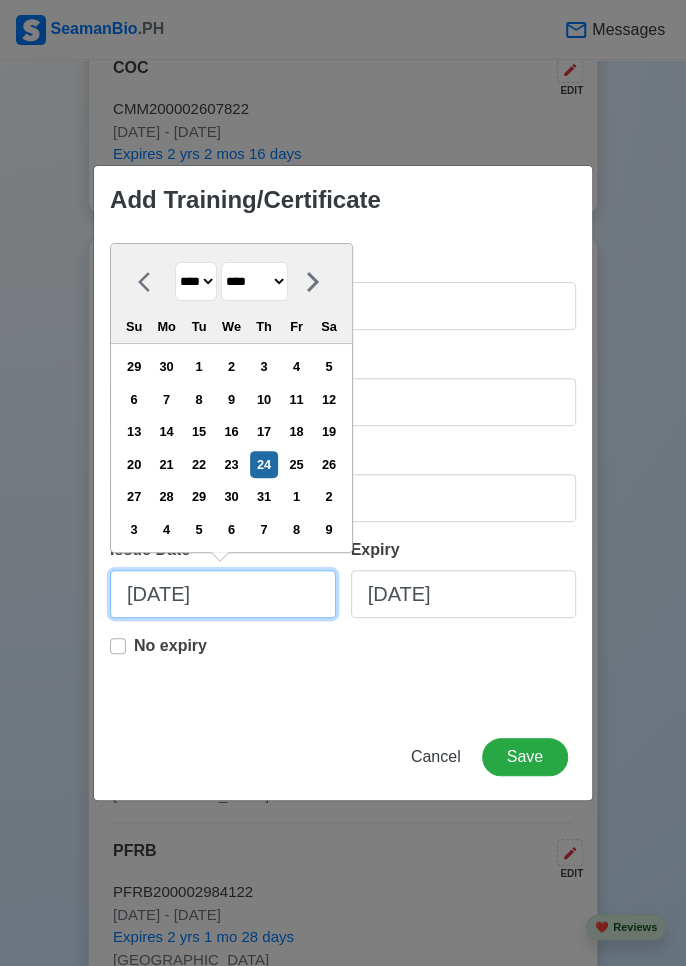 scroll, scrollTop: 2319, scrollLeft: 0, axis: vertical 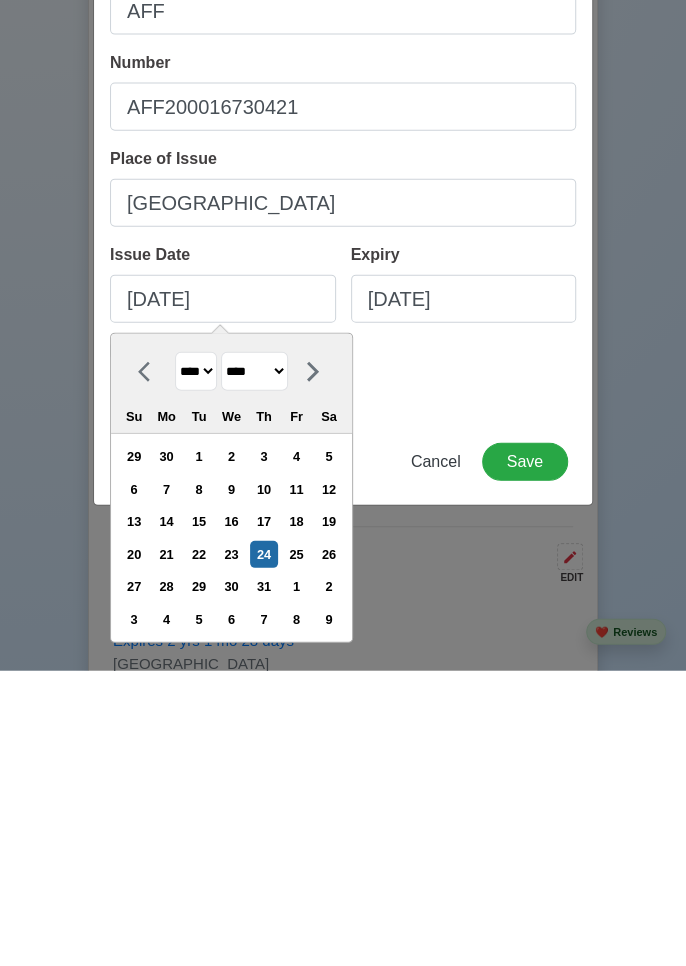 click on "**** **** **** **** **** **** **** **** **** **** **** **** **** **** **** **** **** **** **** **** **** **** **** **** **** **** **** **** **** **** **** **** **** **** **** **** **** **** **** **** **** **** **** **** **** **** **** **** **** **** **** **** **** **** **** **** **** **** **** **** **** **** **** **** **** **** **** **** **** **** **** **** **** **** **** **** **** **** **** **** **** **** **** **** **** **** **** **** **** **** **** **** **** **** **** **** **** **** **** **** **** **** **** **** **** ****" at bounding box center [196, 666] 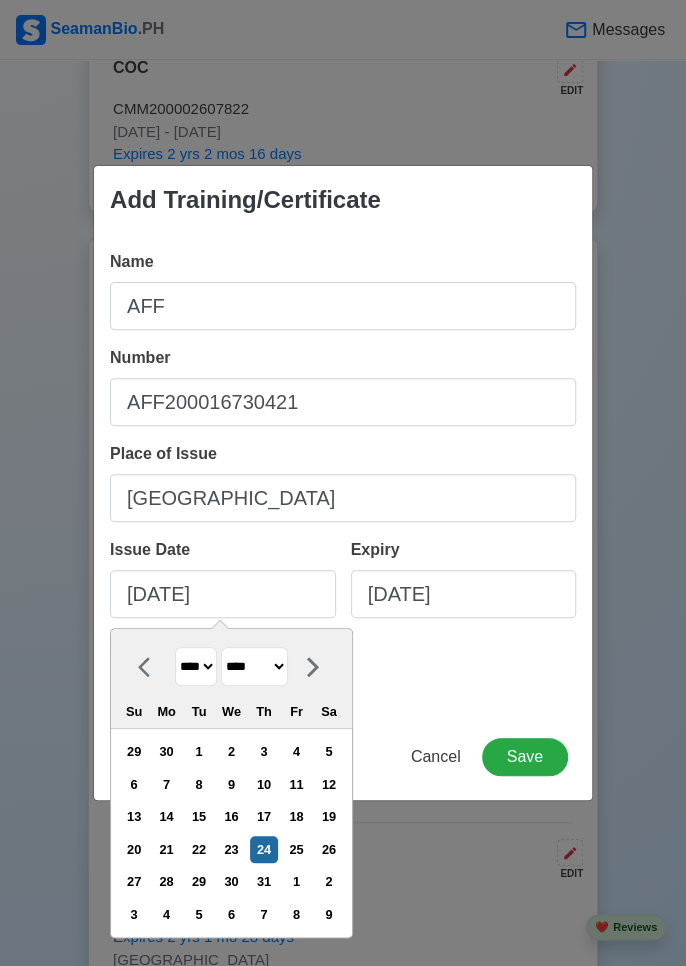 select on "****" 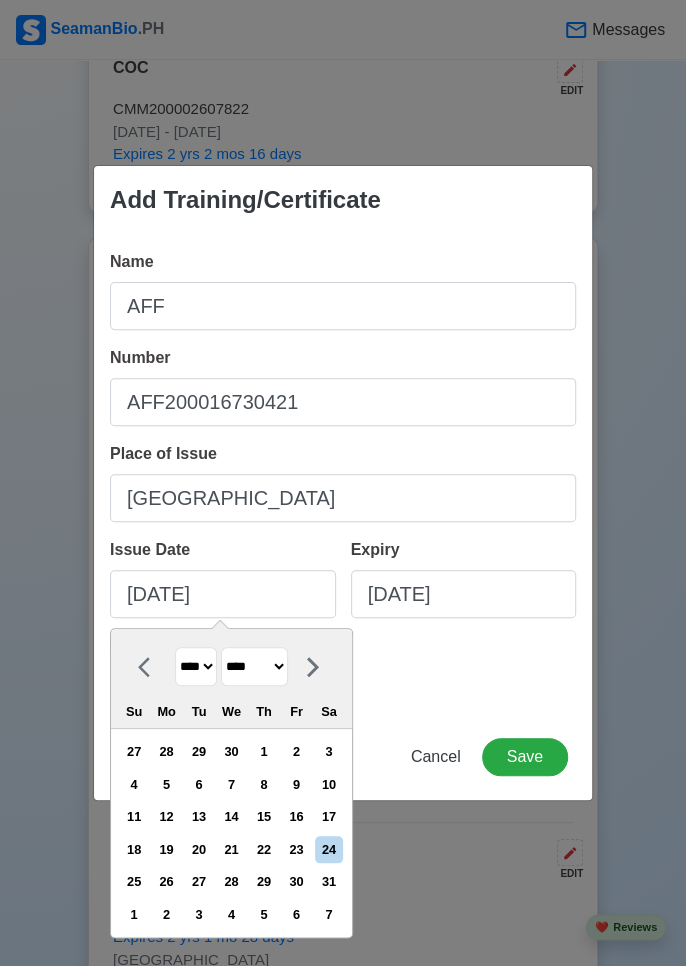 click 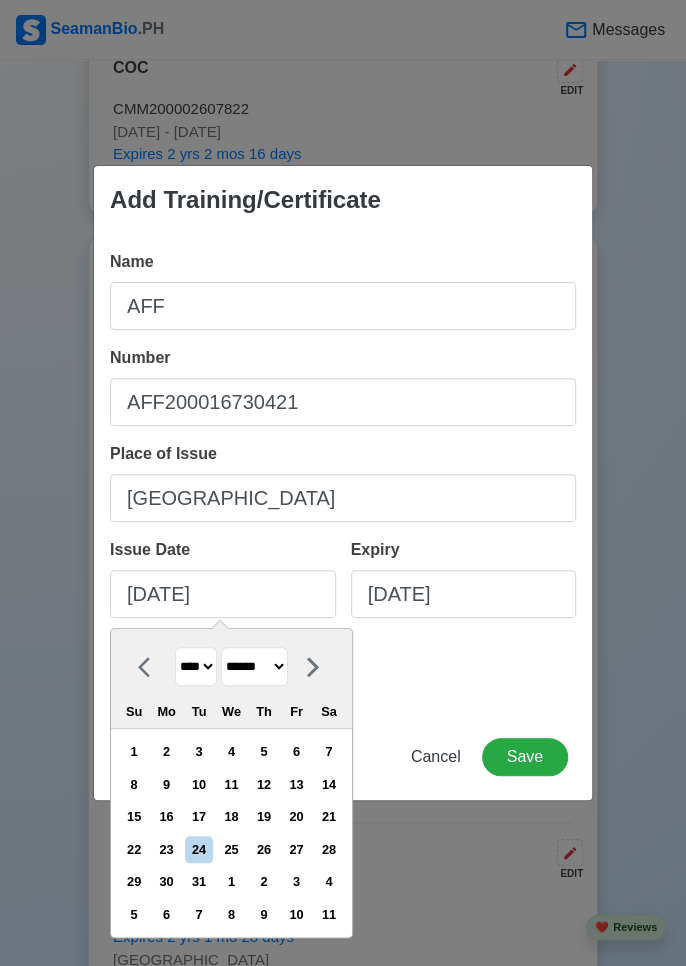click at bounding box center [313, 666] 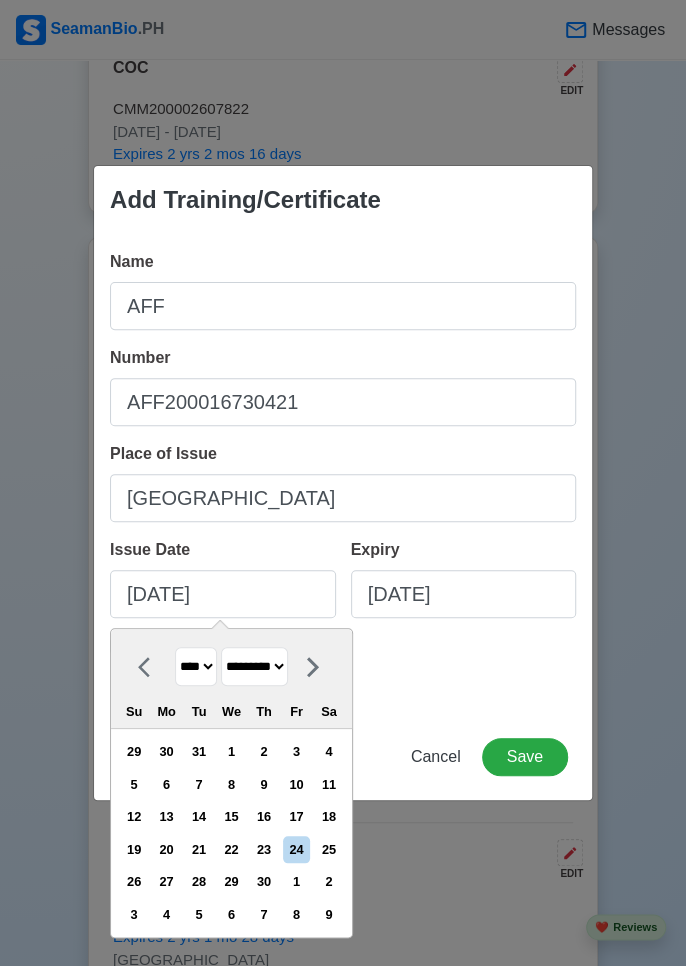 click on "2" at bounding box center [263, 751] 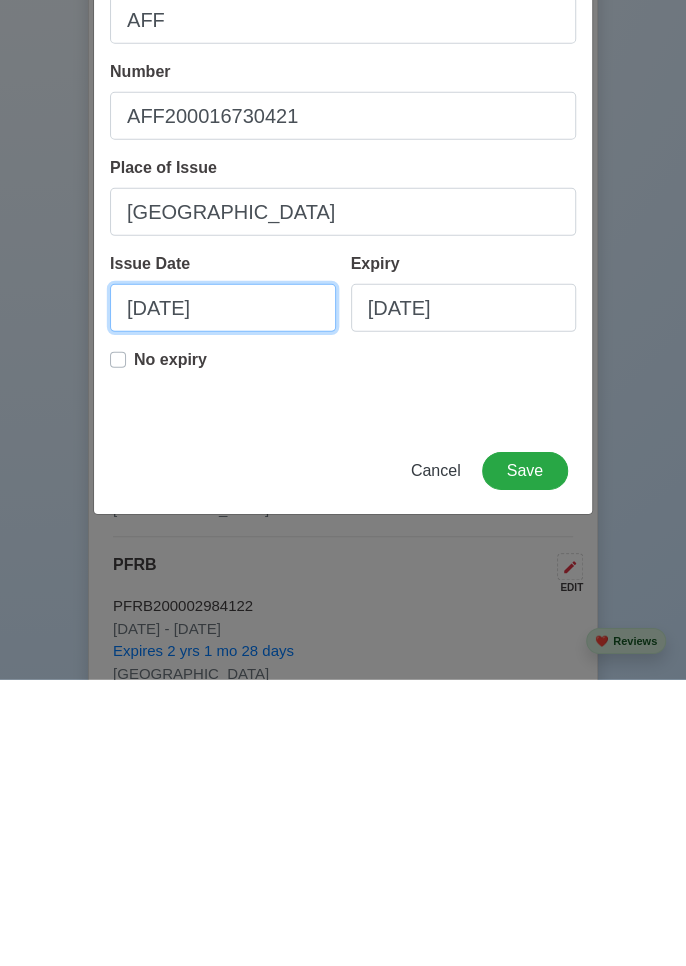 scroll, scrollTop: 2319, scrollLeft: 0, axis: vertical 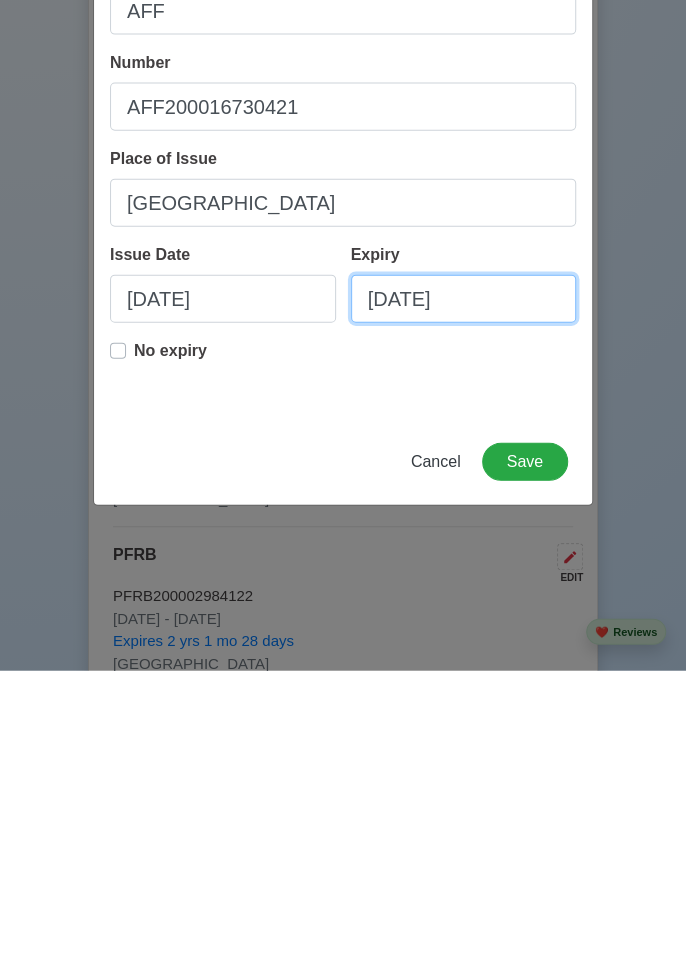 click on "[DATE]" at bounding box center (464, 594) 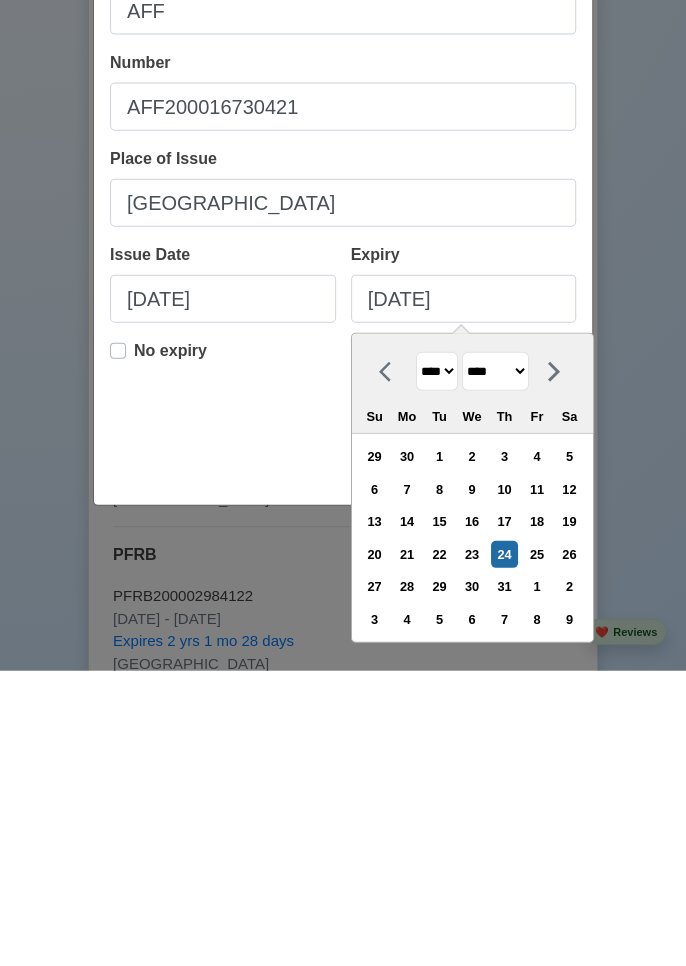 click on "**** **** **** **** **** **** **** **** **** **** **** **** **** **** **** **** **** **** **** **** **** **** **** **** **** **** **** **** **** **** **** **** **** **** **** **** **** **** **** **** **** **** **** **** **** **** **** **** **** **** **** **** **** **** **** **** **** **** **** **** **** **** **** **** **** **** **** **** **** **** **** **** **** **** **** **** **** **** **** **** **** **** **** **** **** **** **** **** **** **** **** **** **** **** **** **** **** **** **** **** **** **** **** **** **** **** **** **** **** **** **** **** **** **** **** **** **** **** **** **** ****" at bounding box center [436, 666] 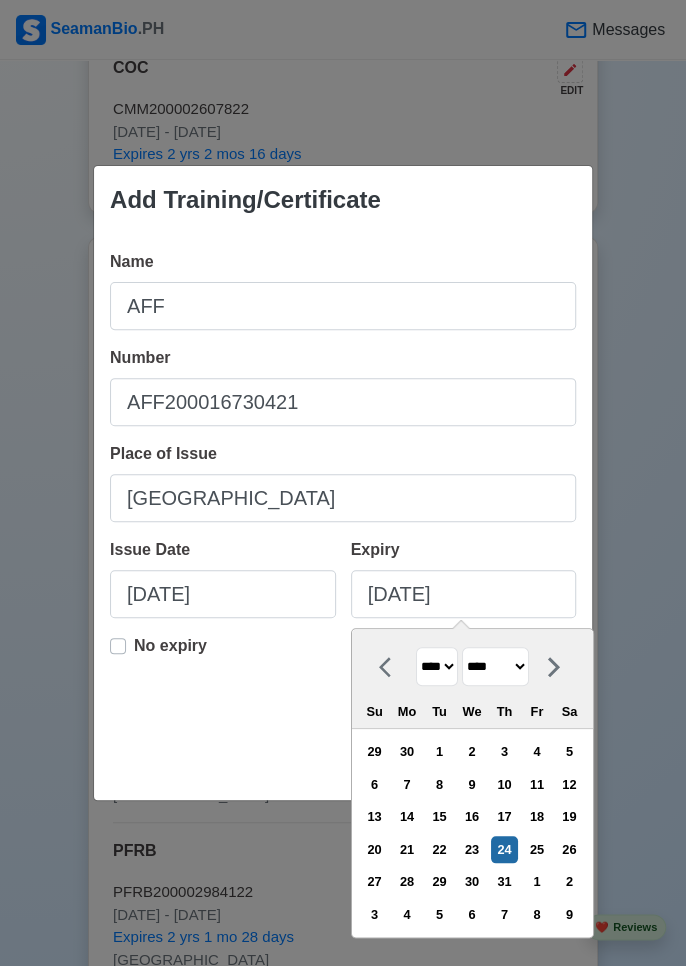 select on "****" 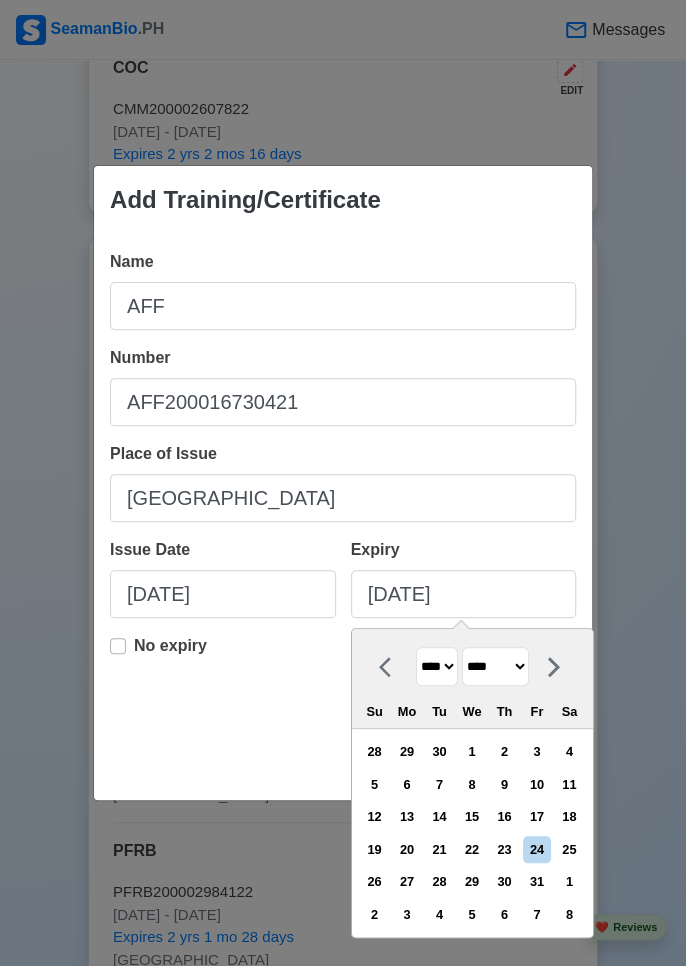 click on "12" at bounding box center [374, 816] 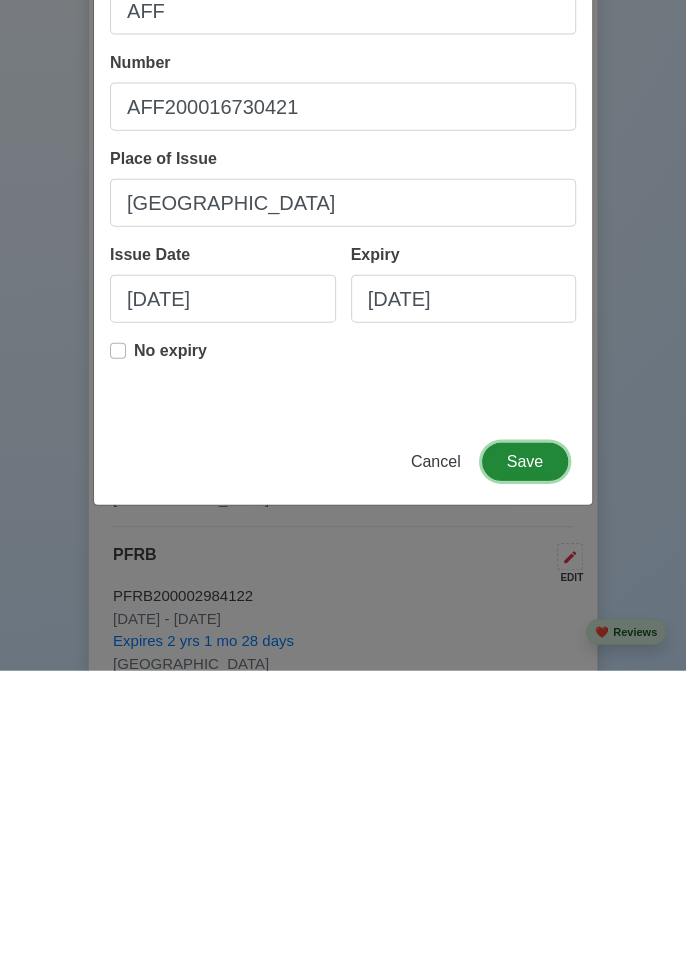 click on "Save" at bounding box center (525, 757) 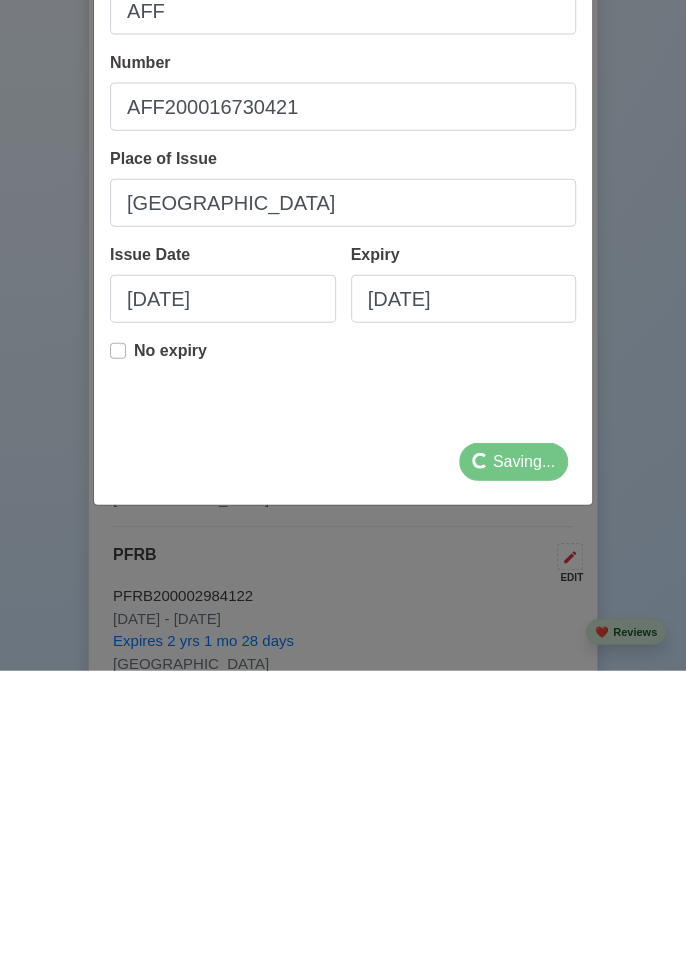 scroll, scrollTop: 2319, scrollLeft: 0, axis: vertical 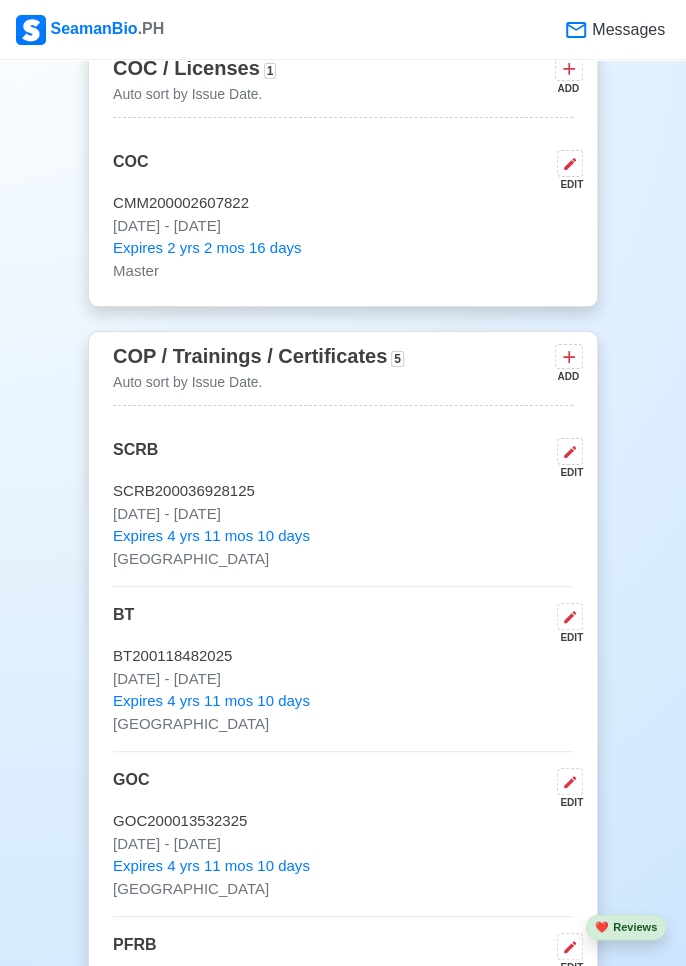 click 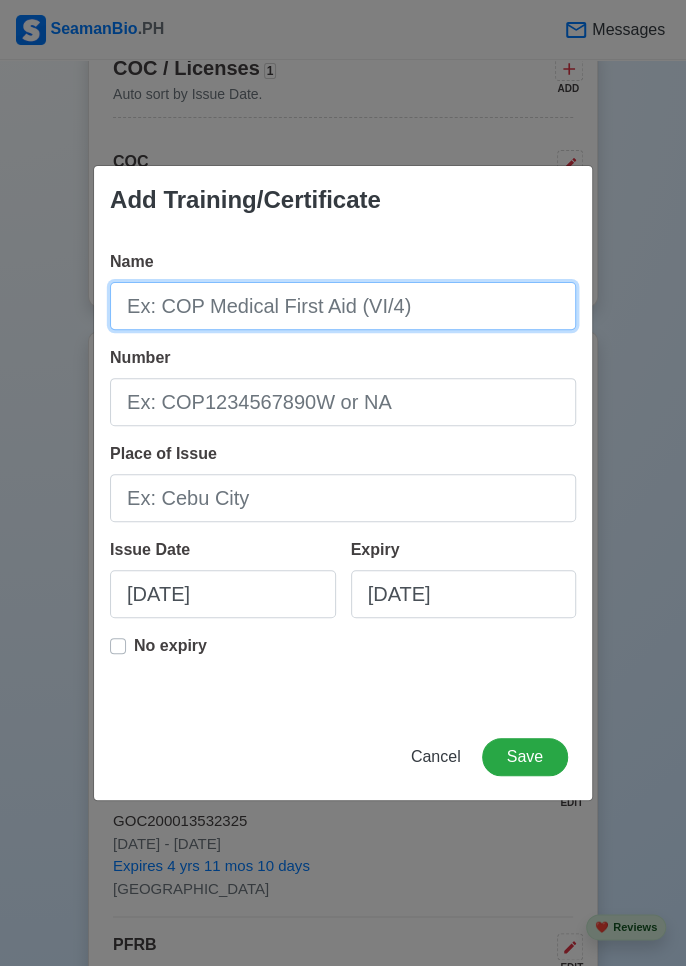 click on "Name" at bounding box center [343, 306] 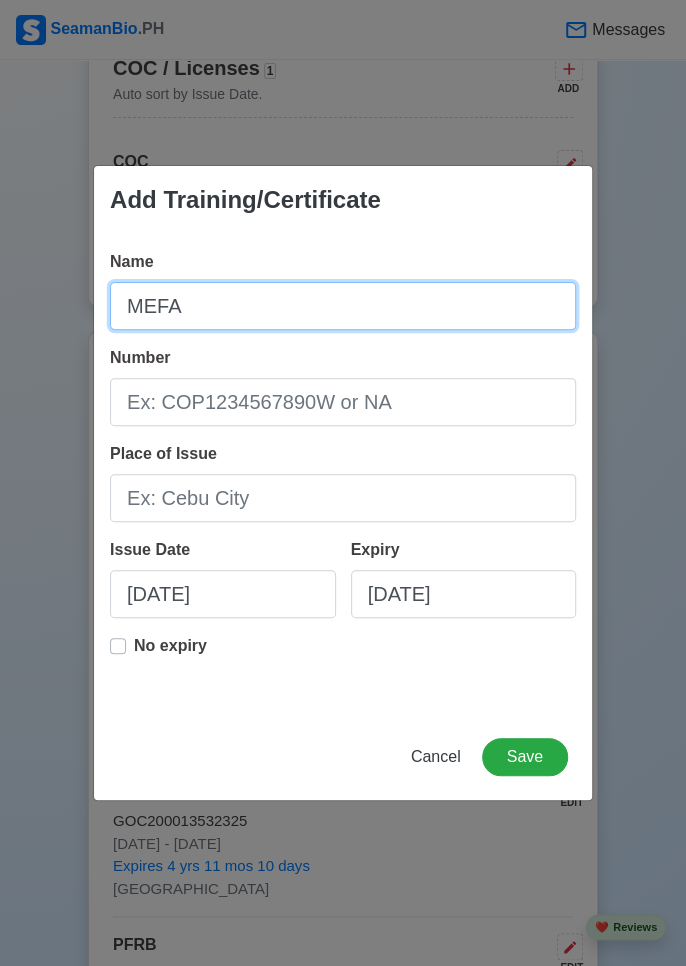 type on "MEFA" 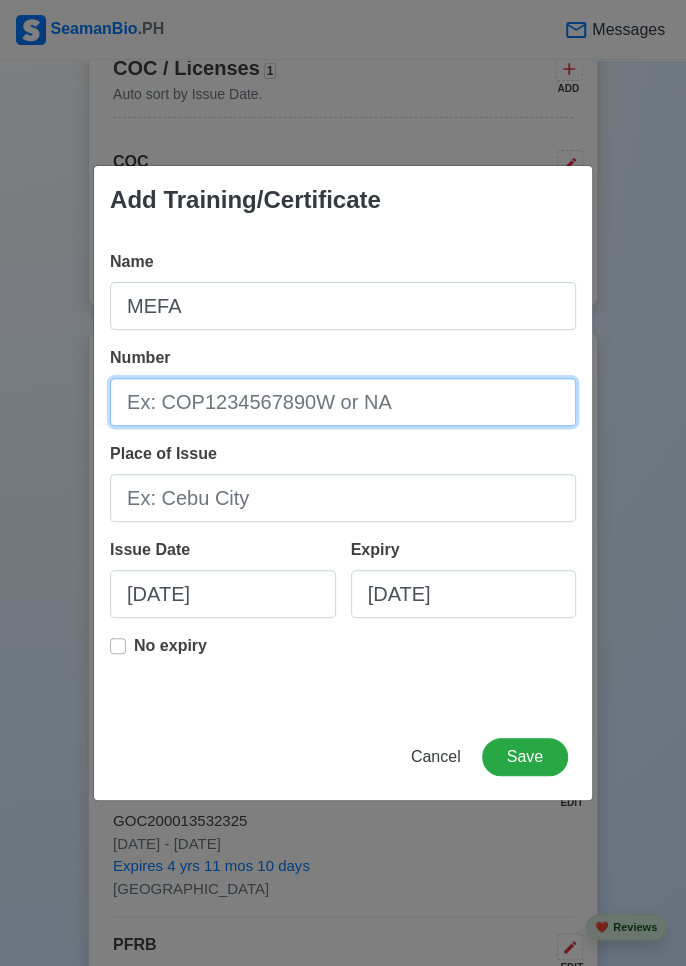 click on "Number" at bounding box center [343, 402] 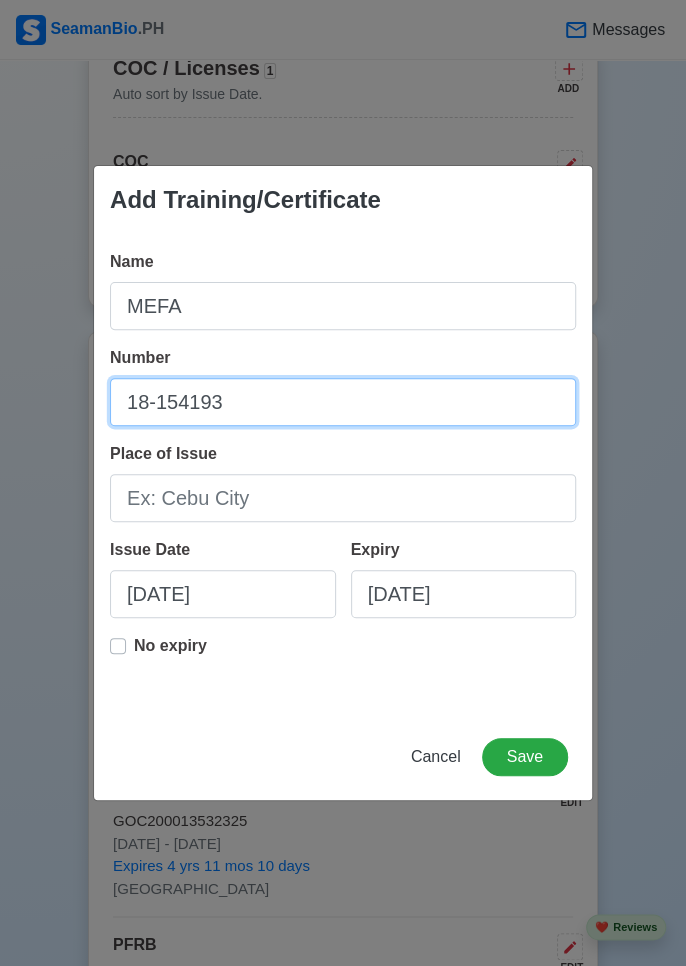 type on "18-154193" 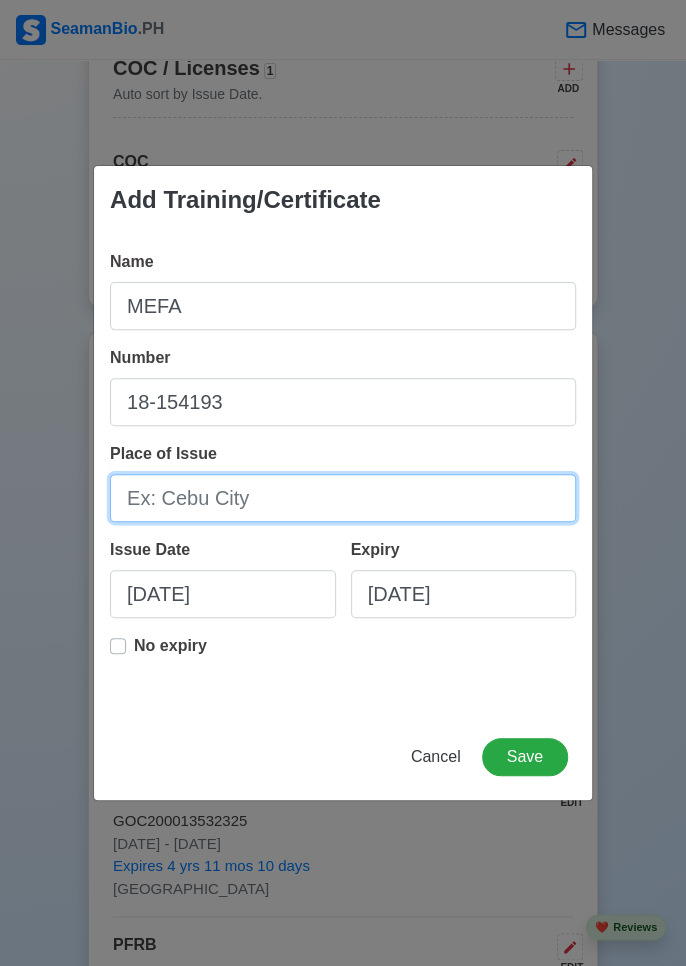 click on "Place of Issue" at bounding box center [343, 498] 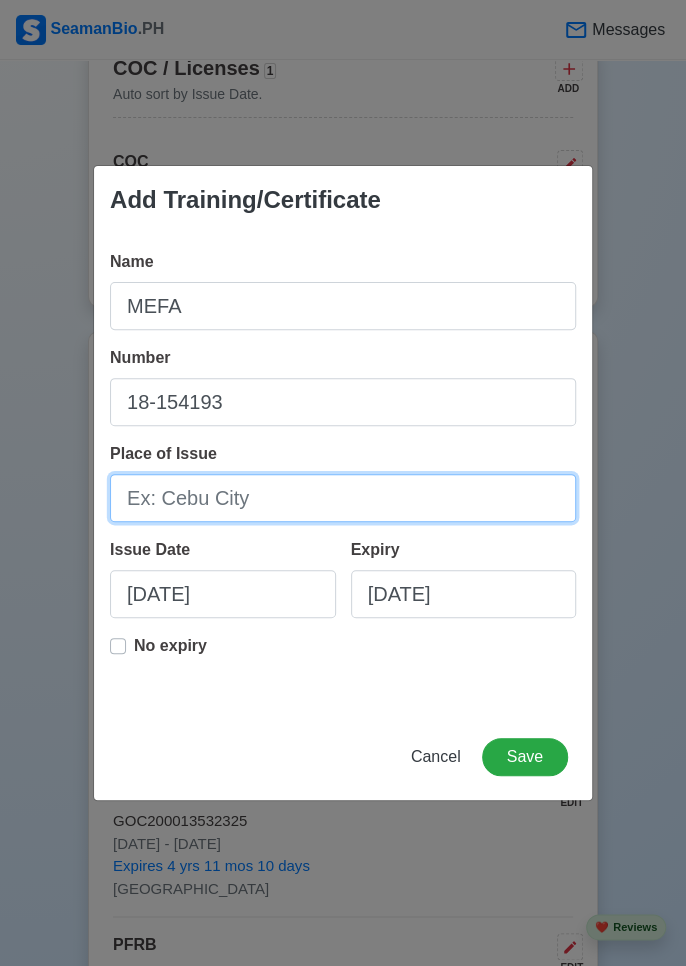type on "[GEOGRAPHIC_DATA]" 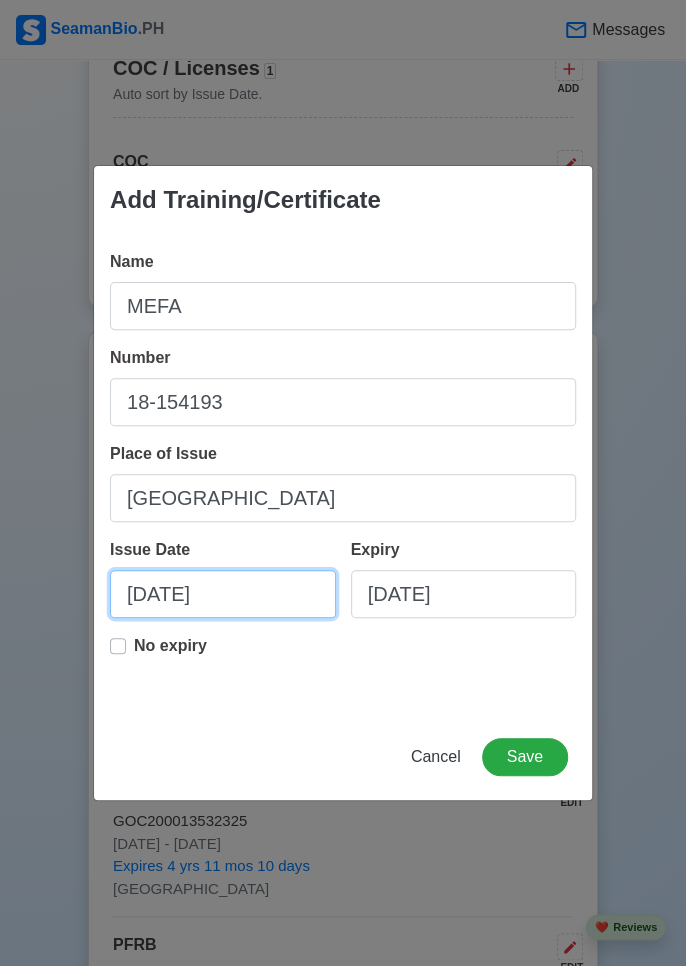 click on "[DATE]" at bounding box center (223, 594) 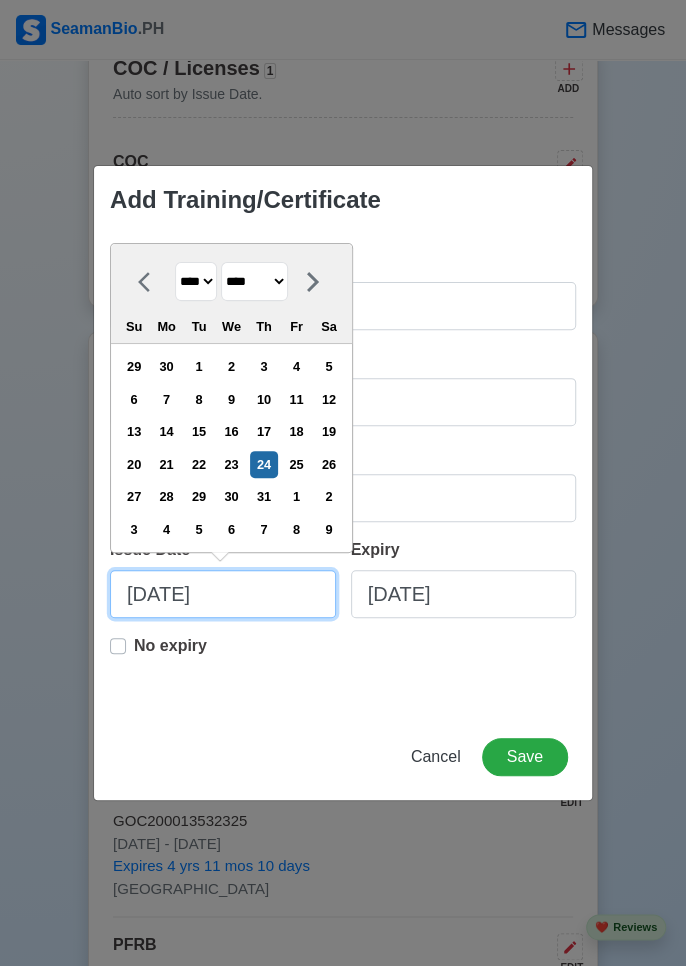 scroll, scrollTop: 2225, scrollLeft: 0, axis: vertical 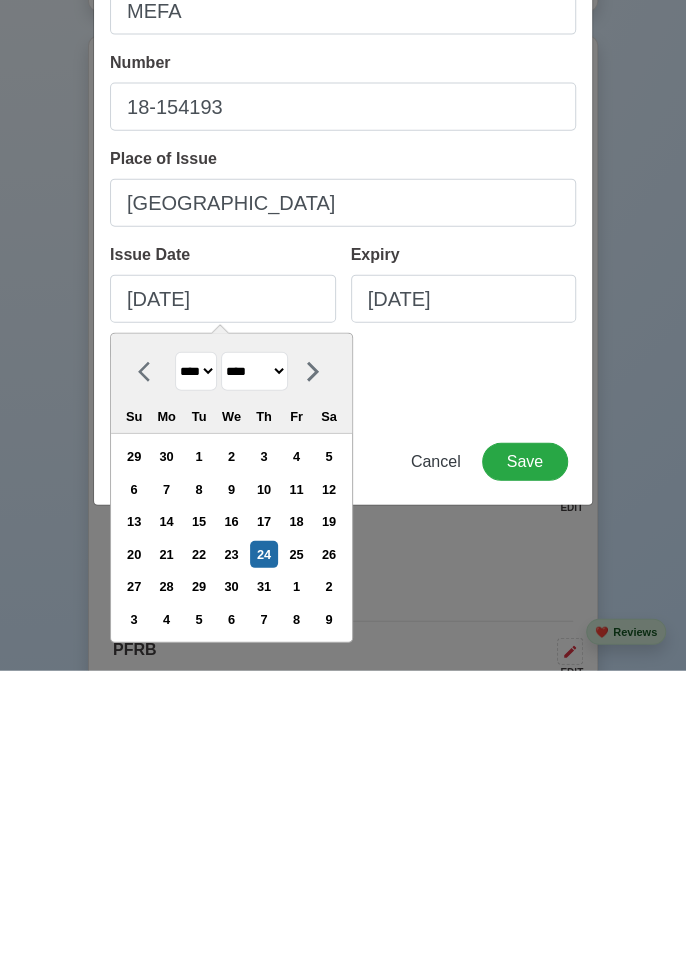 click on "**** **** **** **** **** **** **** **** **** **** **** **** **** **** **** **** **** **** **** **** **** **** **** **** **** **** **** **** **** **** **** **** **** **** **** **** **** **** **** **** **** **** **** **** **** **** **** **** **** **** **** **** **** **** **** **** **** **** **** **** **** **** **** **** **** **** **** **** **** **** **** **** **** **** **** **** **** **** **** **** **** **** **** **** **** **** **** **** **** **** **** **** **** **** **** **** **** **** **** **** **** **** **** **** **** ****" at bounding box center [196, 666] 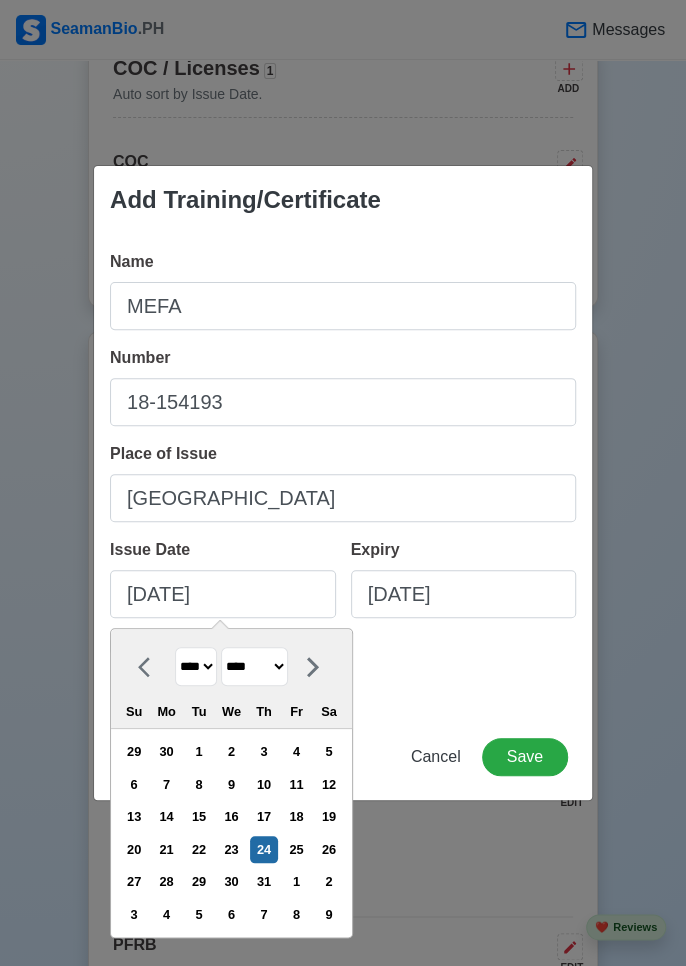 select on "****" 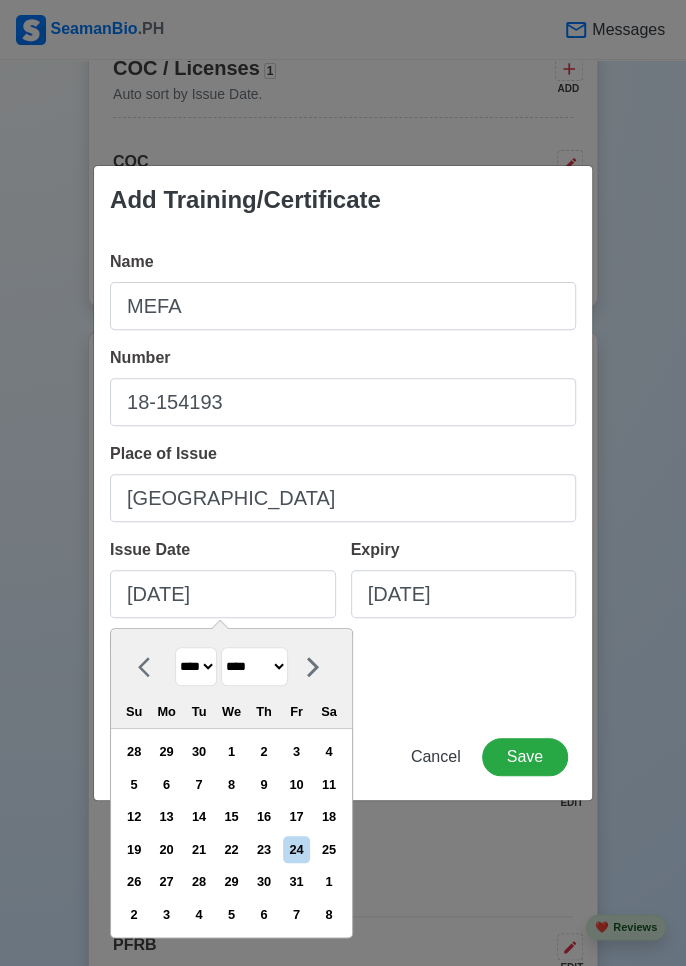 click on "******* ******** ***** ***** *** **** **** ****** ********* ******* ******** ********" at bounding box center [254, 666] 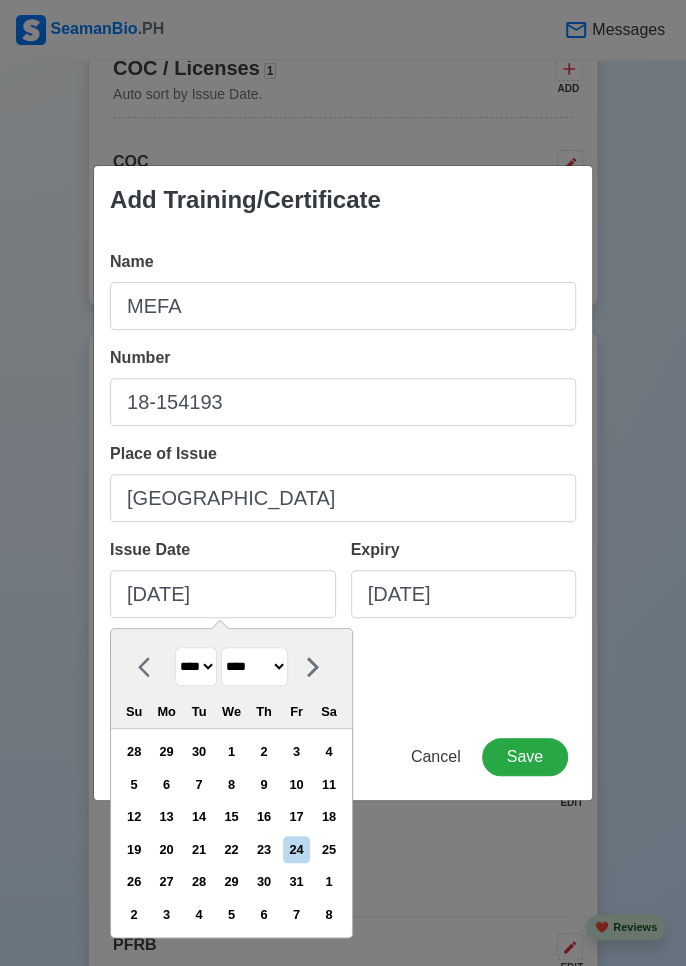select on "*******" 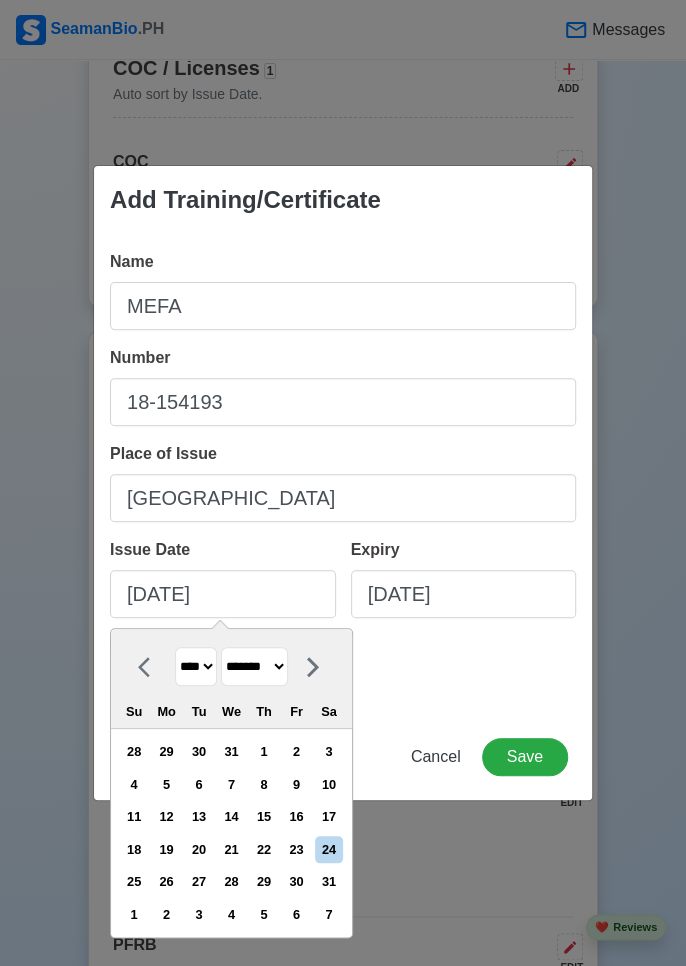 click on "8" at bounding box center [263, 784] 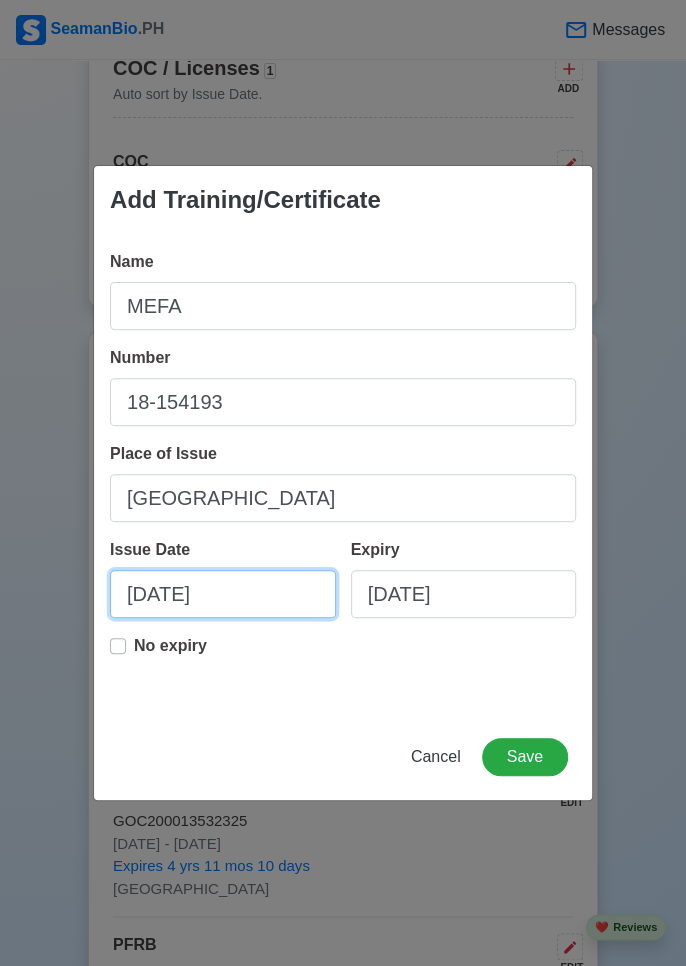 scroll, scrollTop: 2225, scrollLeft: 0, axis: vertical 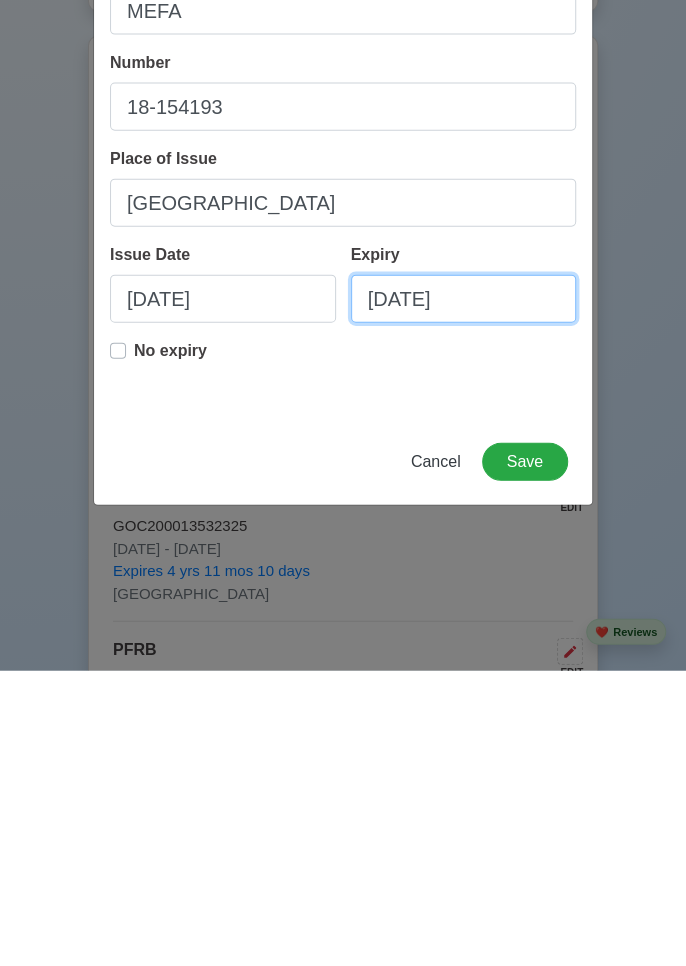 click on "[DATE]" at bounding box center [464, 594] 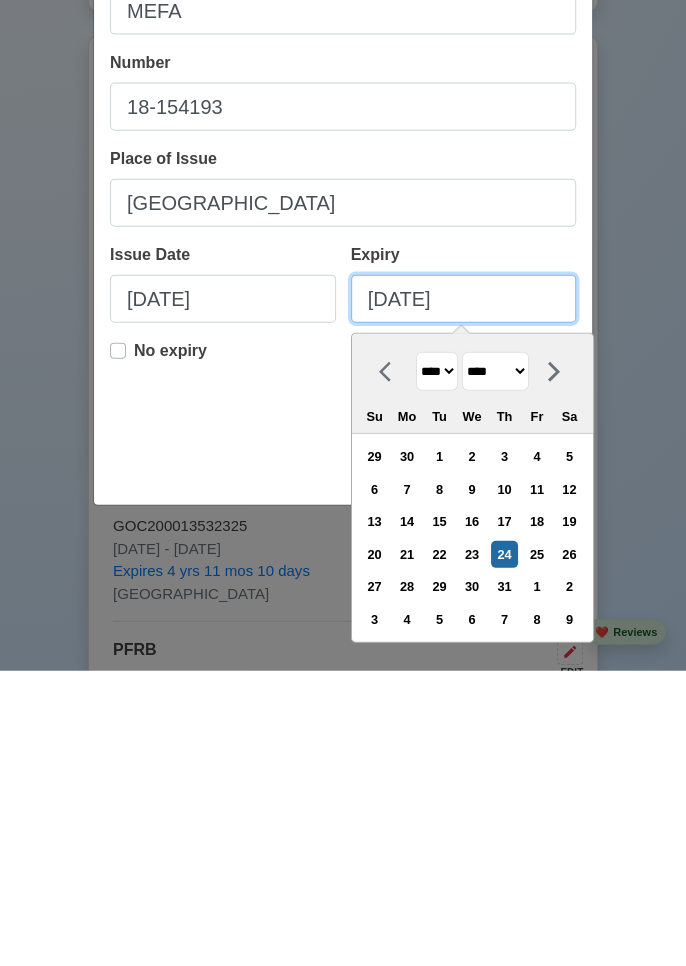 click on "[DATE]" at bounding box center (464, 594) 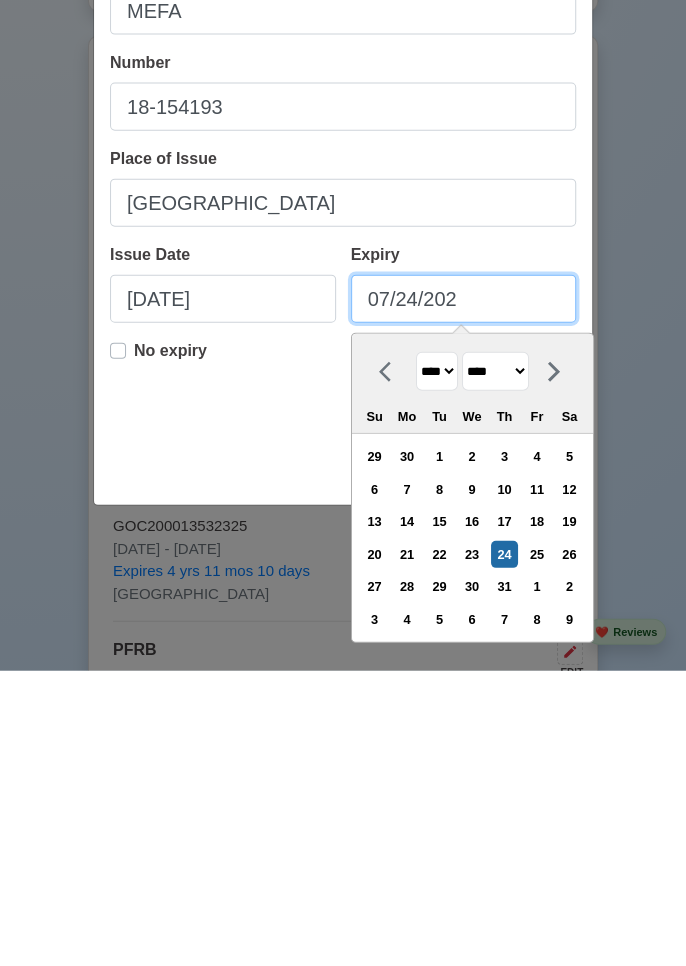 type on "[DATE]" 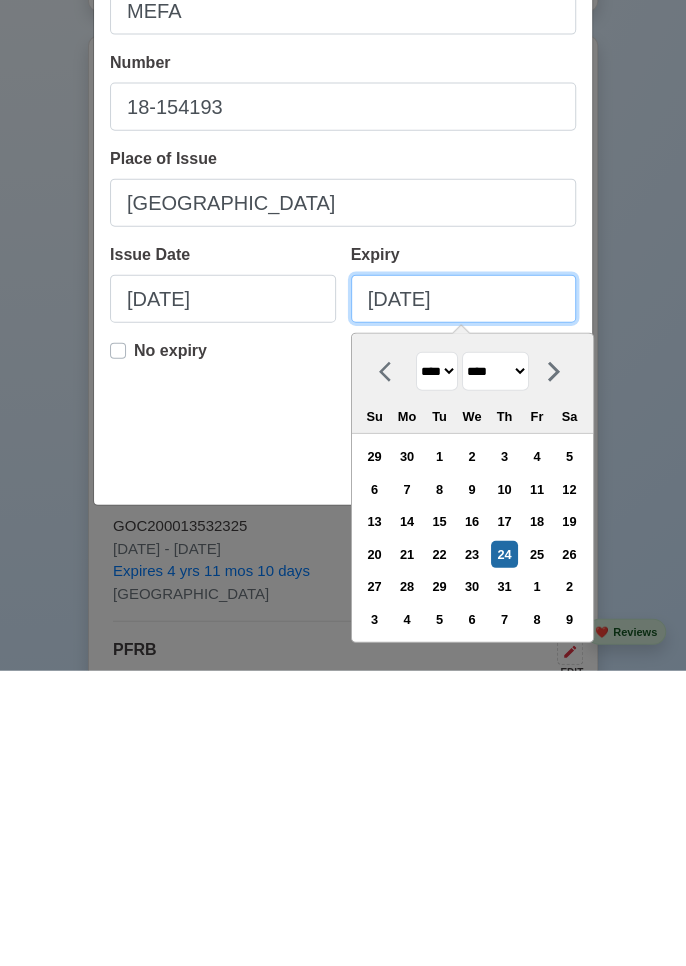 select on "****" 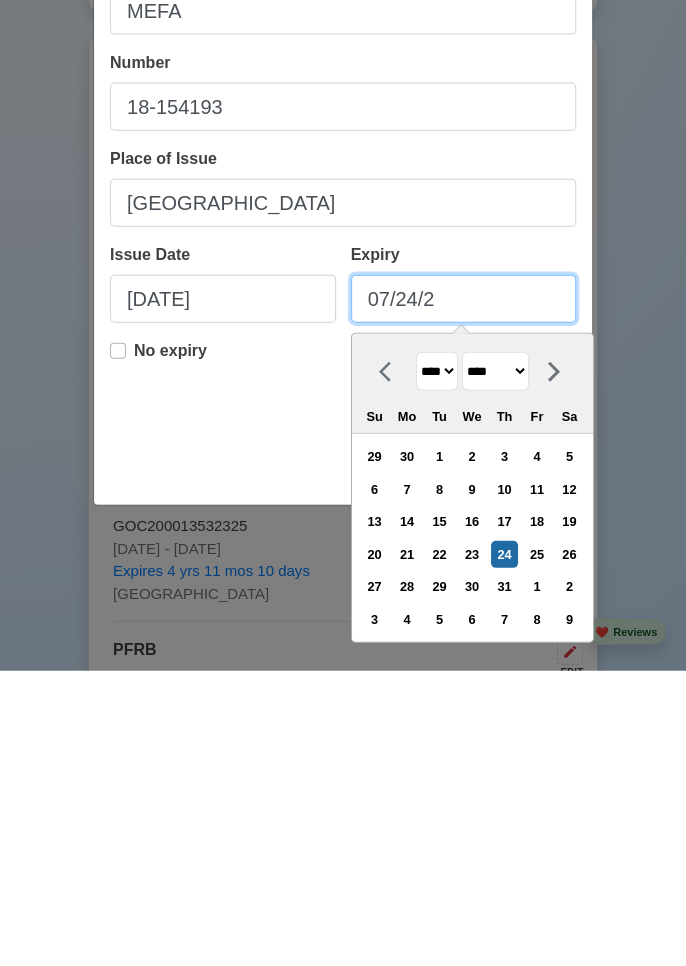 select on "****" 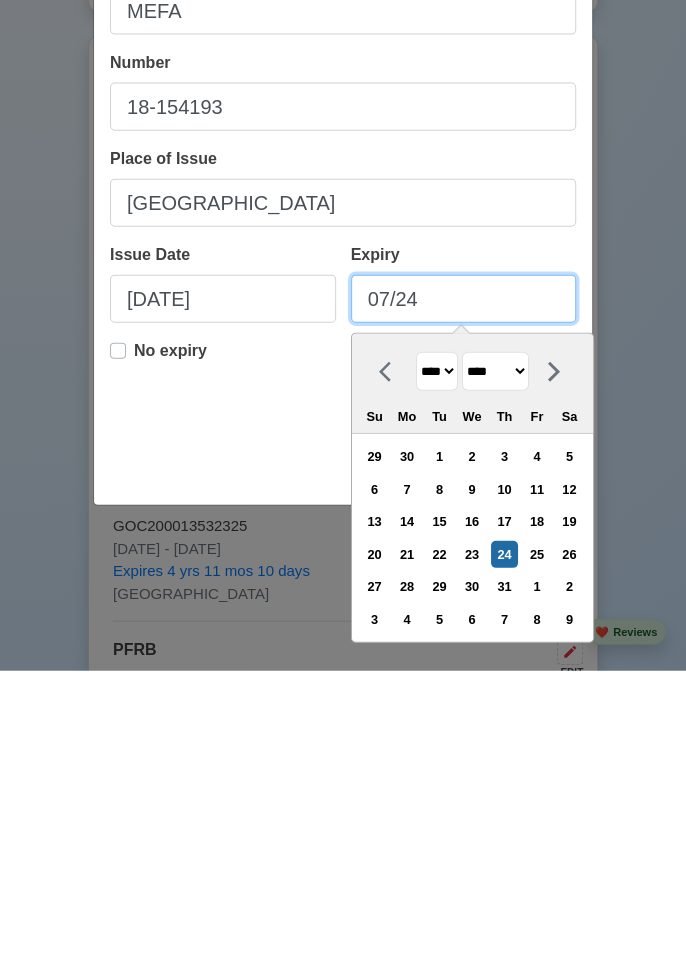 type on "07/2" 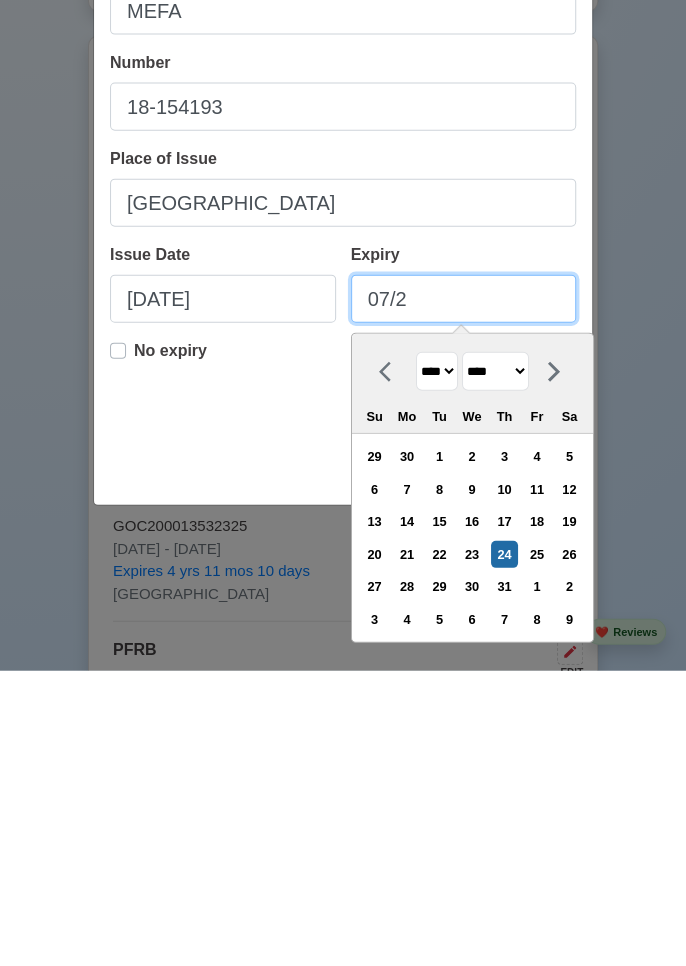 select on "****" 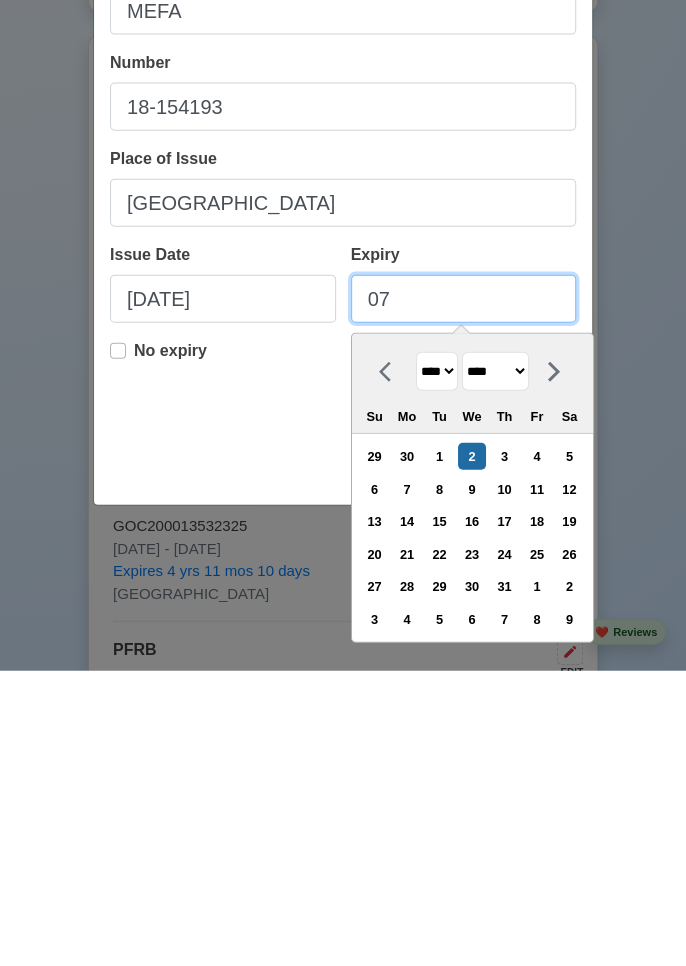 type on "0" 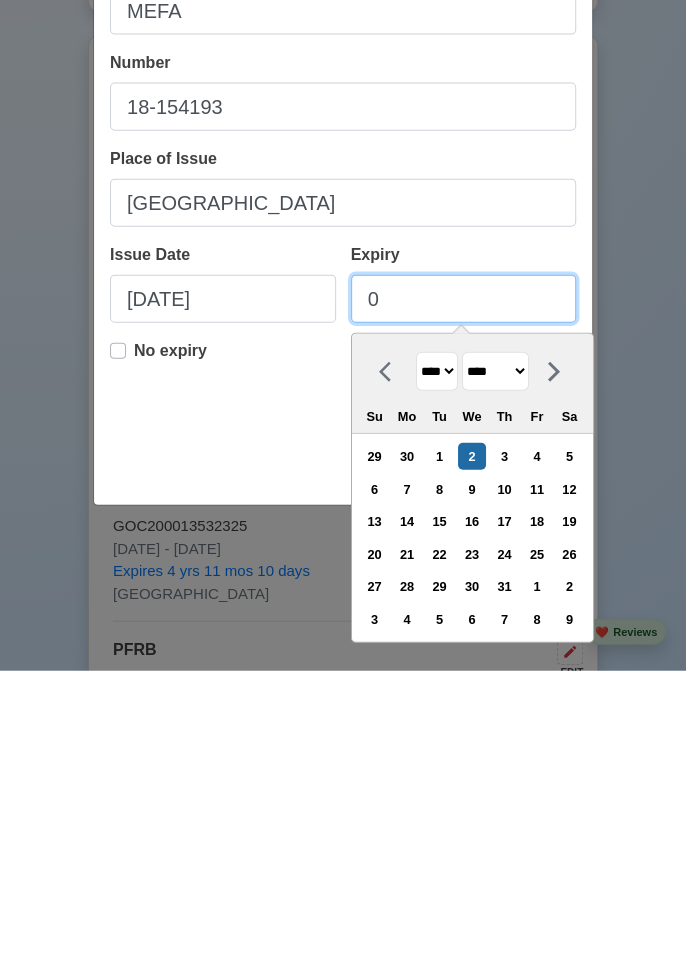 select on "****" 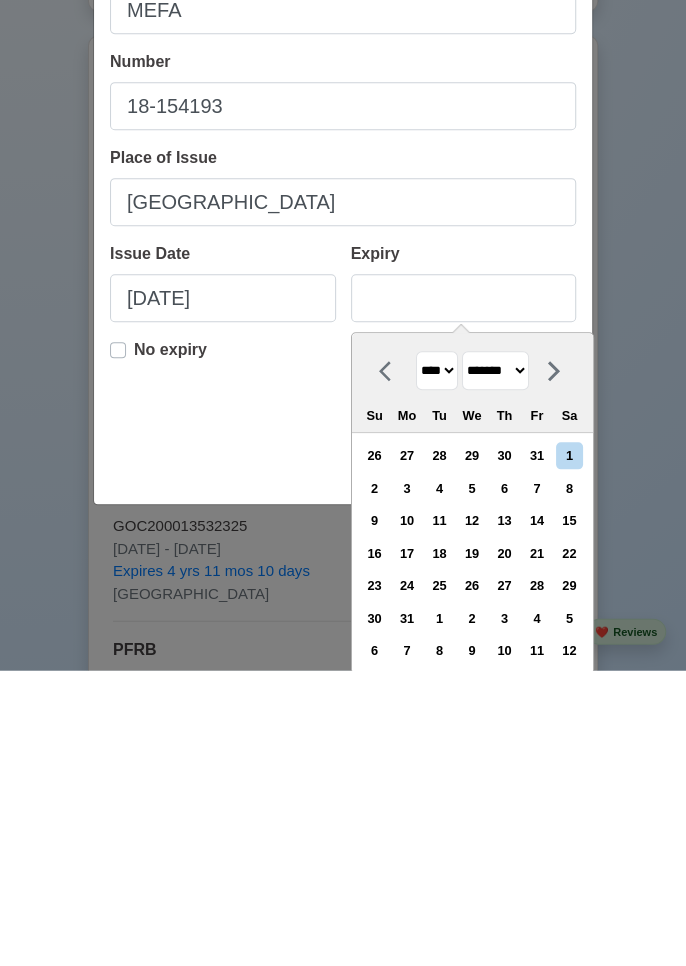 type on "[DATE]" 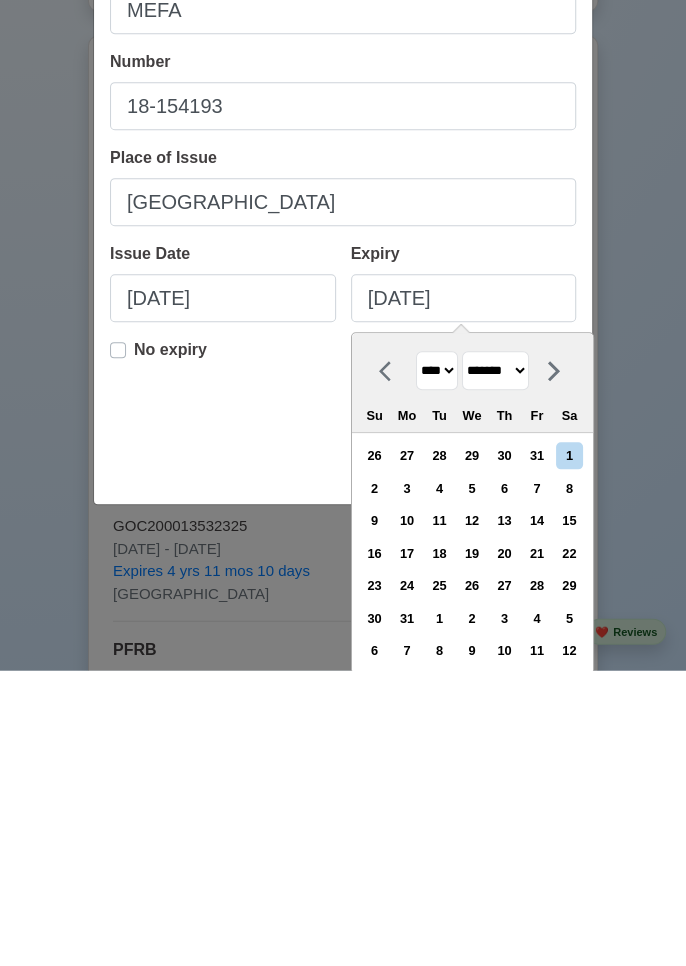 click on "Add Training/Certificate Name MEFA Number 18-154193 Place of Issue [GEOGRAPHIC_DATA] Issue Date [DATE] Expiry [DATE] [DATE] **** **** **** **** **** **** **** **** **** **** **** **** **** **** **** **** **** **** **** **** **** **** **** **** **** **** **** **** **** **** **** **** **** **** **** **** **** **** **** **** **** **** **** **** **** **** **** **** **** **** **** **** **** **** **** **** **** **** **** **** **** **** **** **** **** **** **** **** **** **** **** **** **** **** **** **** **** **** **** **** **** **** **** **** **** **** **** **** **** **** **** **** **** **** **** **** **** **** **** **** **** **** **** **** **** **** **** **** **** **** **** **** **** **** **** **** **** **** **** **** **** ******* ******** ***** ***** *** **** **** ****** ********* ******* ******** ******** Su Mo Tu We Th Fr Sa 26 27 28 29 30 31 1 2 3 4 5 6 7 8 9 10 11 12 13 14 15 16 17 18 19 20 21 22 23 24 25 26 27 28 29 30 31 1 2 3 4 5 6 7 8 9 10 11 12 No expiry Cancel Save" at bounding box center (343, 483) 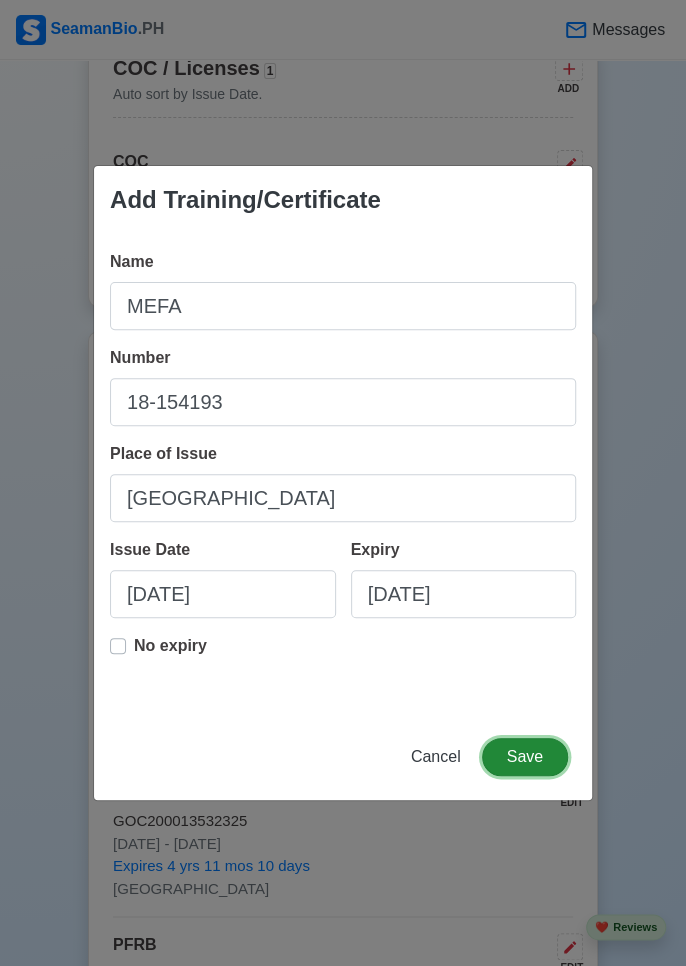 click on "Save" at bounding box center [525, 757] 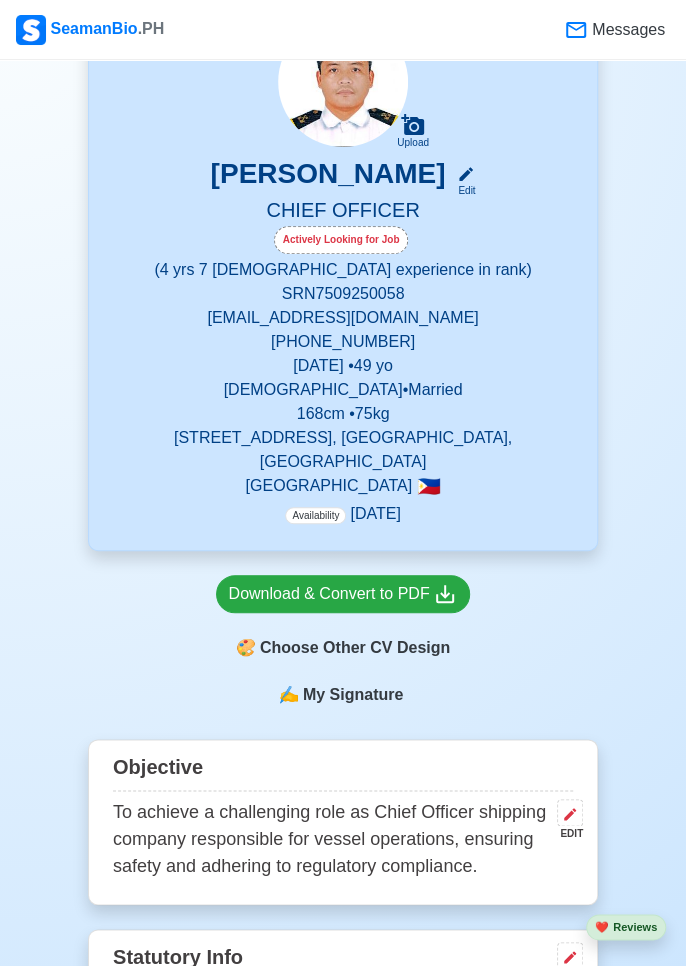 scroll, scrollTop: 0, scrollLeft: 0, axis: both 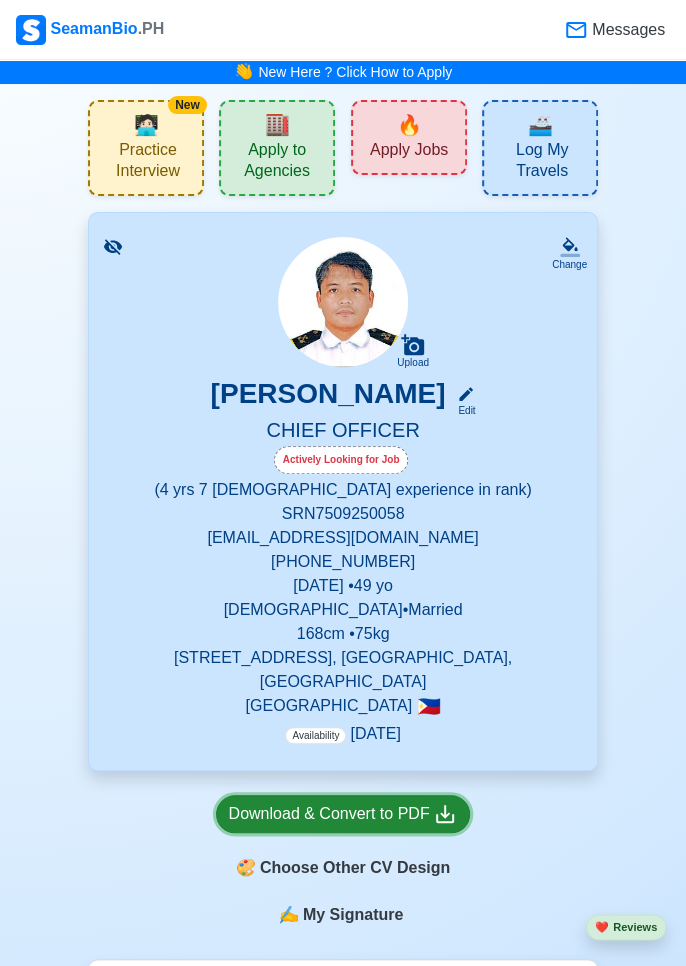 click on "Download & Convert to PDF" at bounding box center (343, 814) 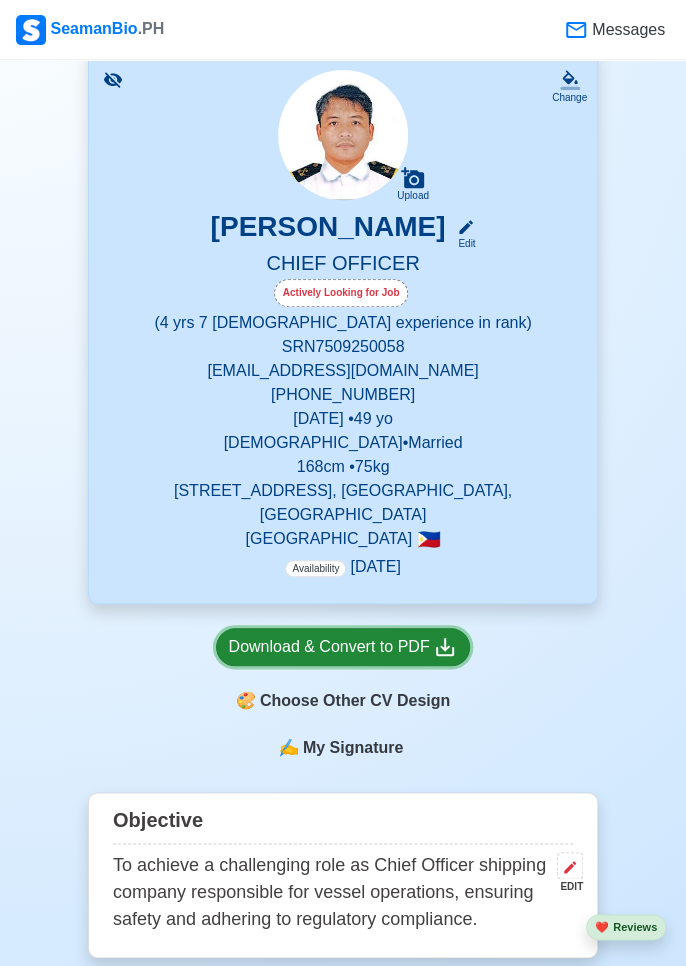 scroll, scrollTop: 172, scrollLeft: 0, axis: vertical 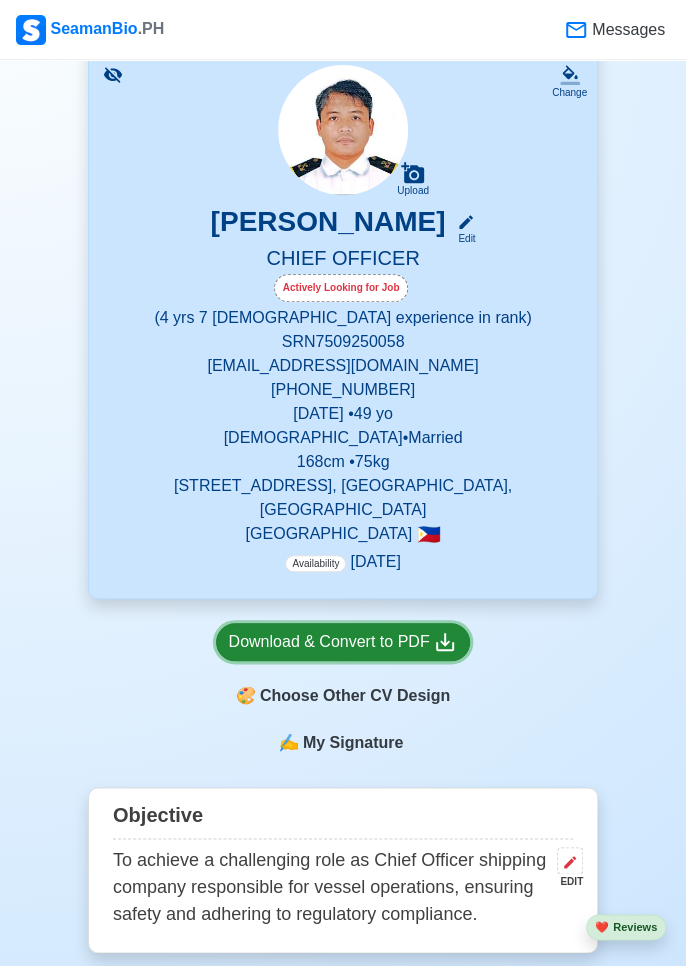click 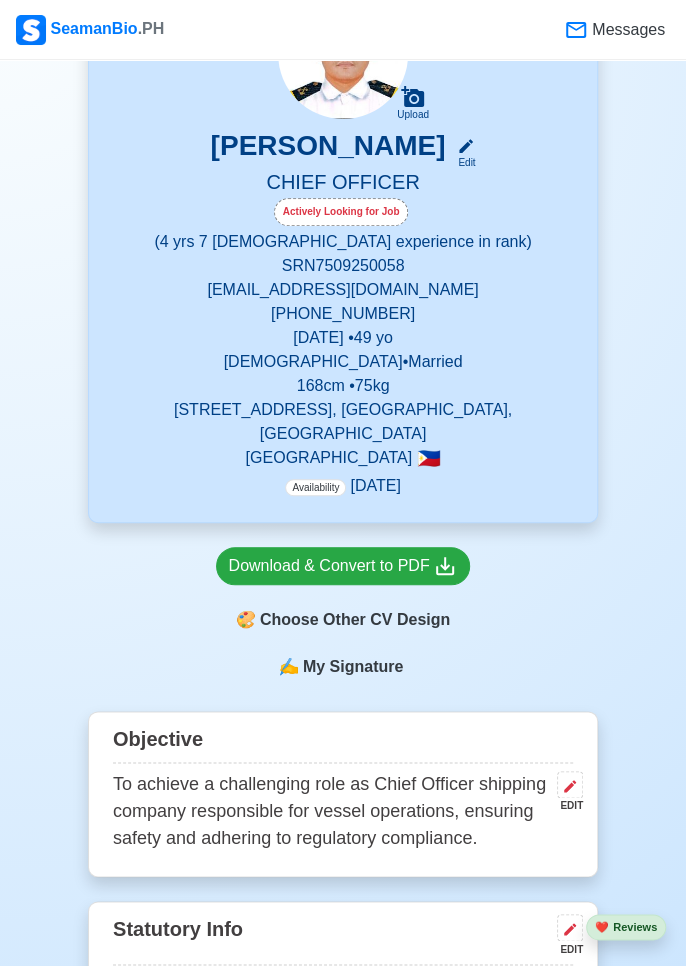 scroll, scrollTop: 268, scrollLeft: 0, axis: vertical 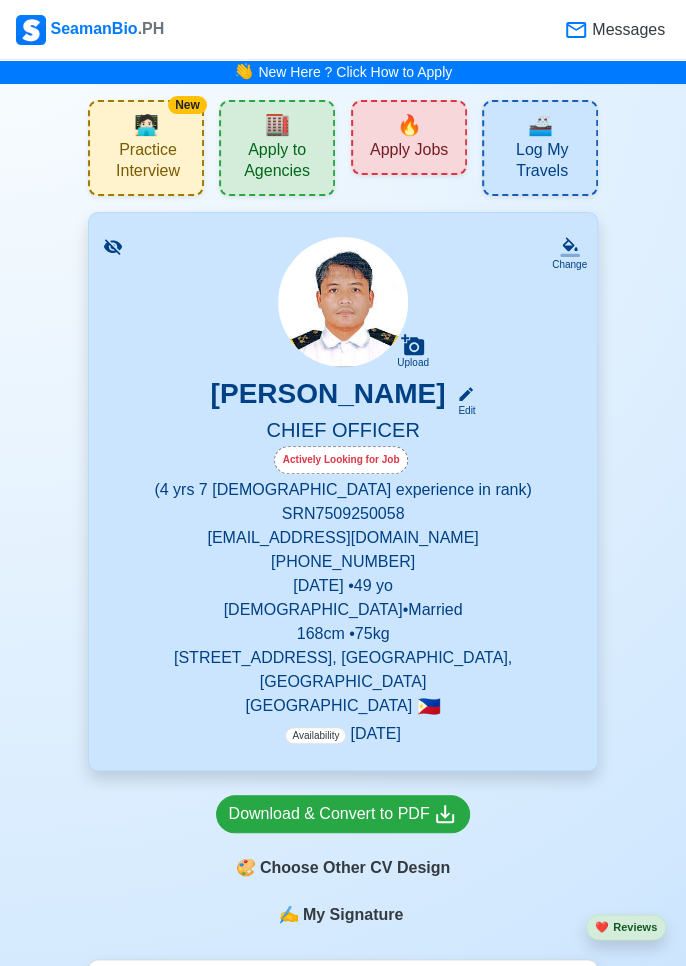 click on "🔥" at bounding box center (409, 125) 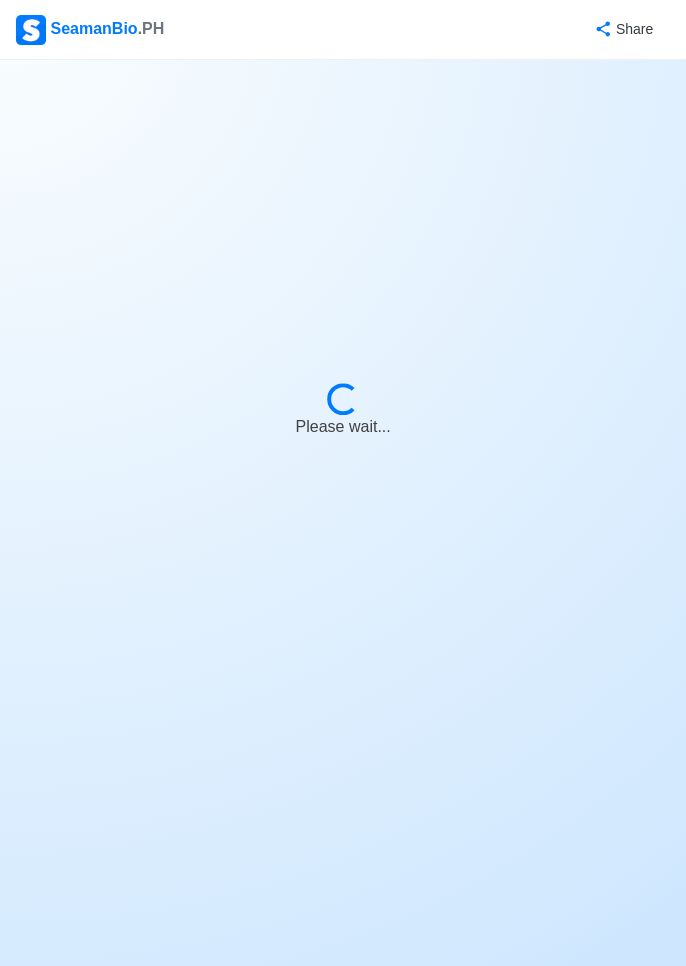select on "Chief Officer" 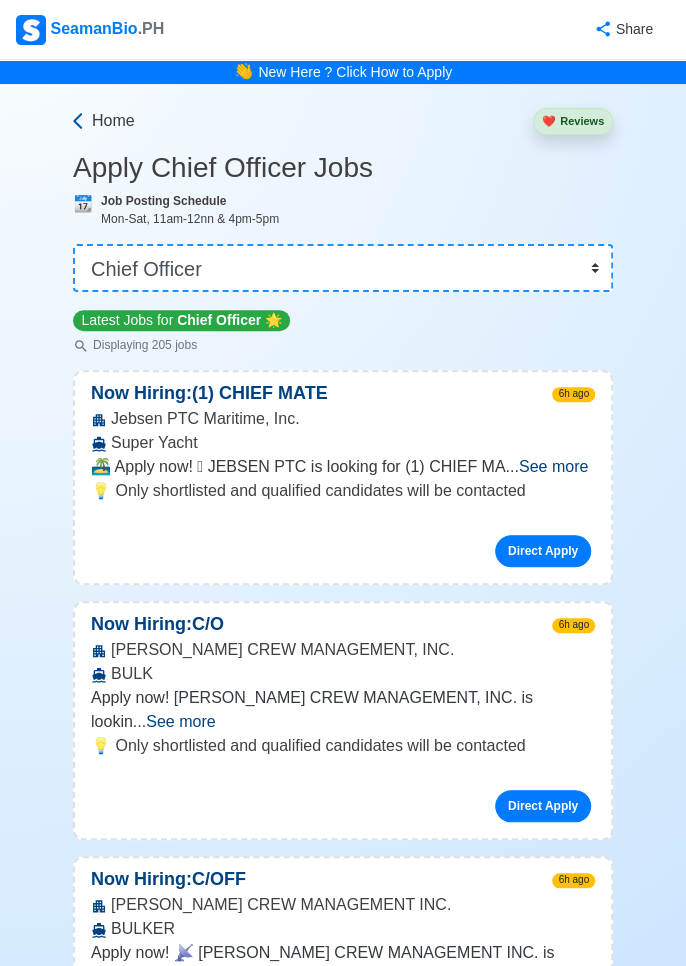 click on "Home" at bounding box center [113, 121] 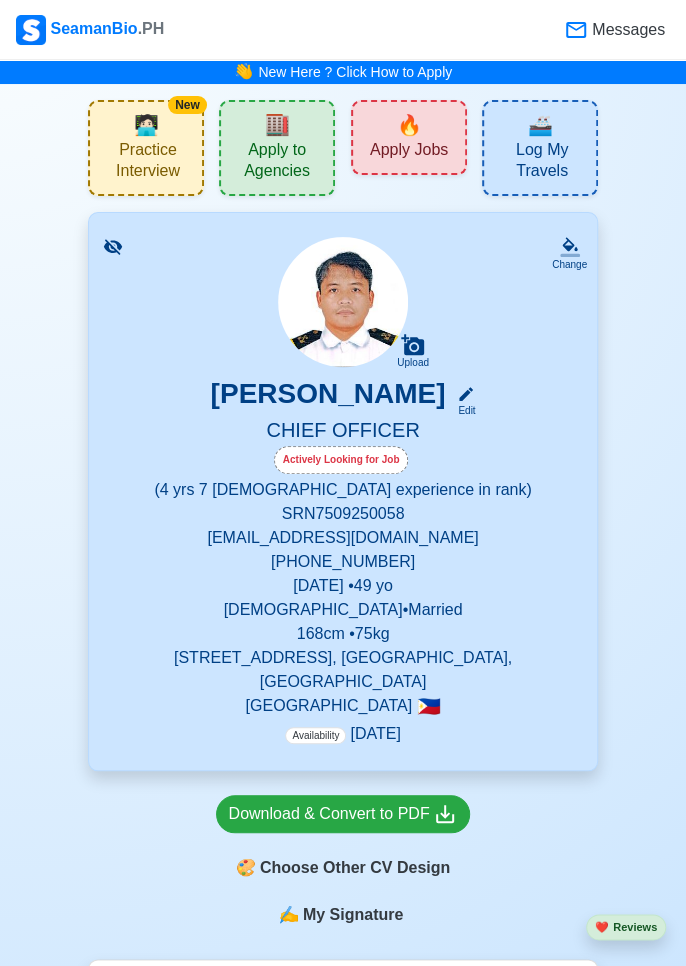 click on "Apply to Agencies" at bounding box center [277, 163] 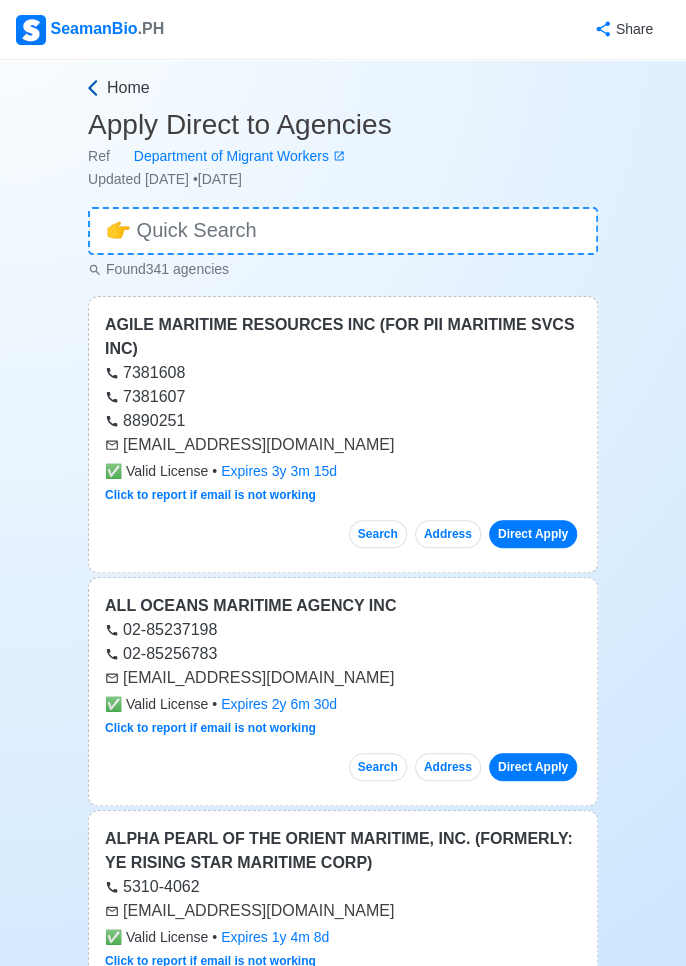 click on "Home" at bounding box center (128, 88) 